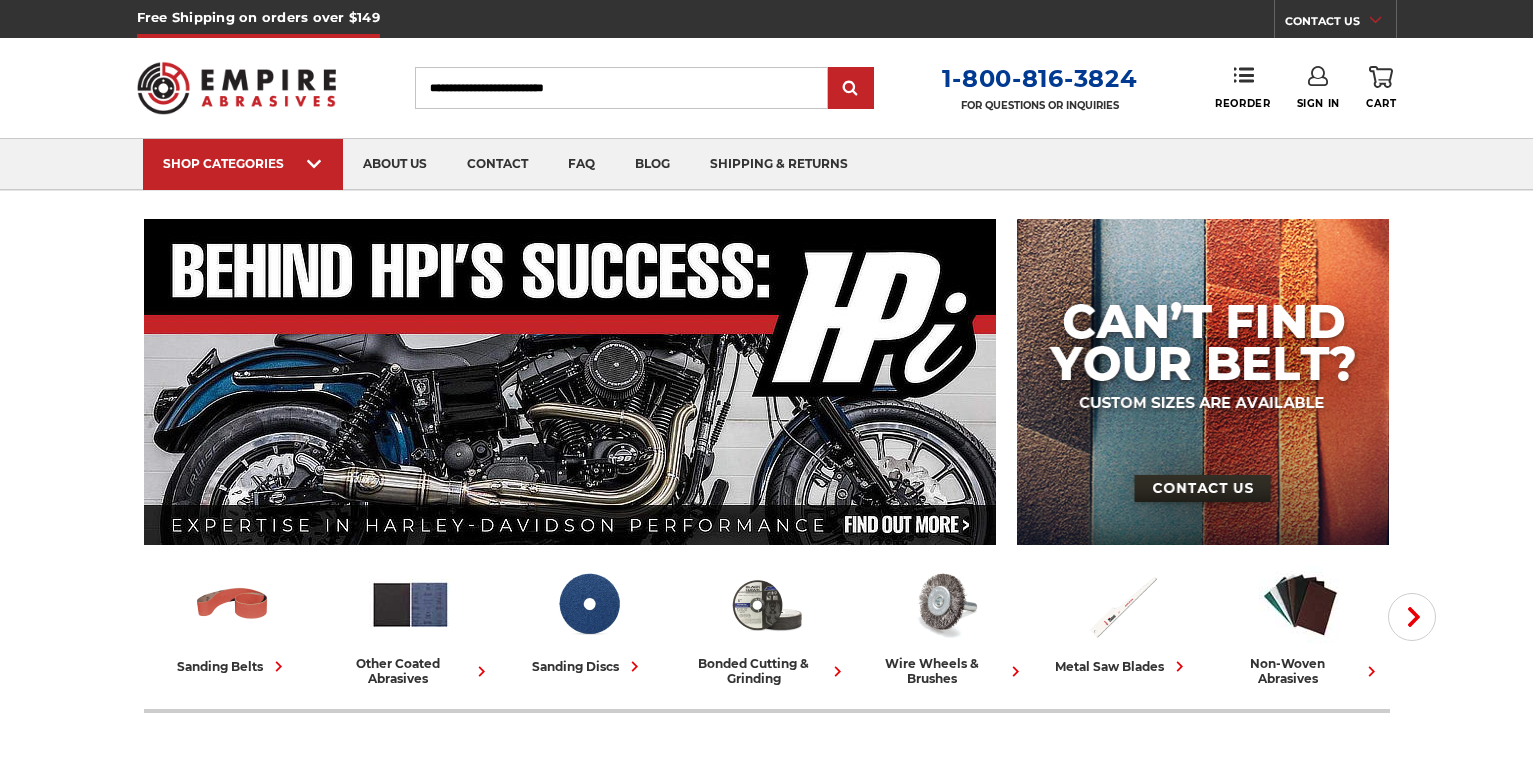 scroll, scrollTop: 0, scrollLeft: 0, axis: both 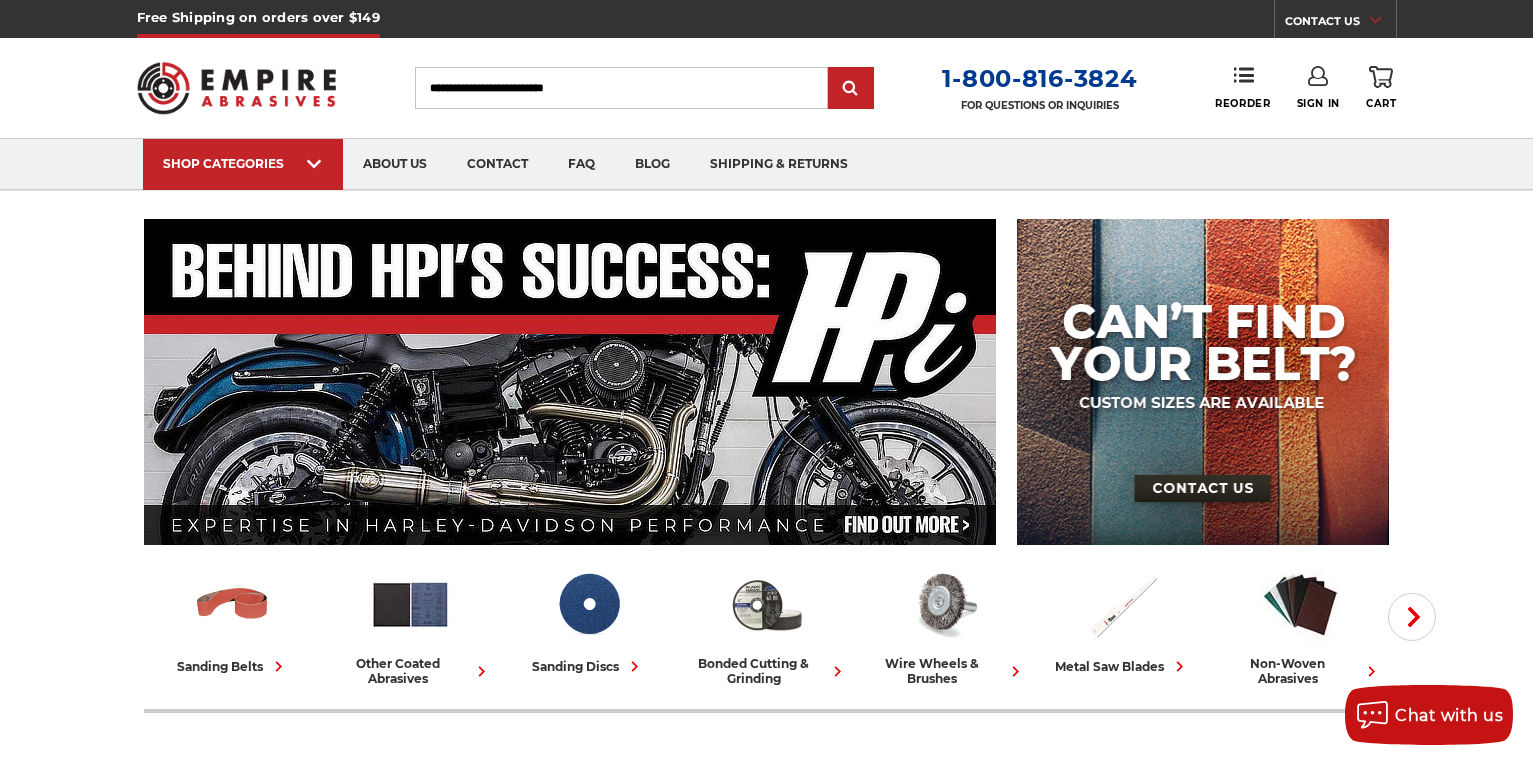 click 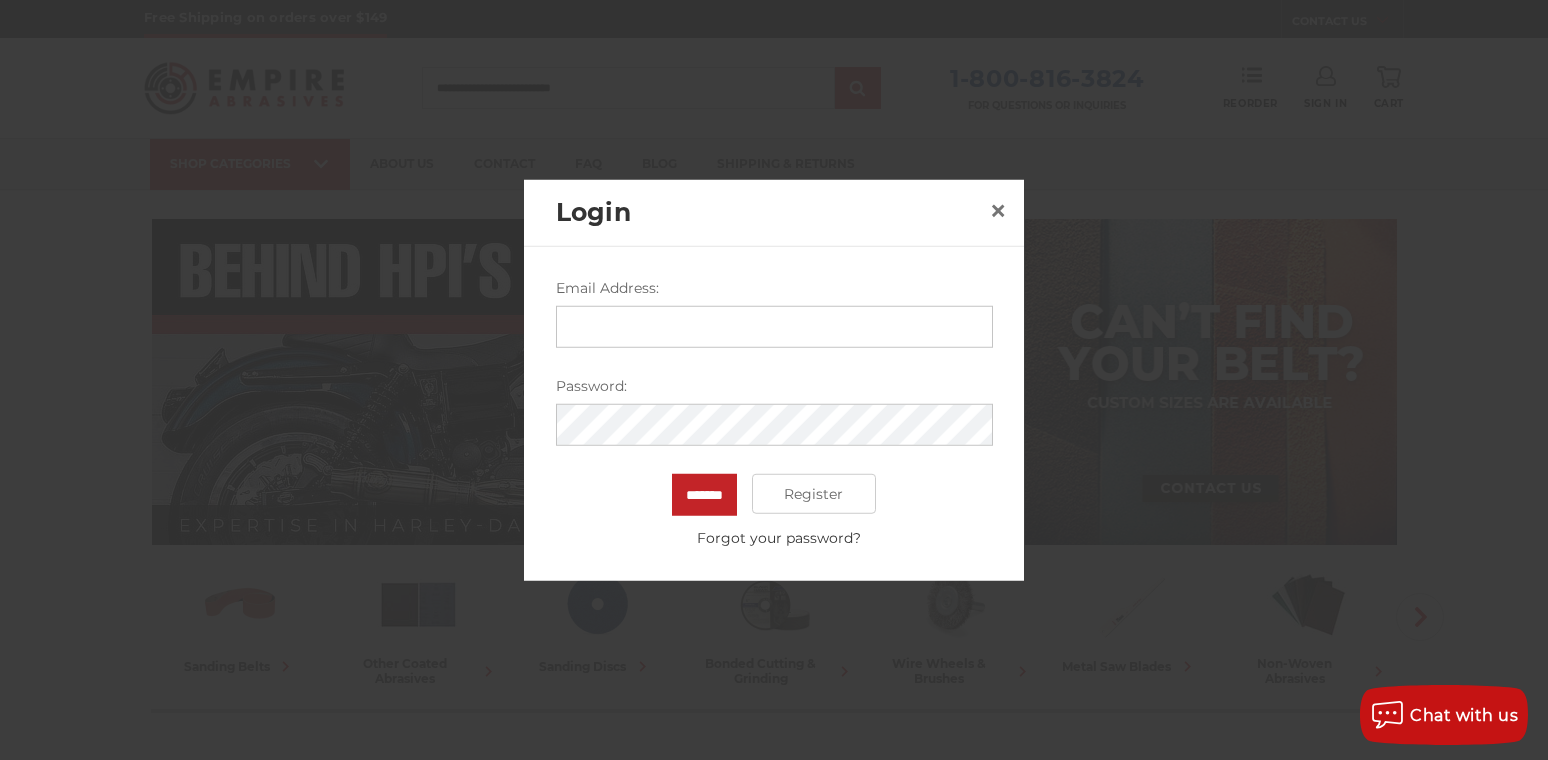 click on "Email Address:" at bounding box center [774, 327] 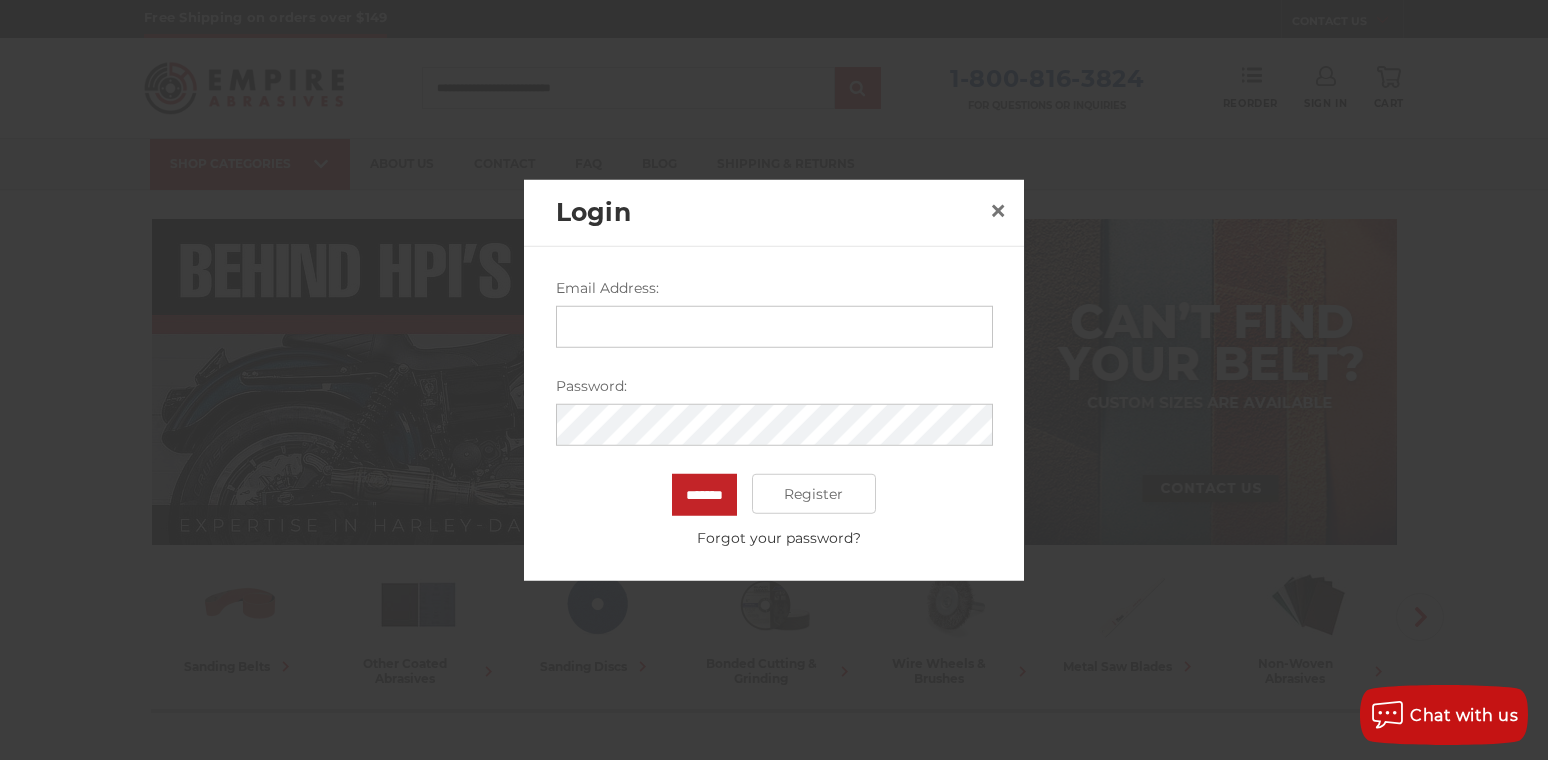 click at bounding box center [967, 327] 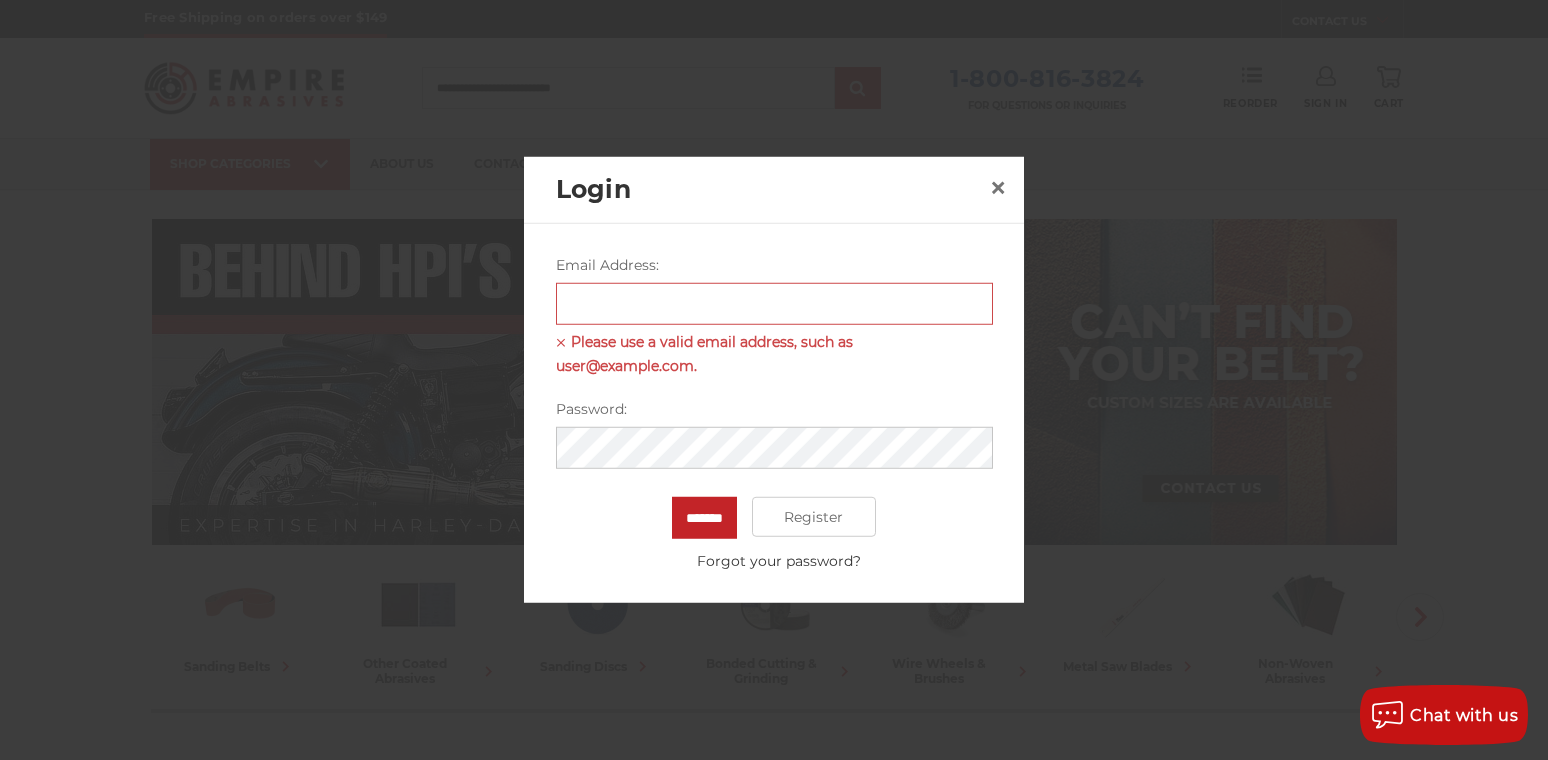 click on "Email Address:
Please use a valid email address, such as user@example.com.
Password:
*******
Register
Forgot your password?" at bounding box center [774, 413] 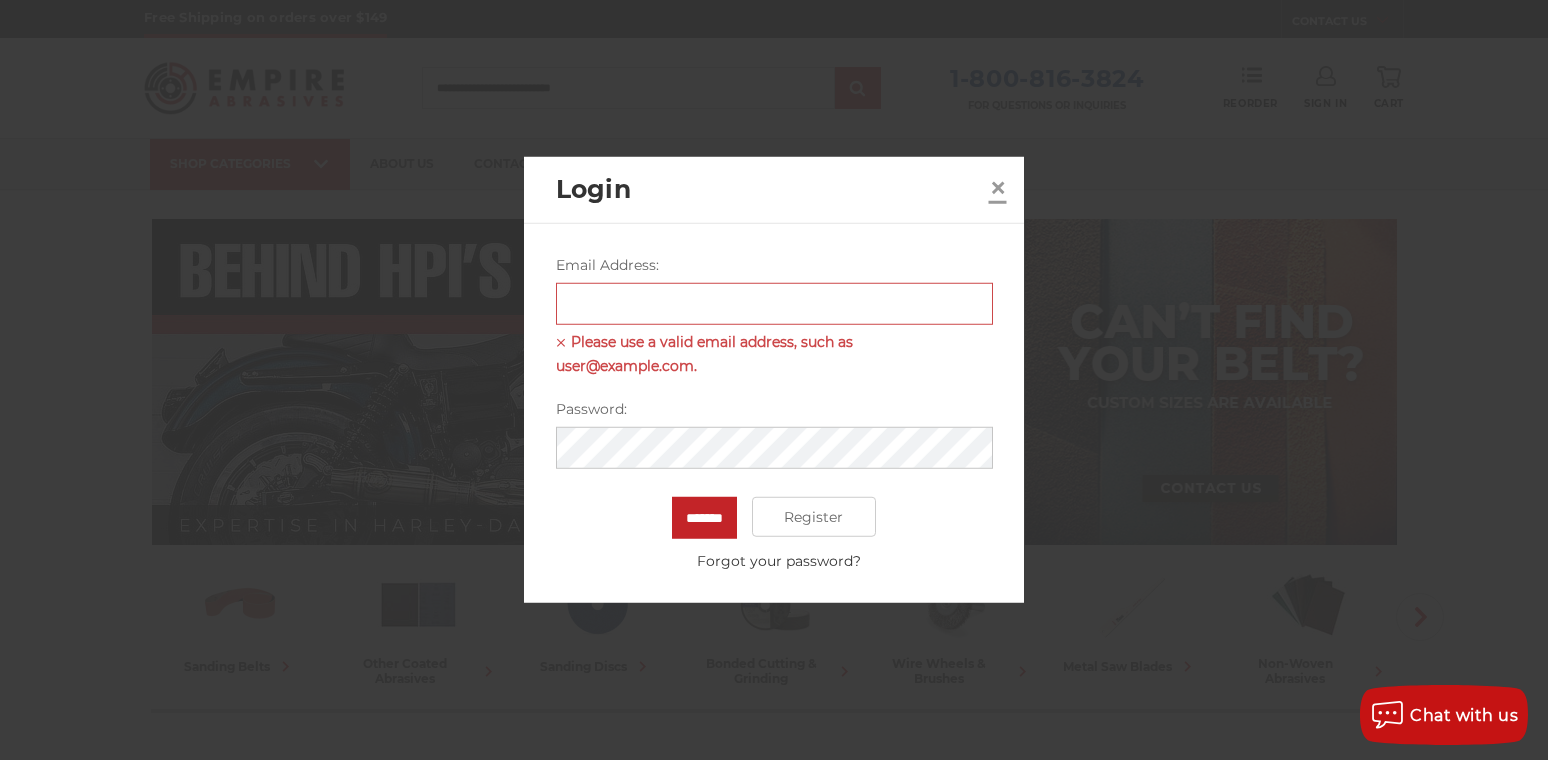 click on "×" at bounding box center [998, 186] 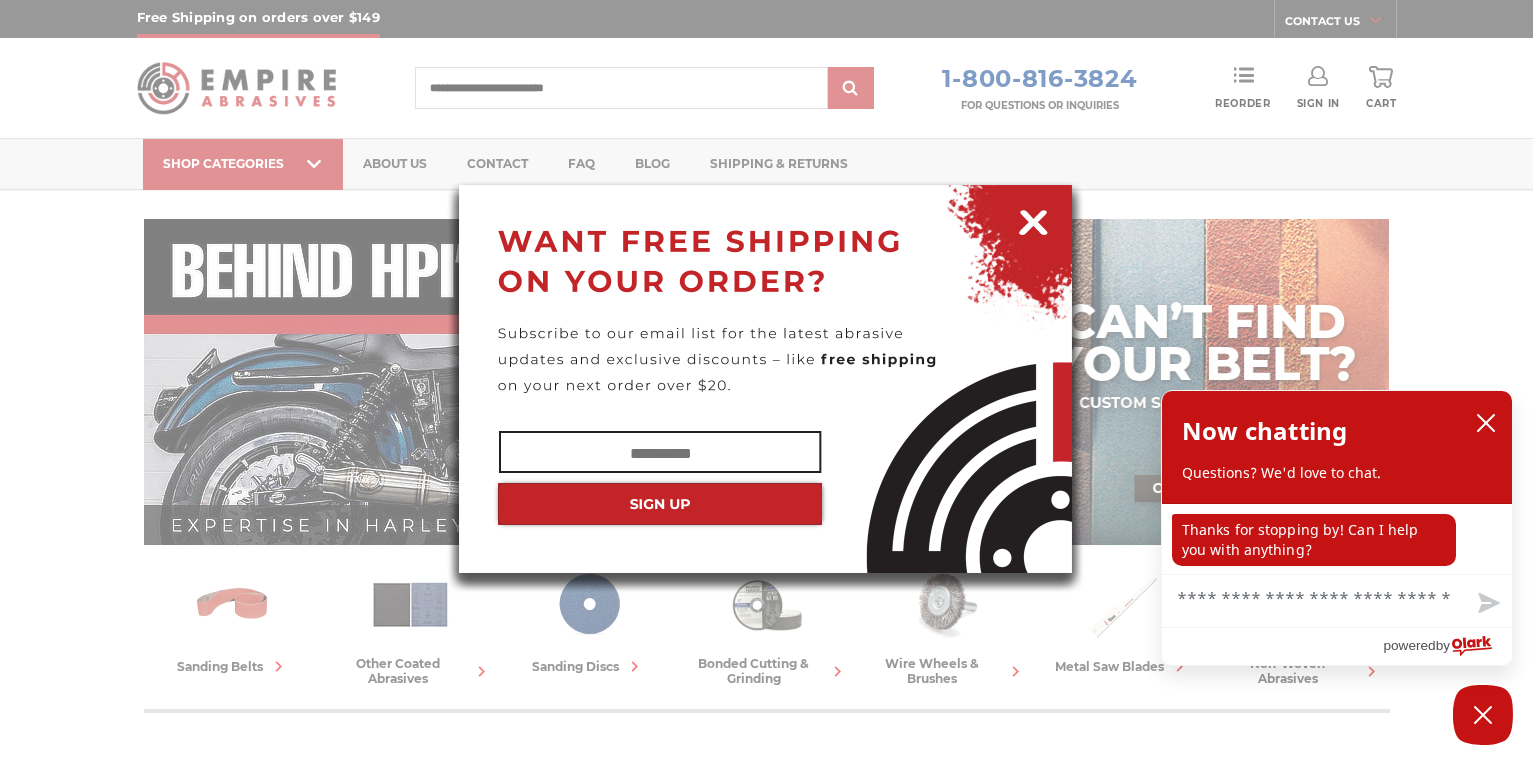click at bounding box center (1033, 219) 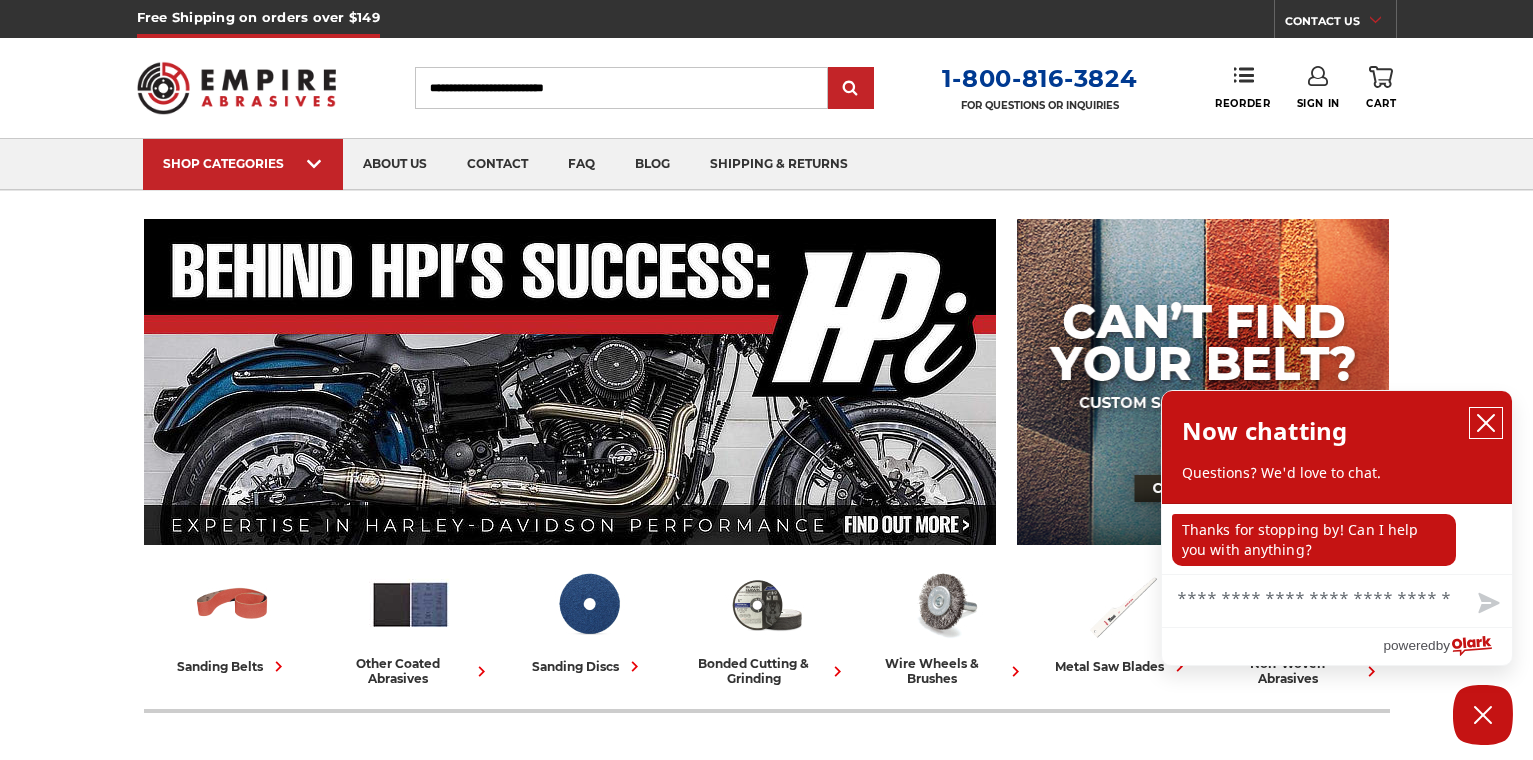 click 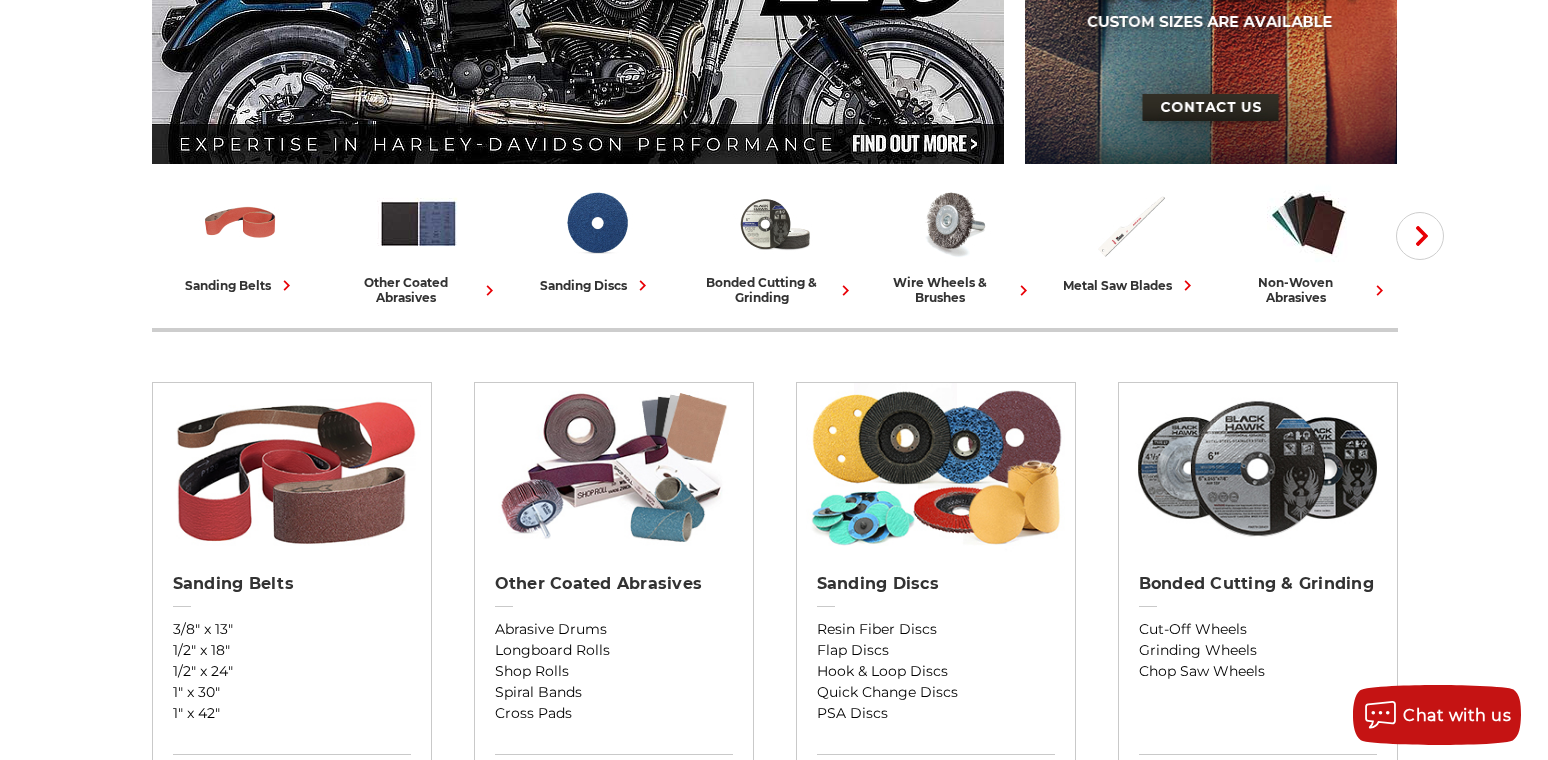 scroll, scrollTop: 0, scrollLeft: 0, axis: both 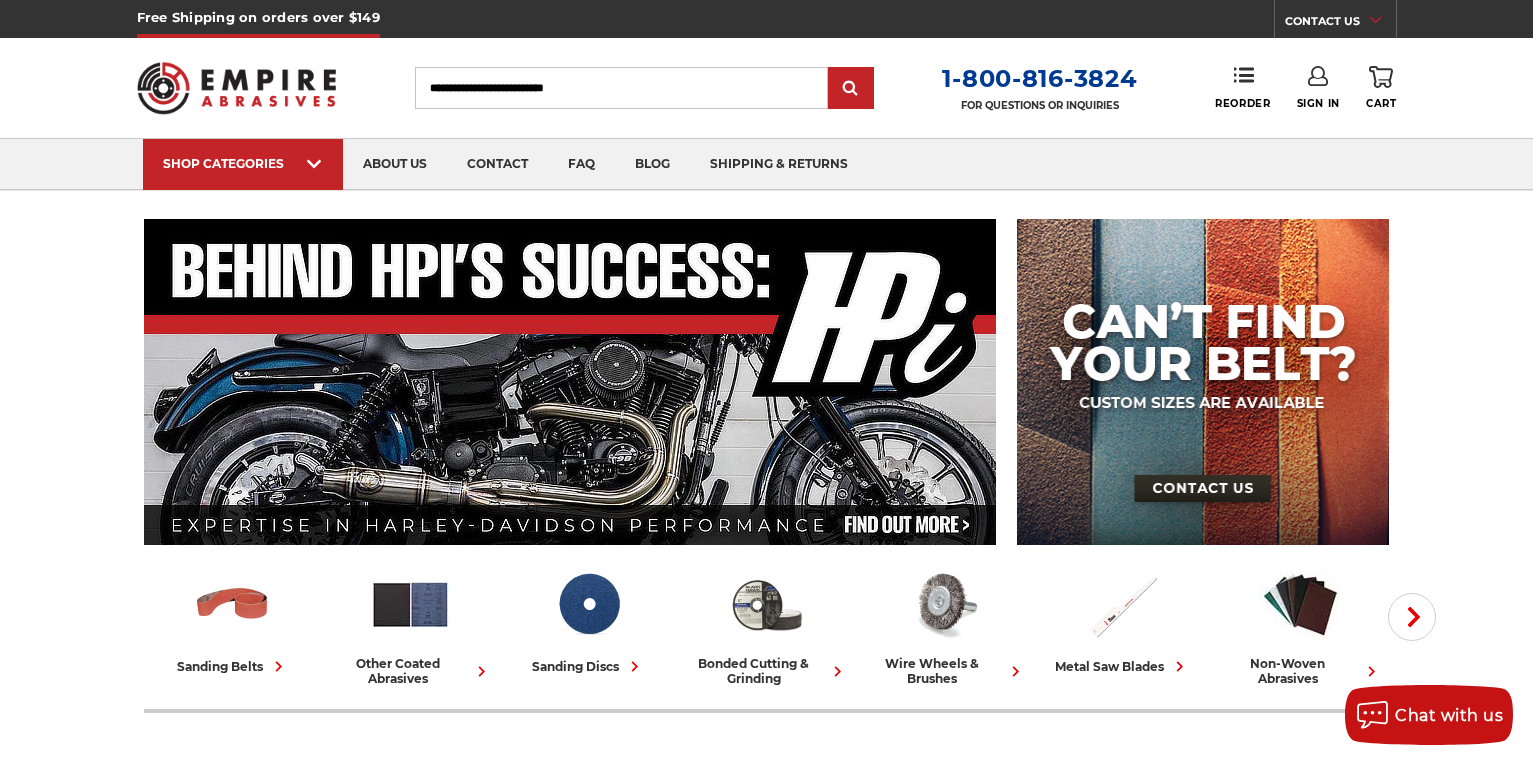 click 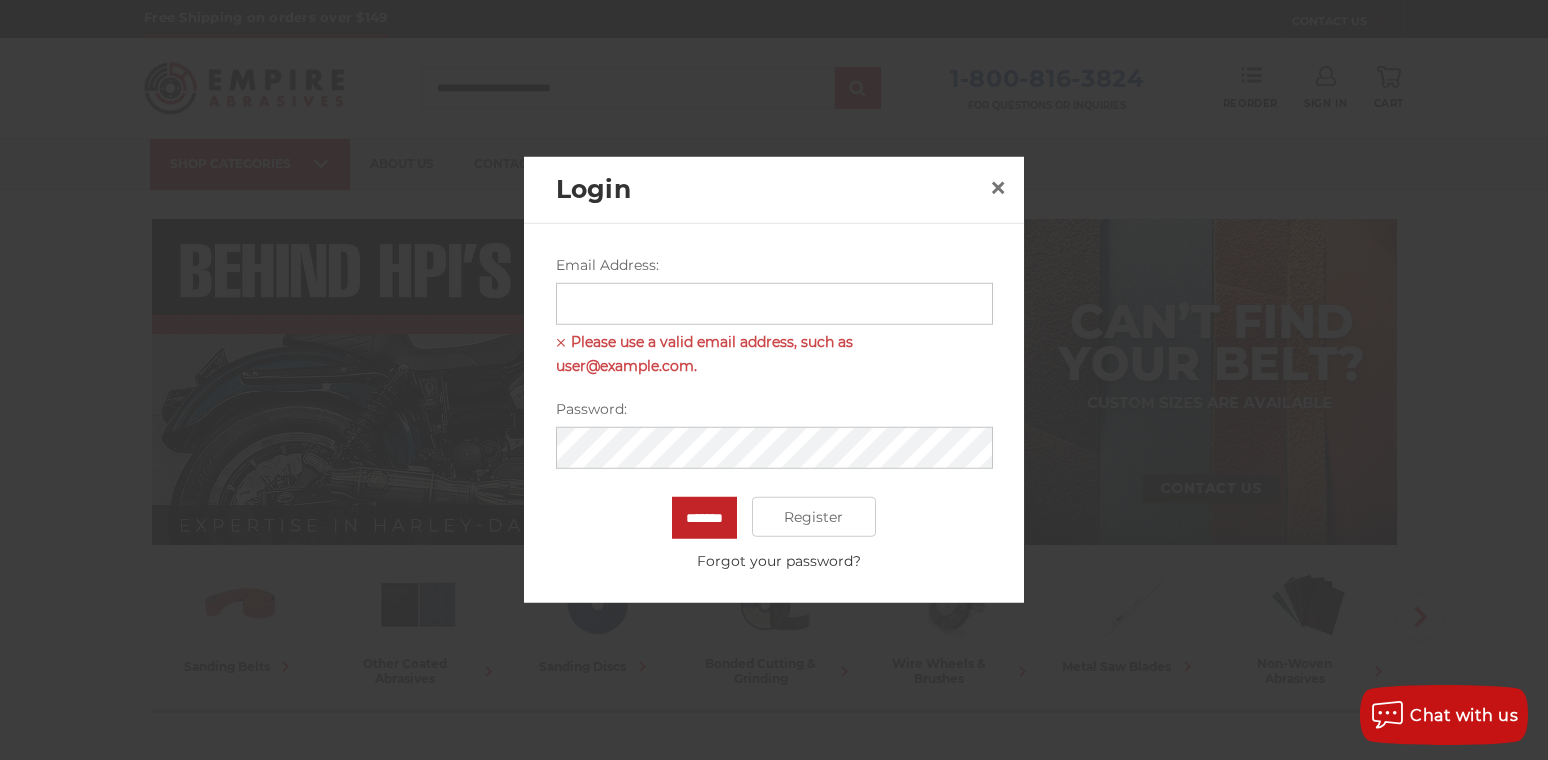click on "Email Address:" at bounding box center [774, 304] 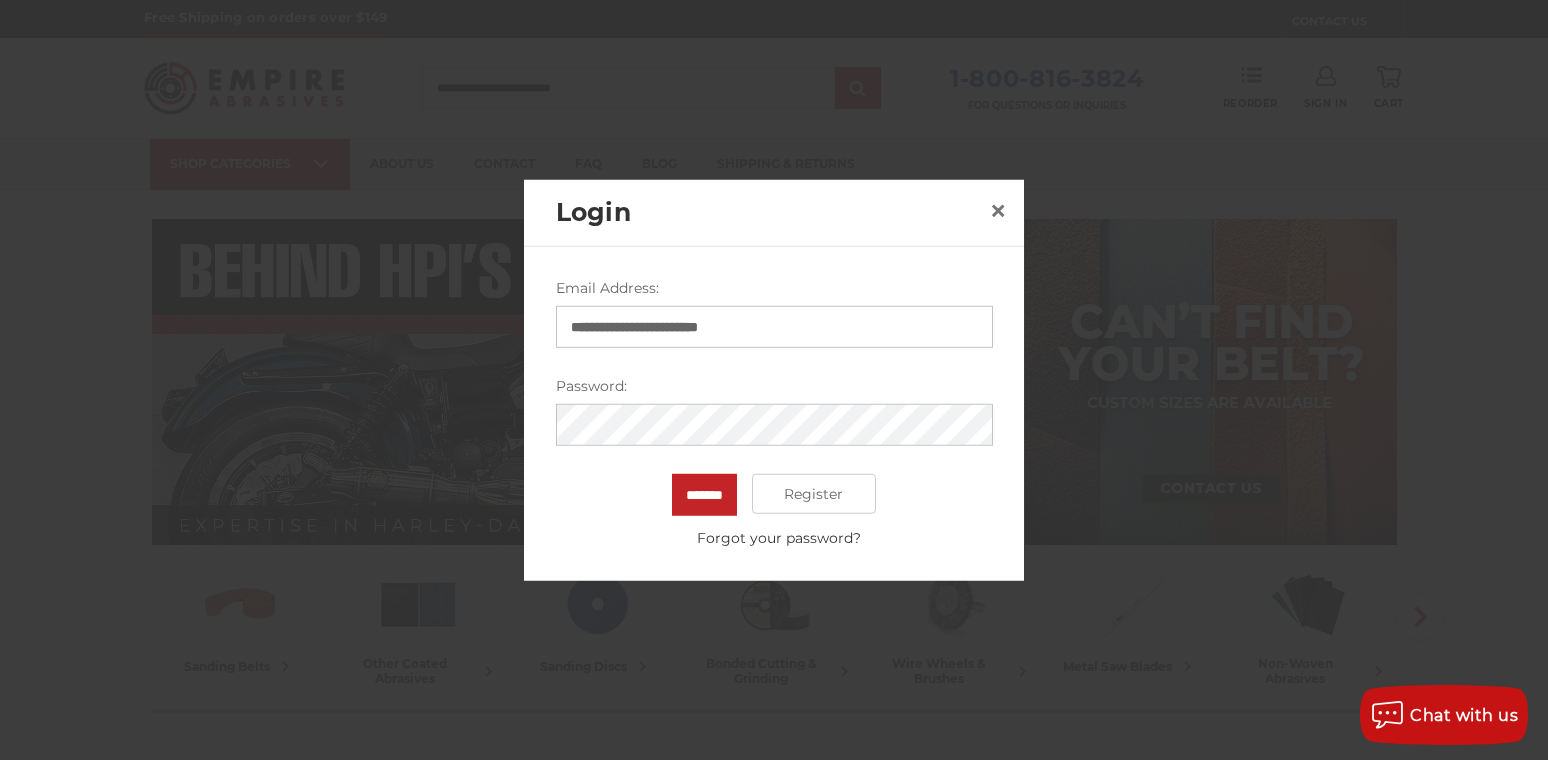 type on "**********" 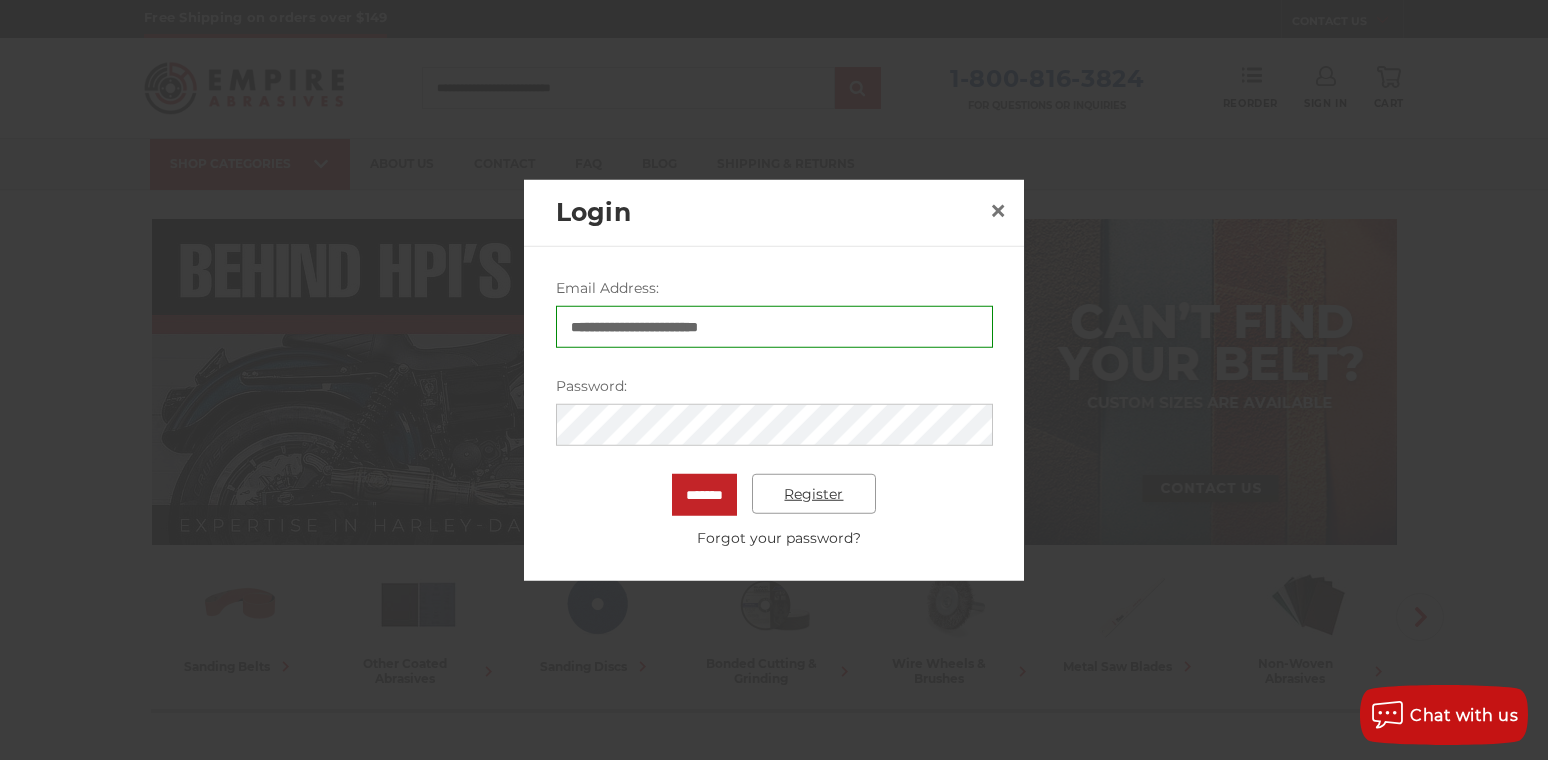 click on "Register" at bounding box center [814, 494] 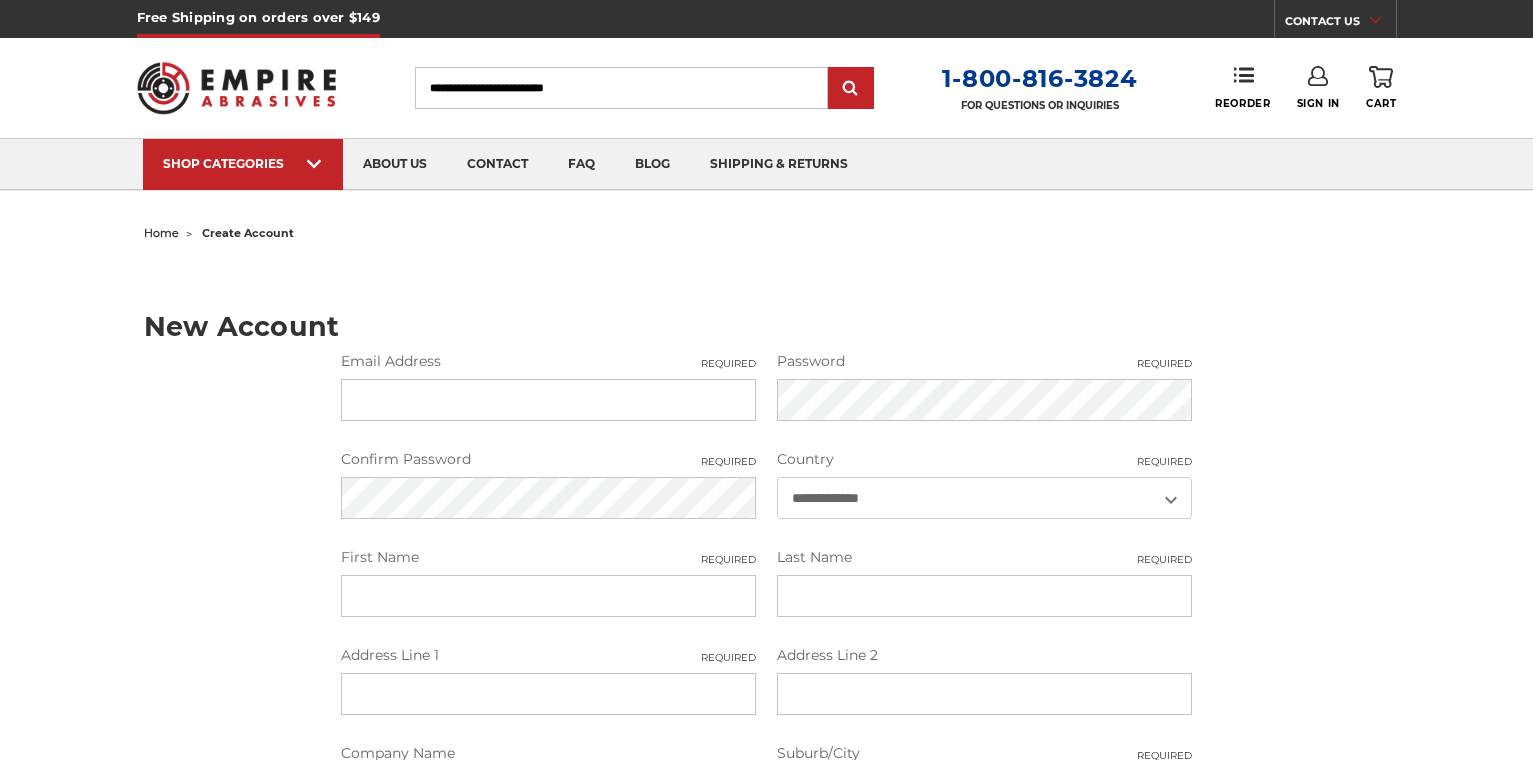 scroll, scrollTop: 0, scrollLeft: 0, axis: both 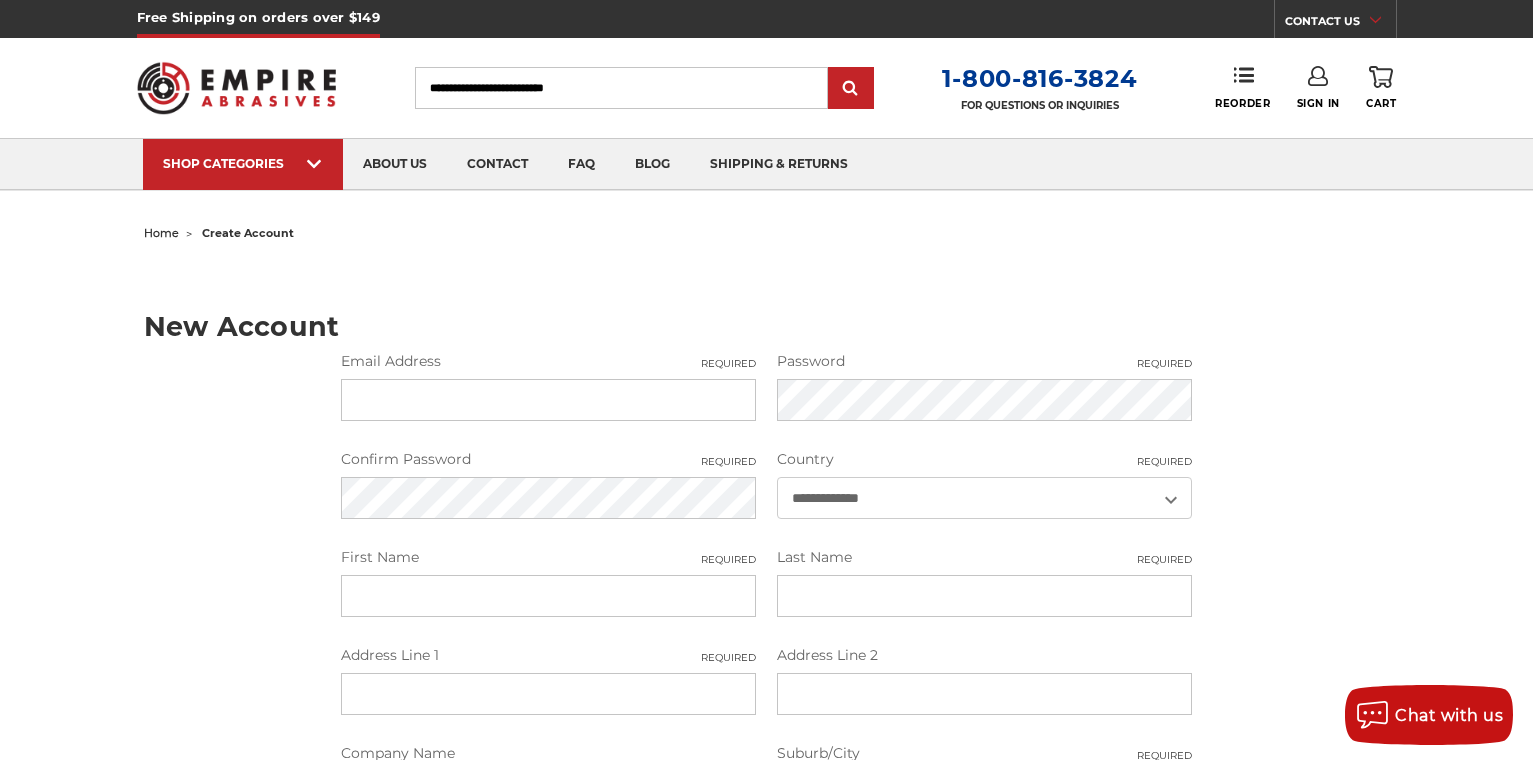 click on "Email Address
Required" at bounding box center [548, 400] 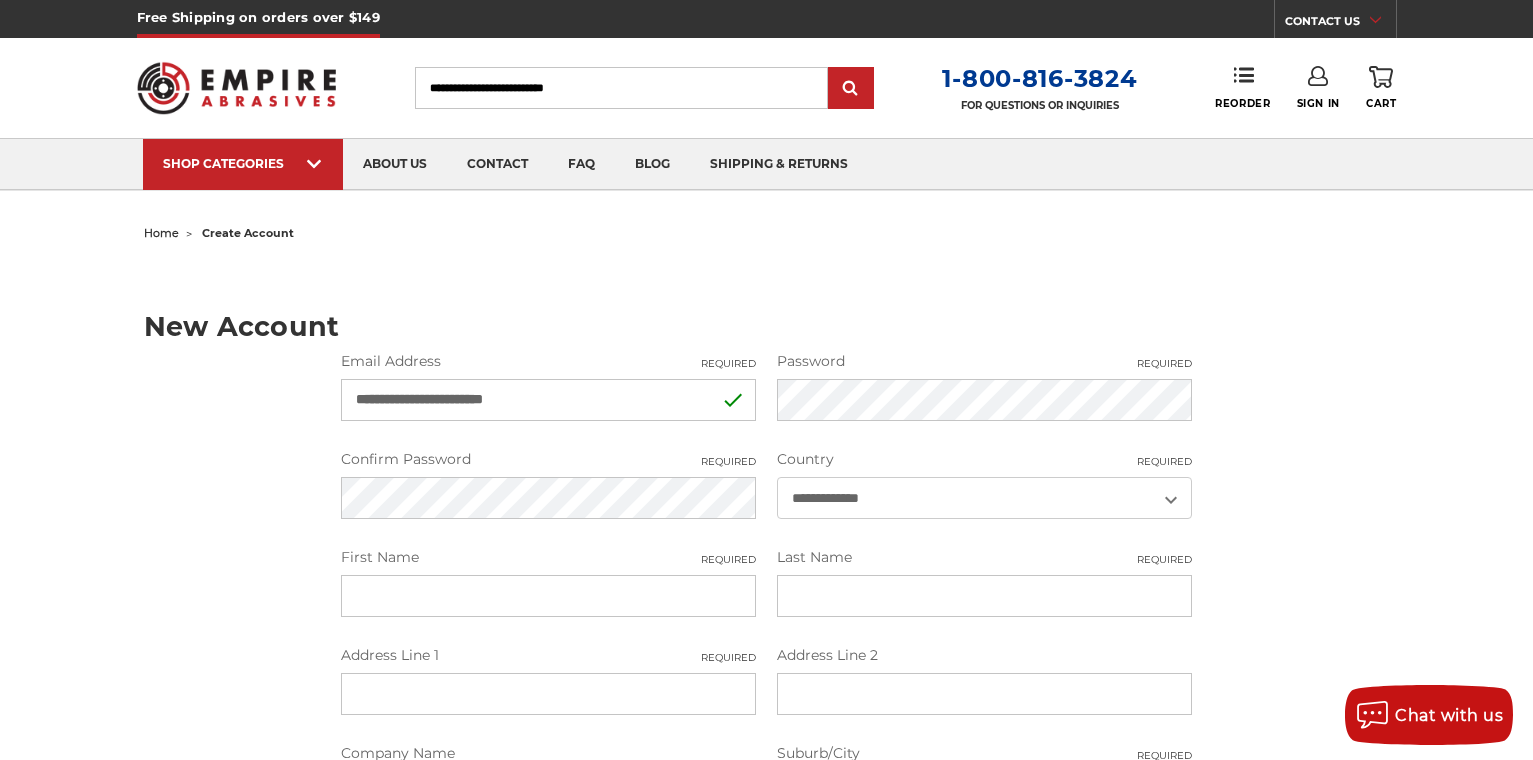 type on "**********" 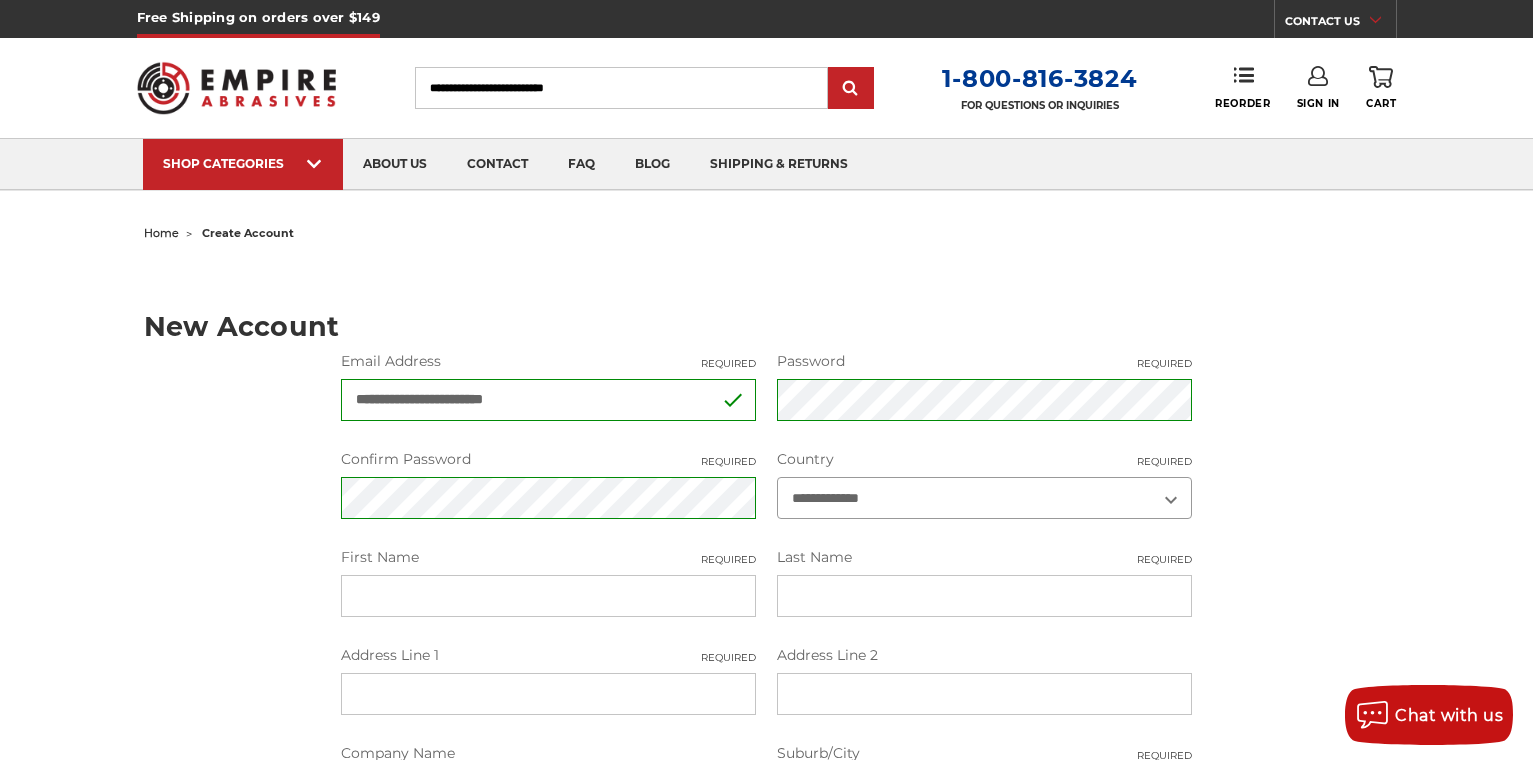 click on "**********" at bounding box center (984, 498) 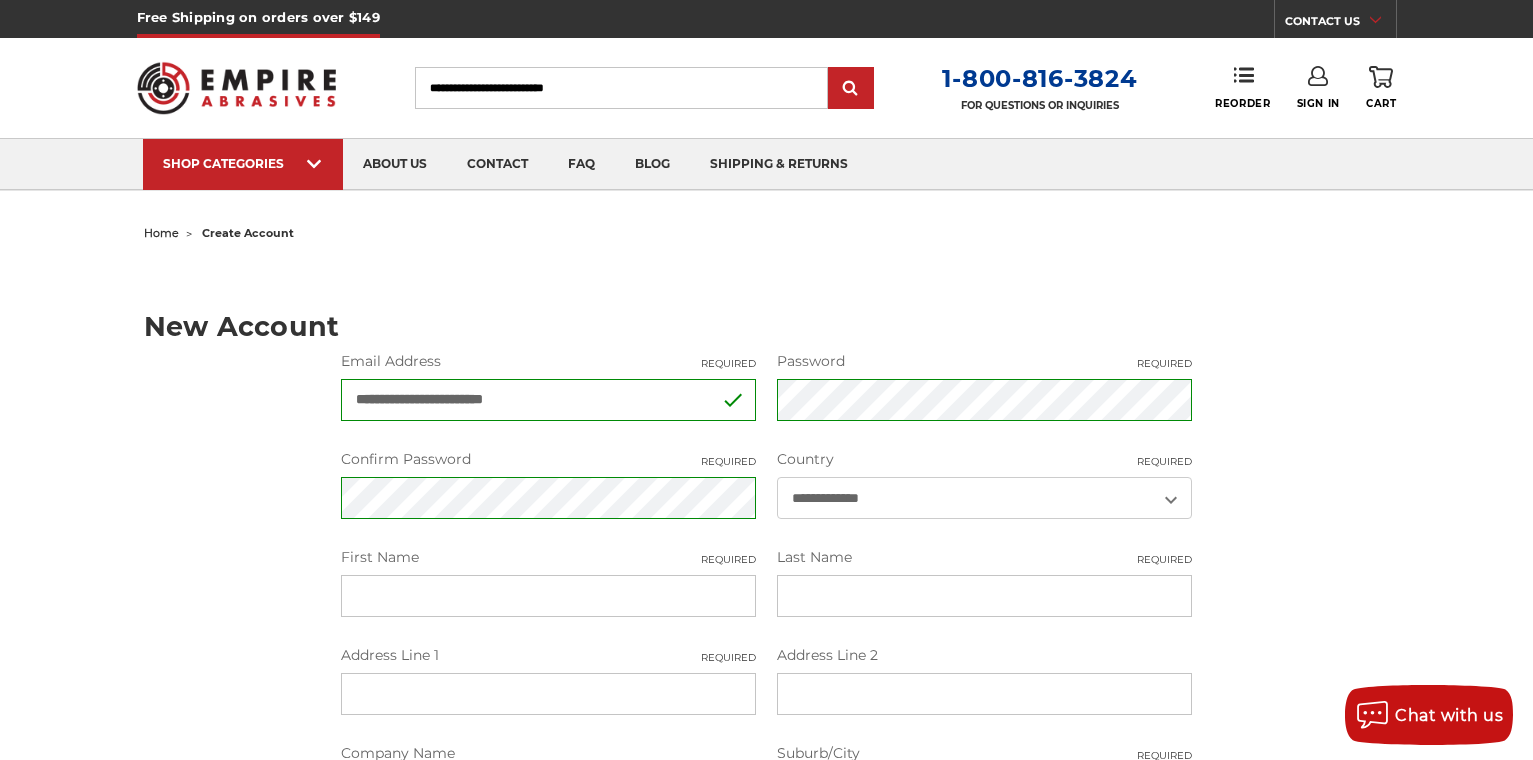 click on "First Name
Required" at bounding box center [548, 596] 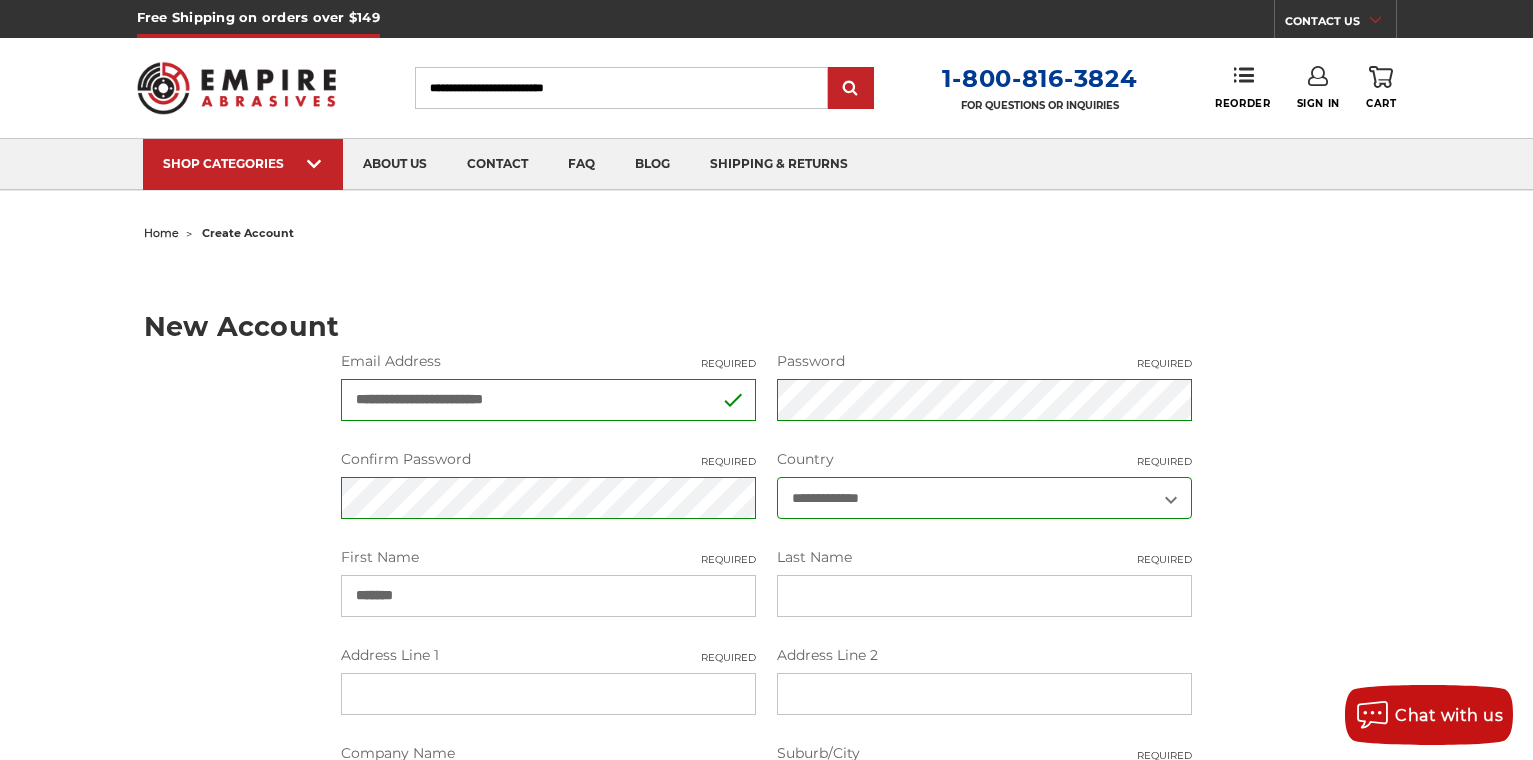 type on "*******" 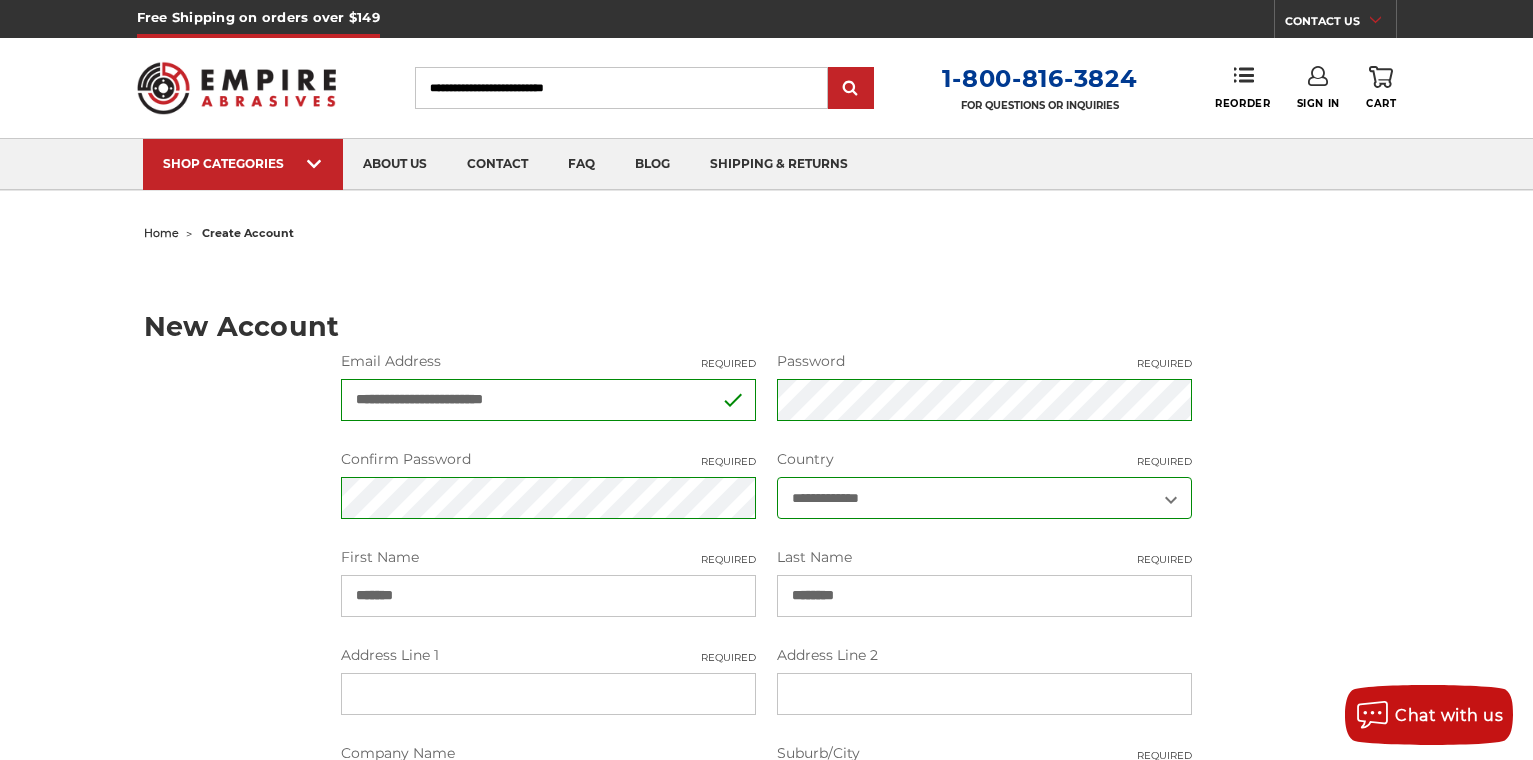 type on "********" 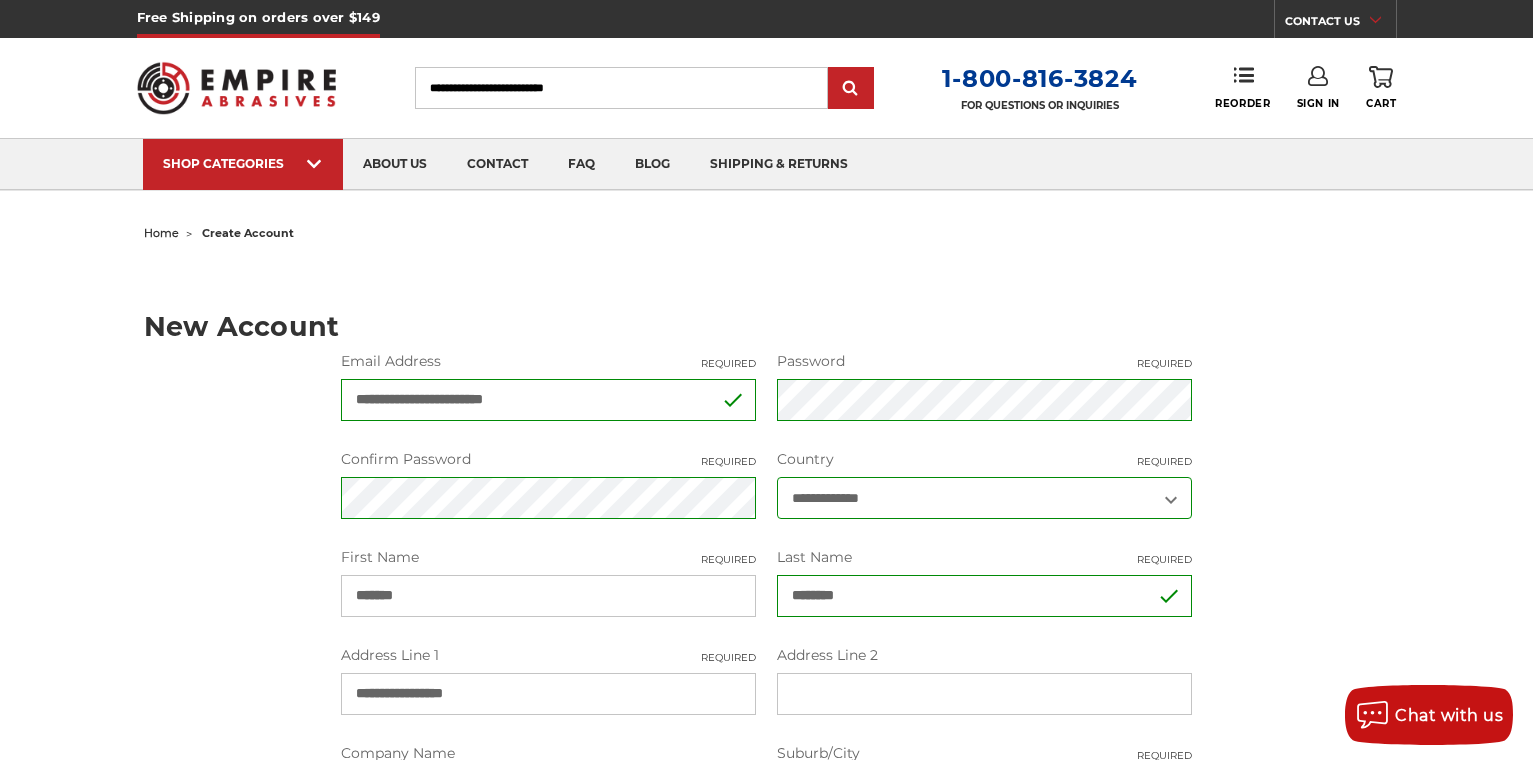 type on "**********" 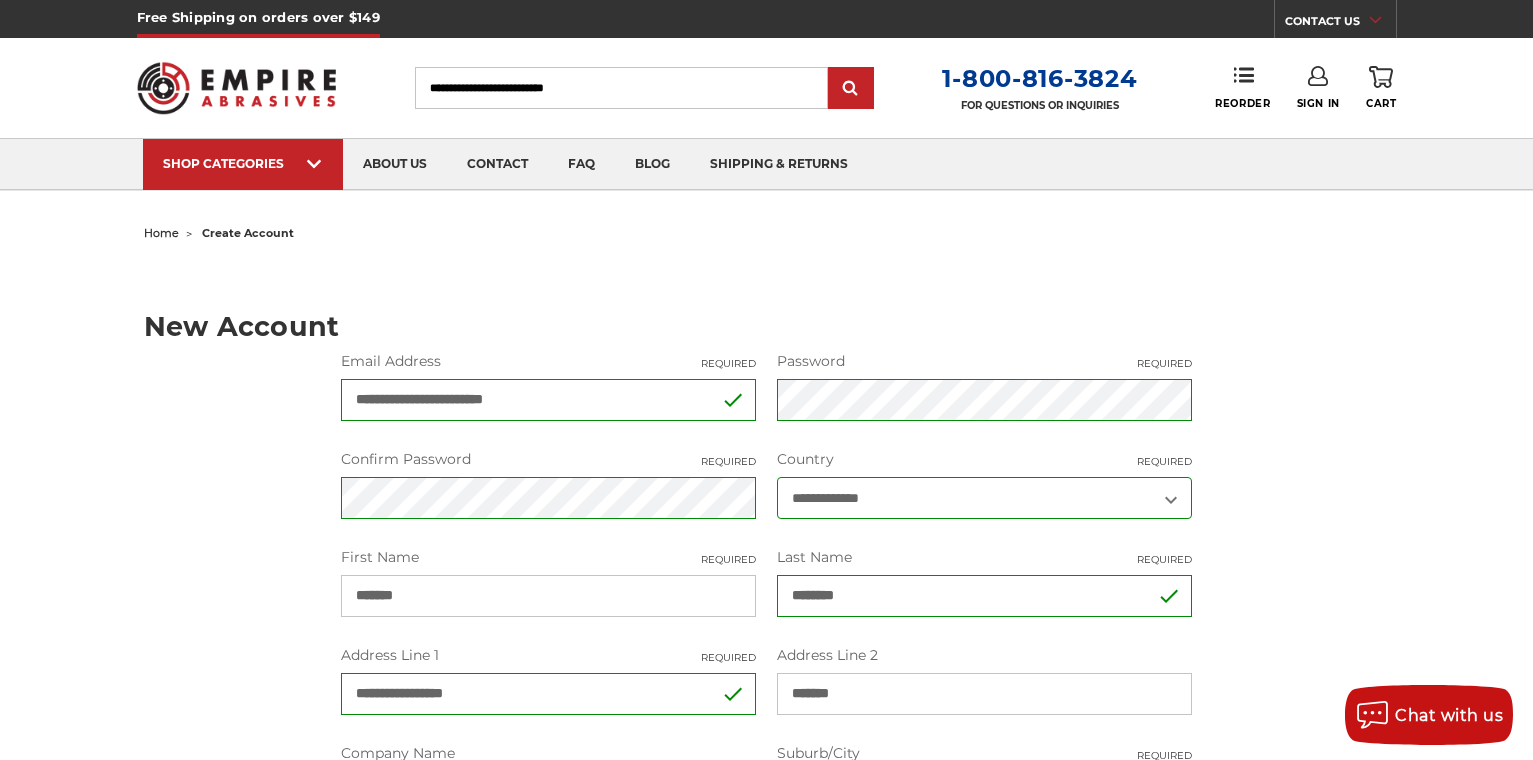 type on "*******" 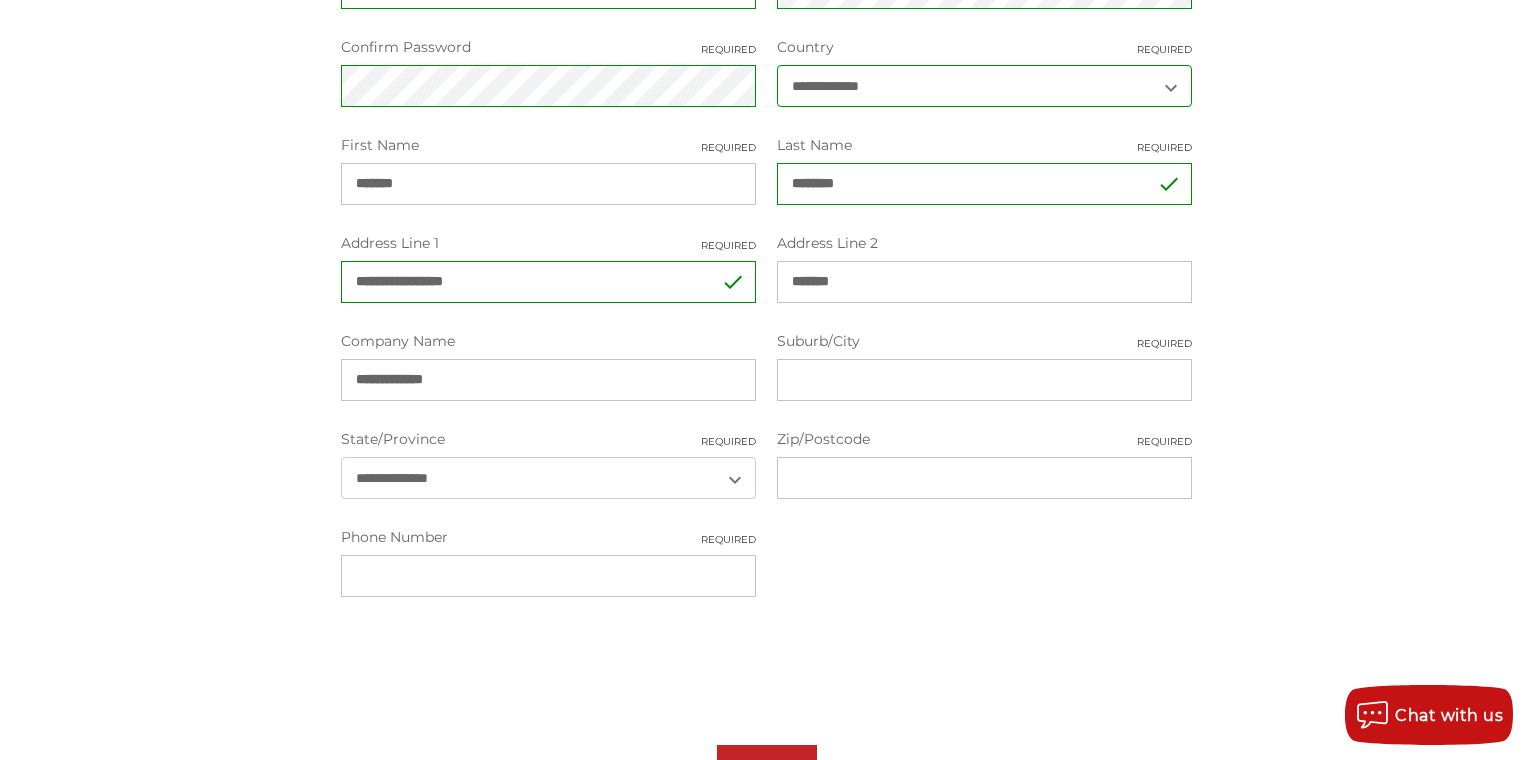 type on "**********" 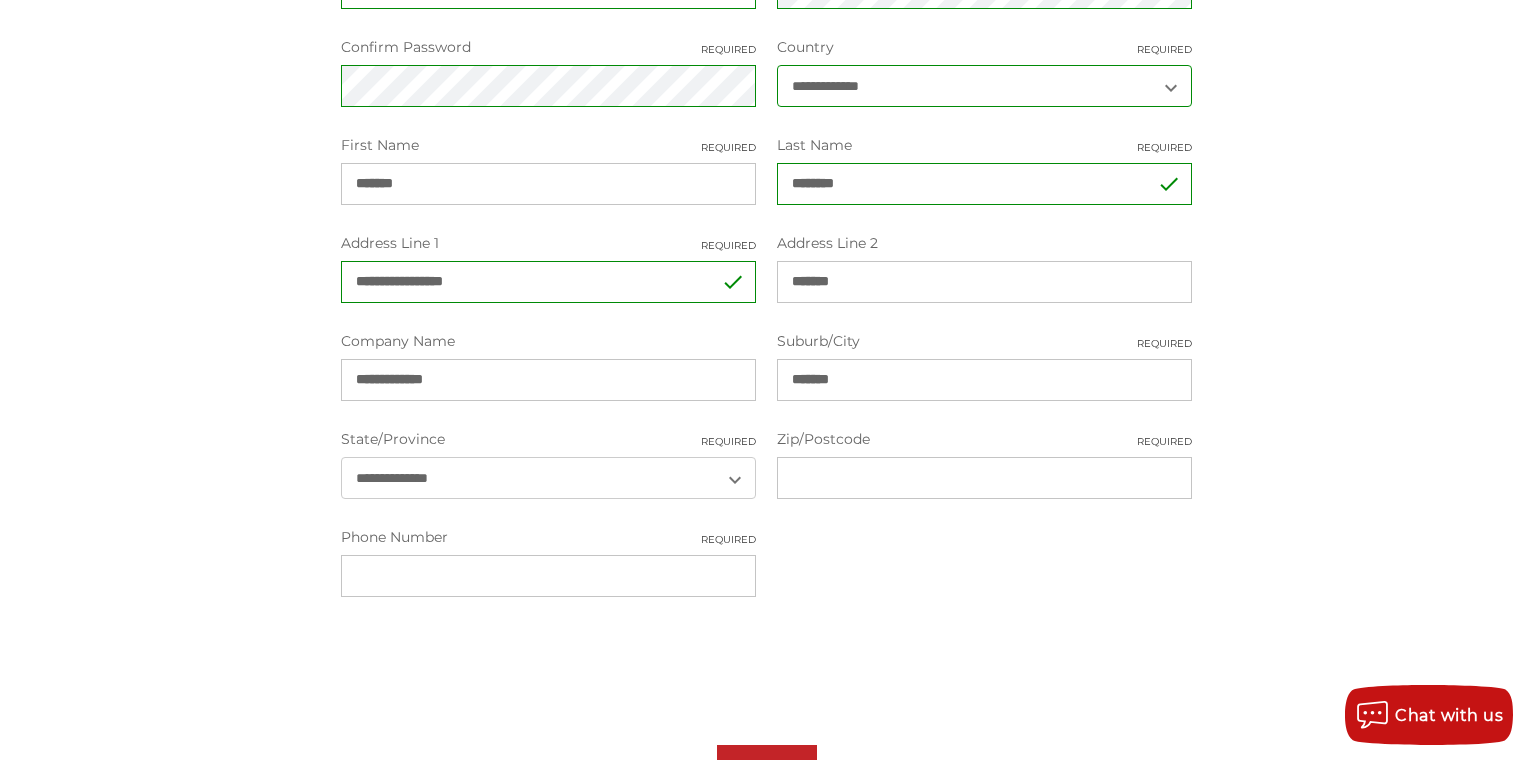type on "*******" 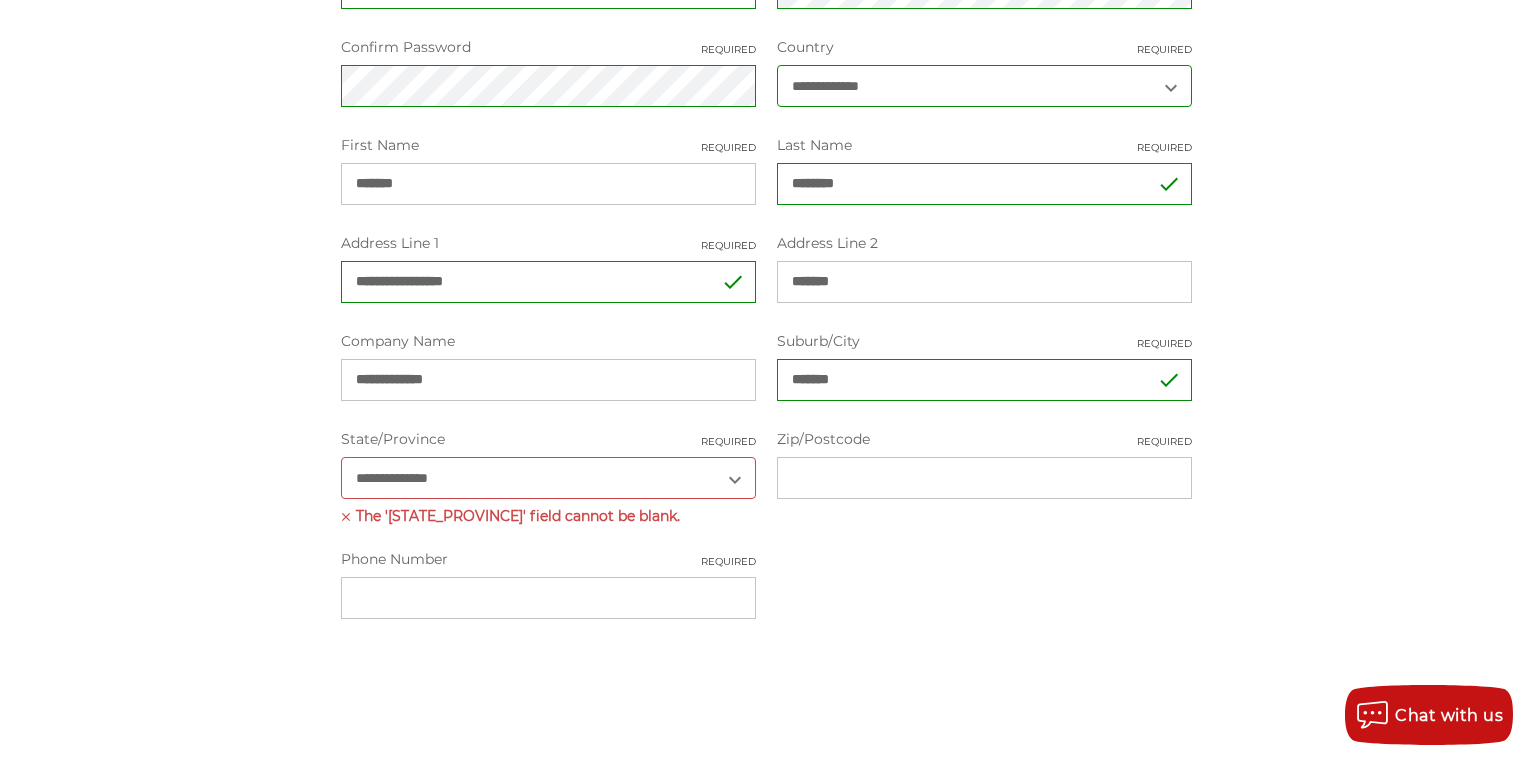 click on "**********" at bounding box center [548, 478] 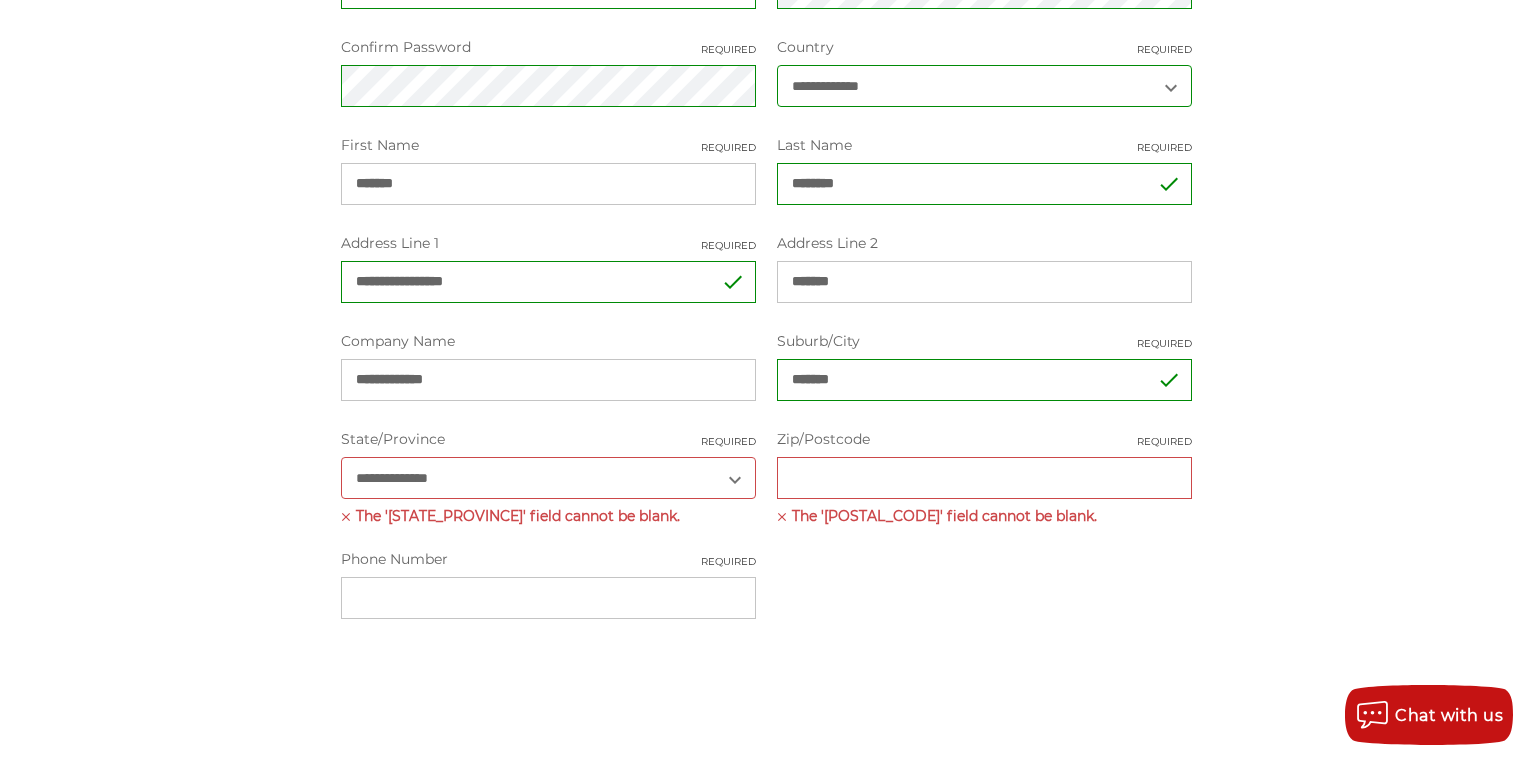 select on "******" 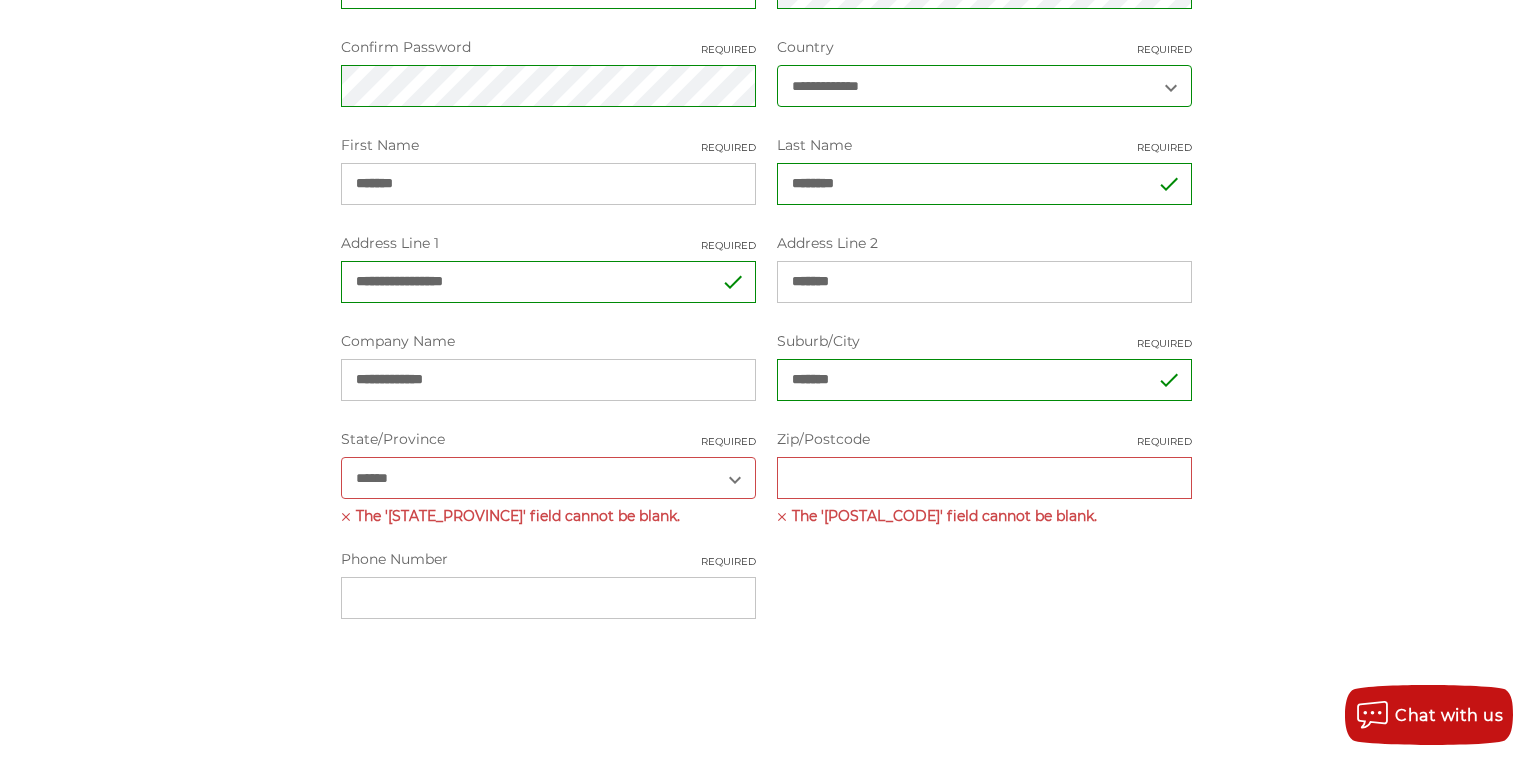 click on "**********" at bounding box center [548, 478] 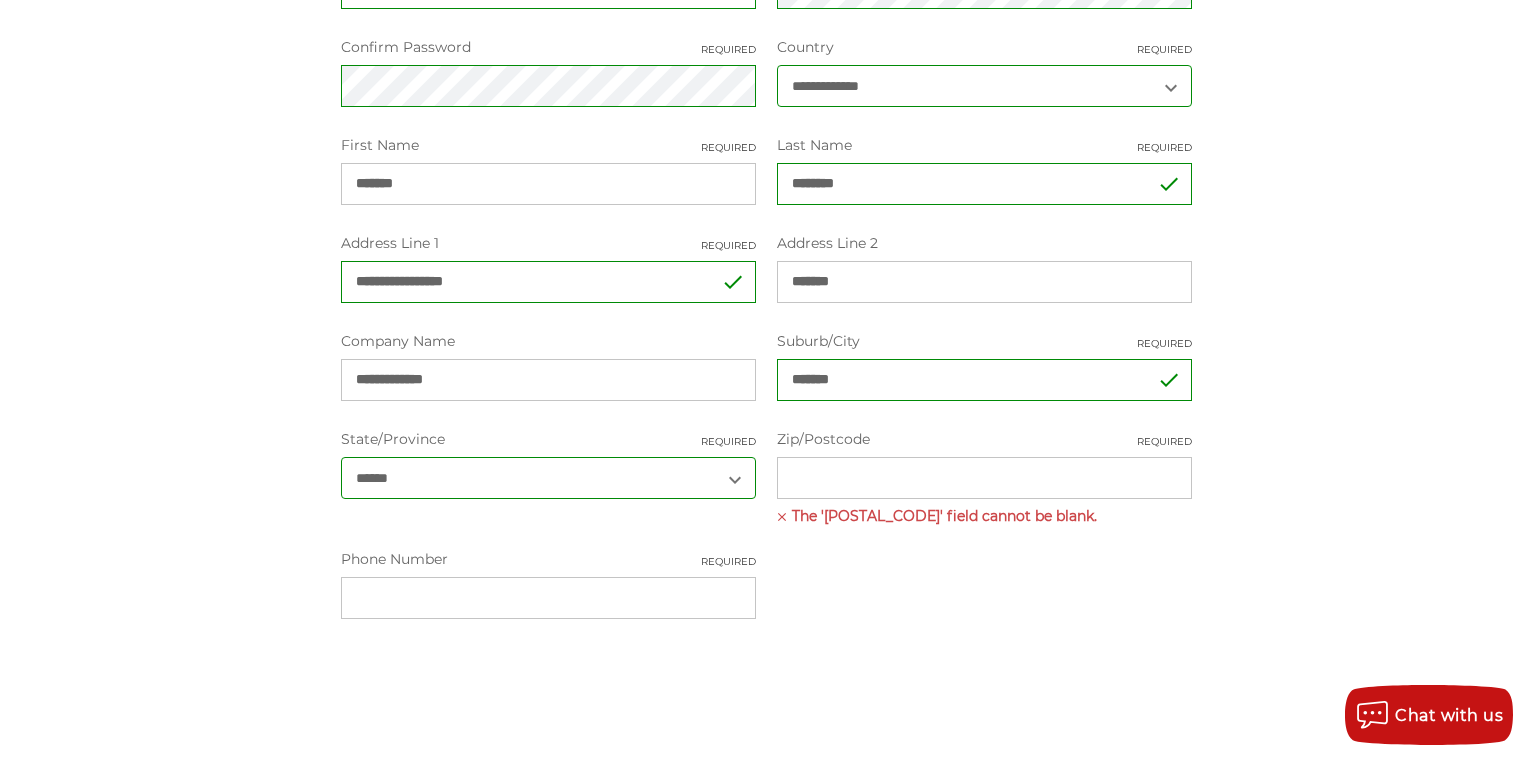 click on "Zip/Postcode
Required" at bounding box center (984, 478) 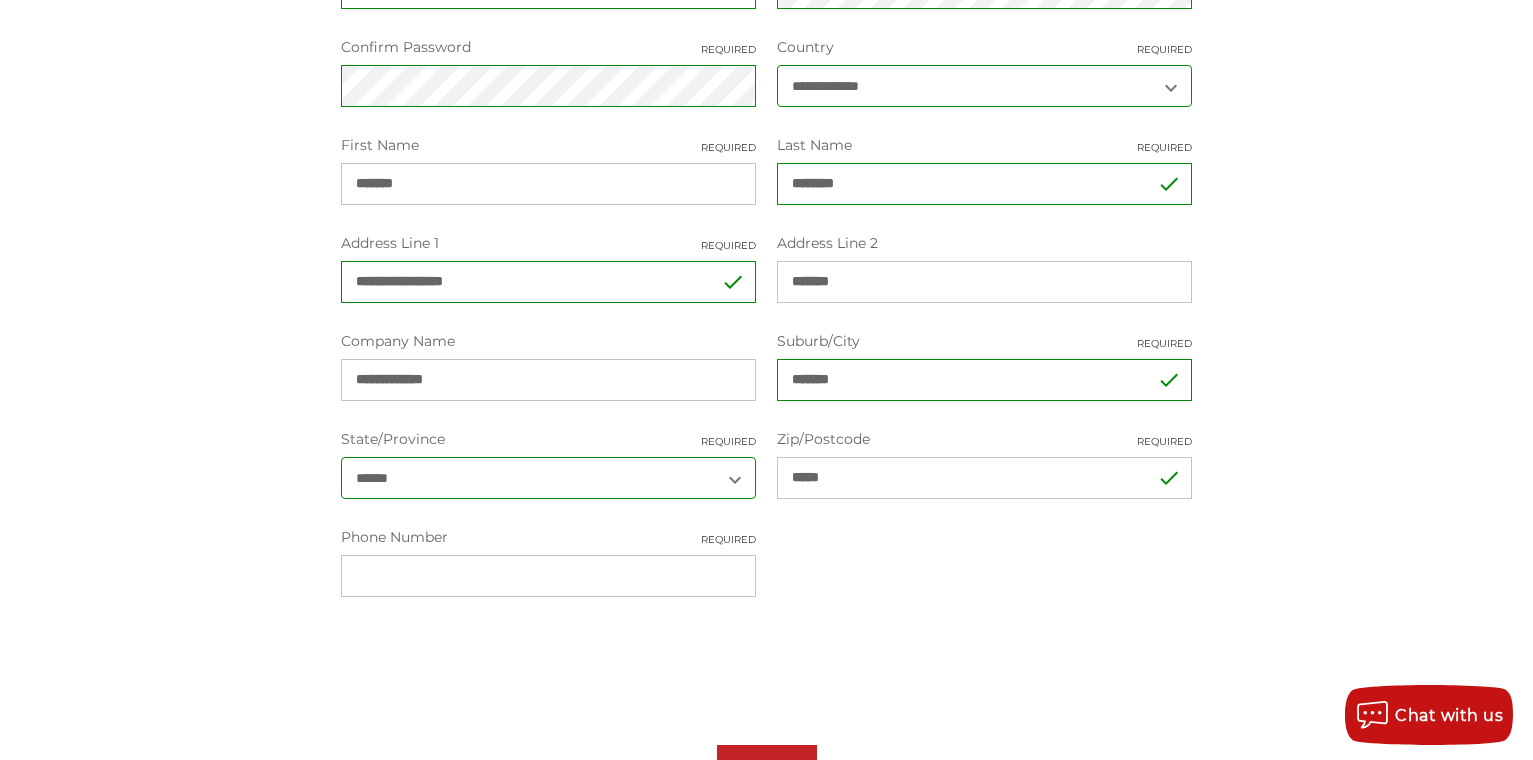 type on "*****" 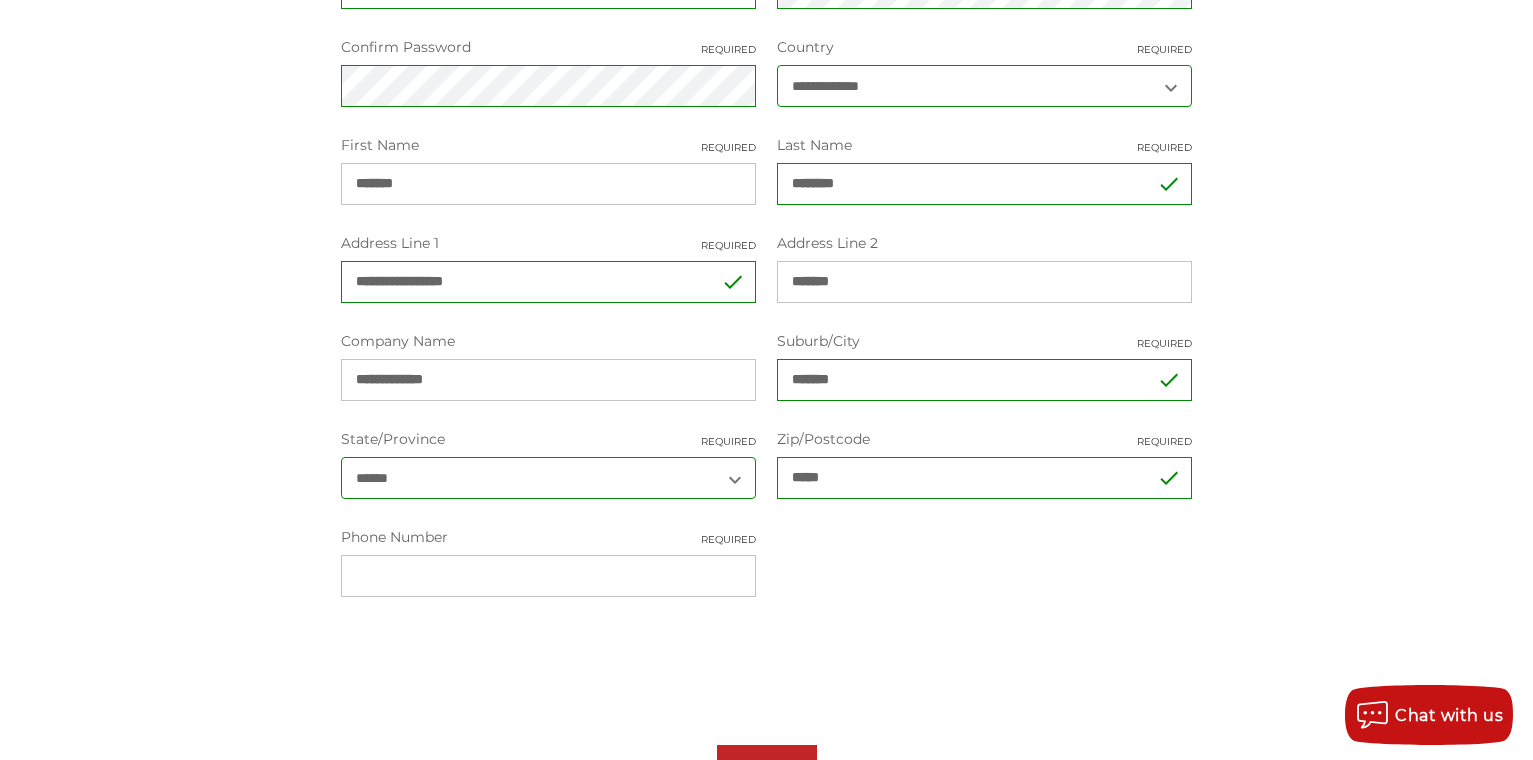 click on "Phone Number
Required" at bounding box center [548, 576] 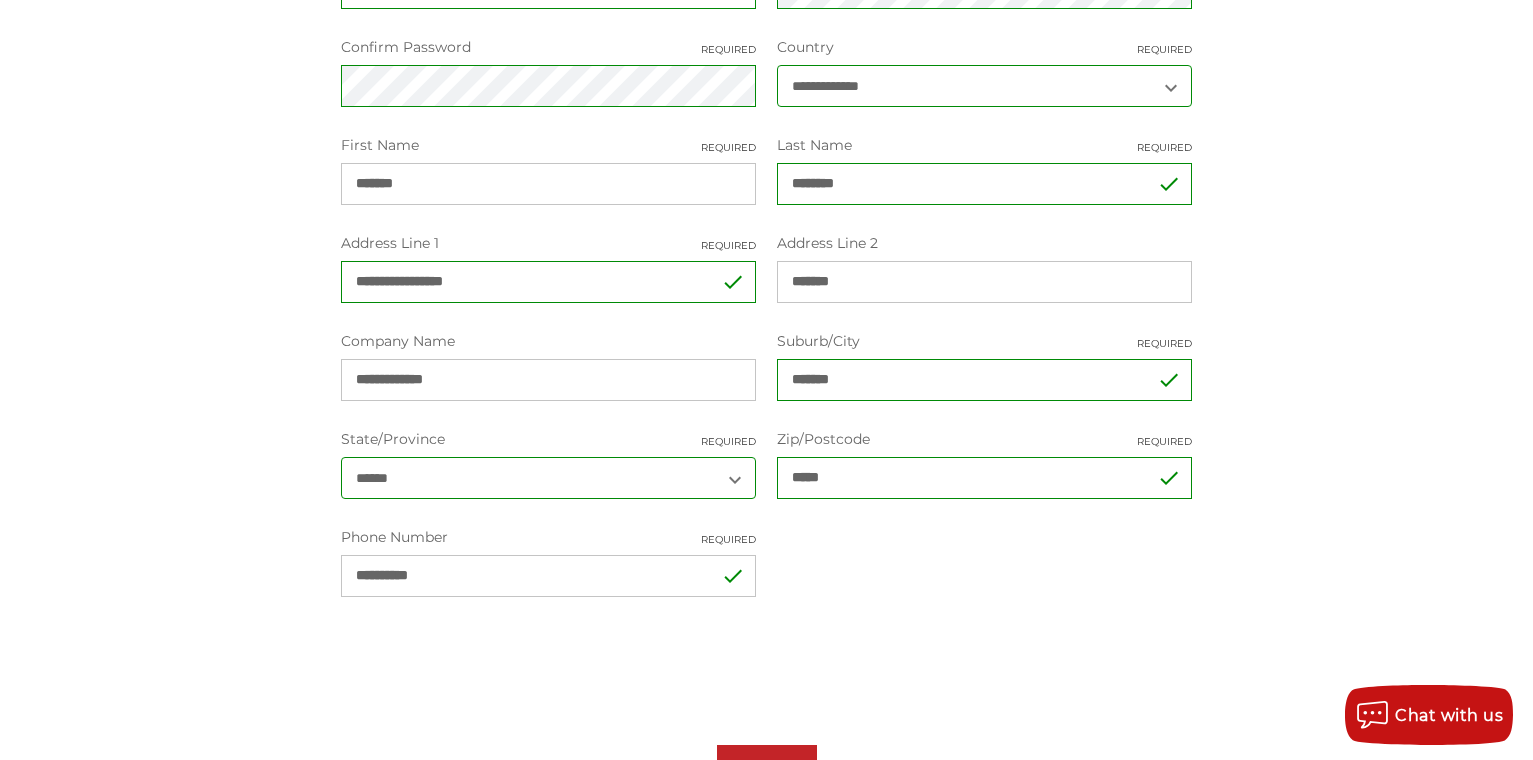 type on "**********" 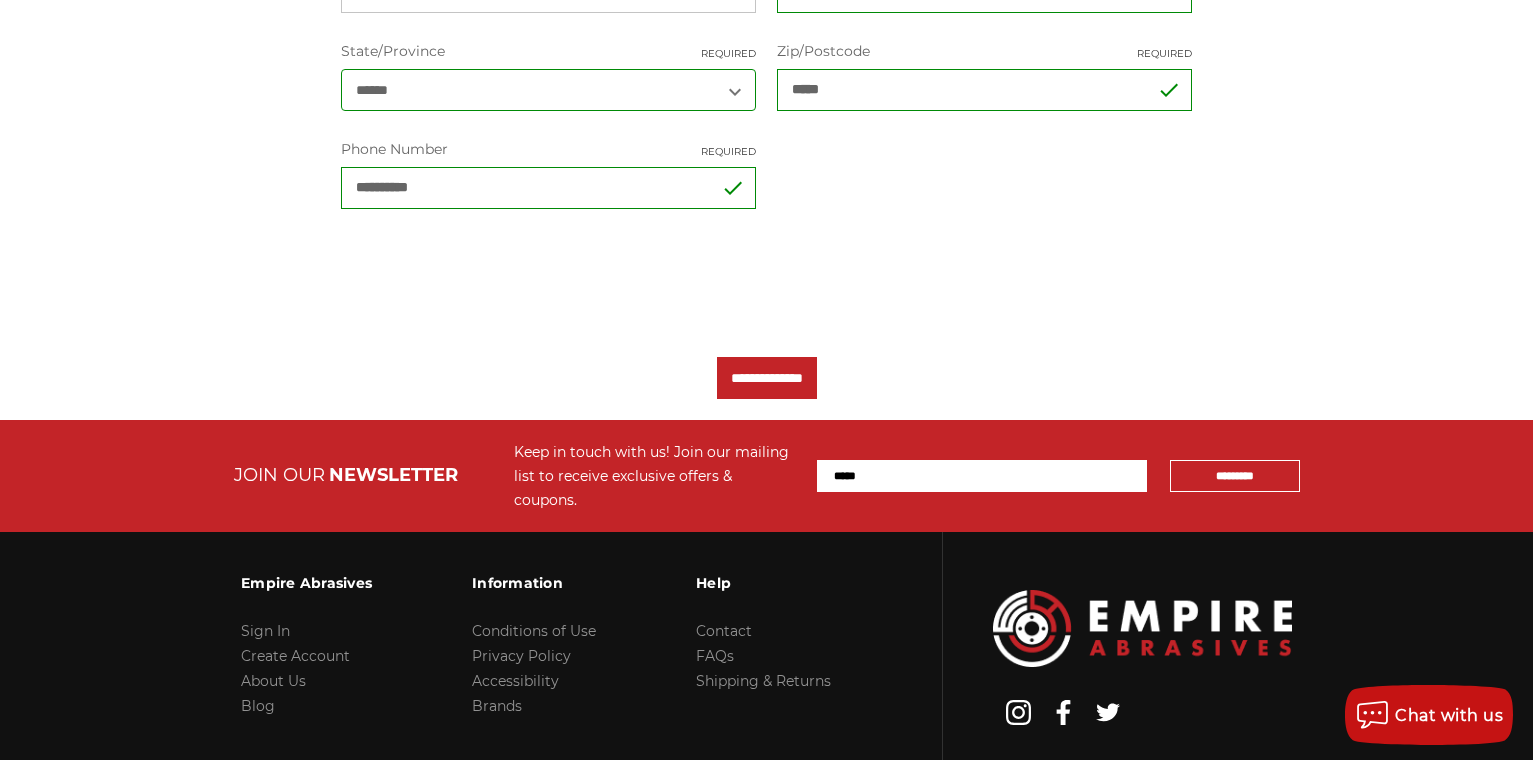 scroll, scrollTop: 812, scrollLeft: 0, axis: vertical 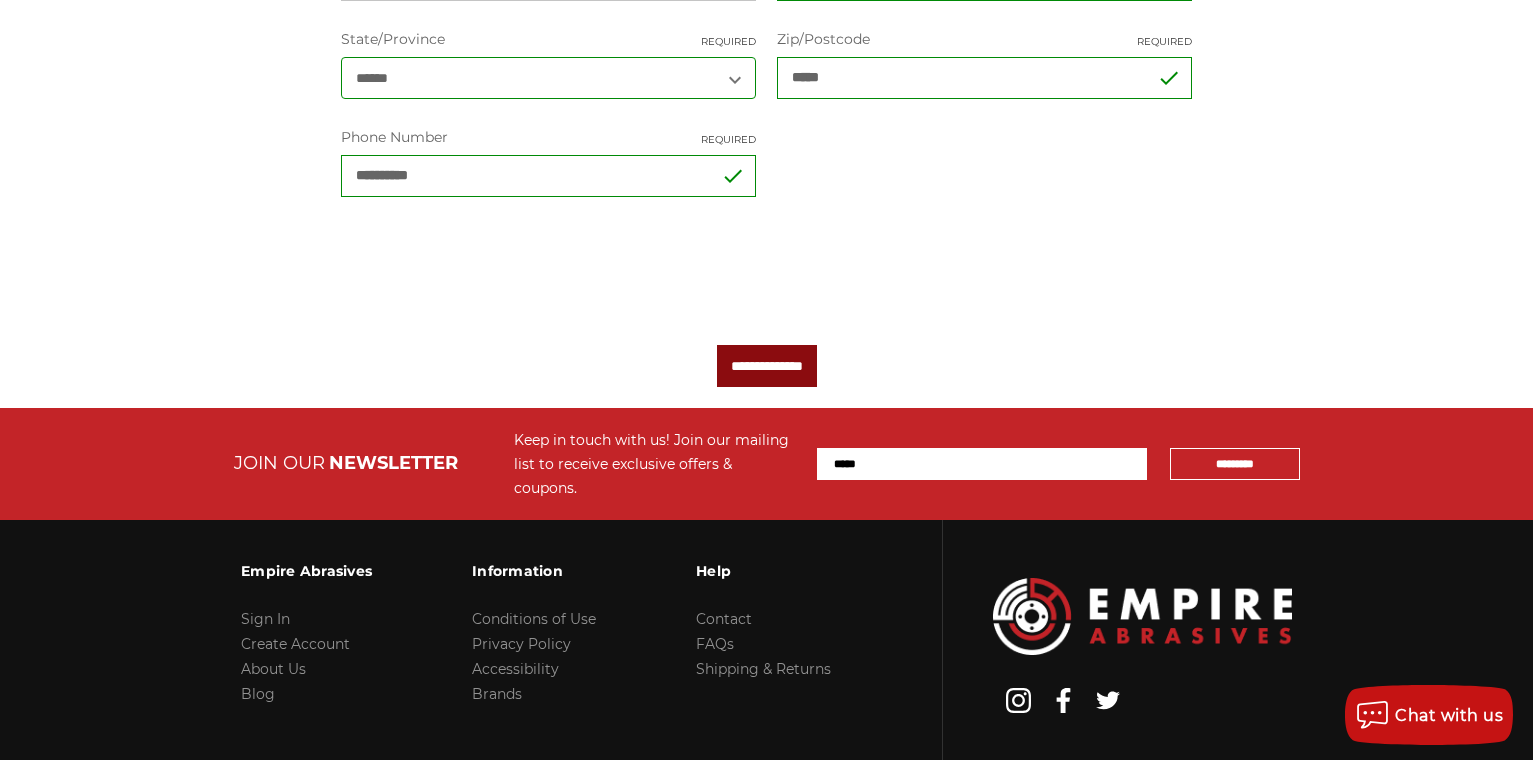 click on "**********" at bounding box center (767, 366) 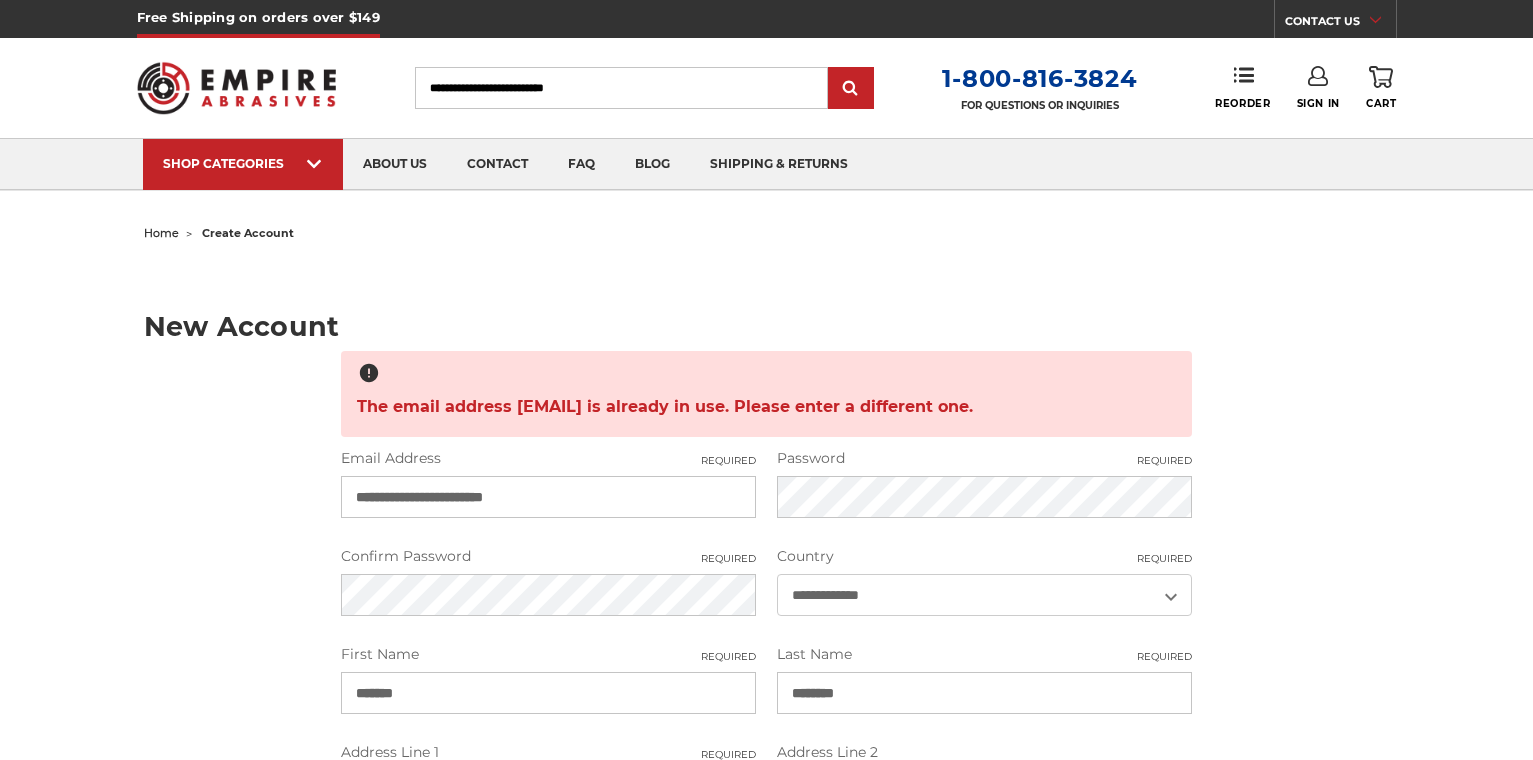 scroll, scrollTop: 0, scrollLeft: 0, axis: both 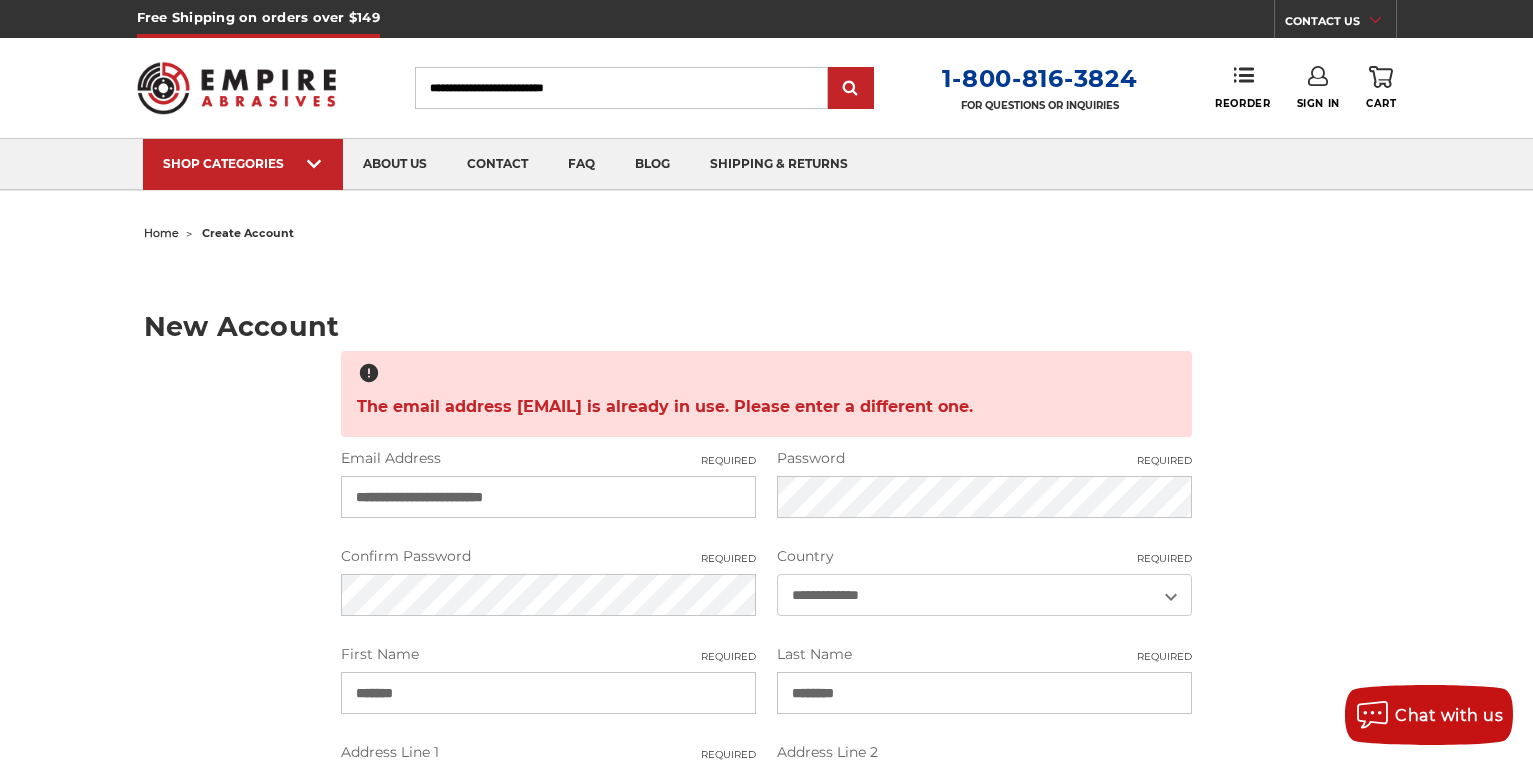 click on "**********" at bounding box center [767, 768] 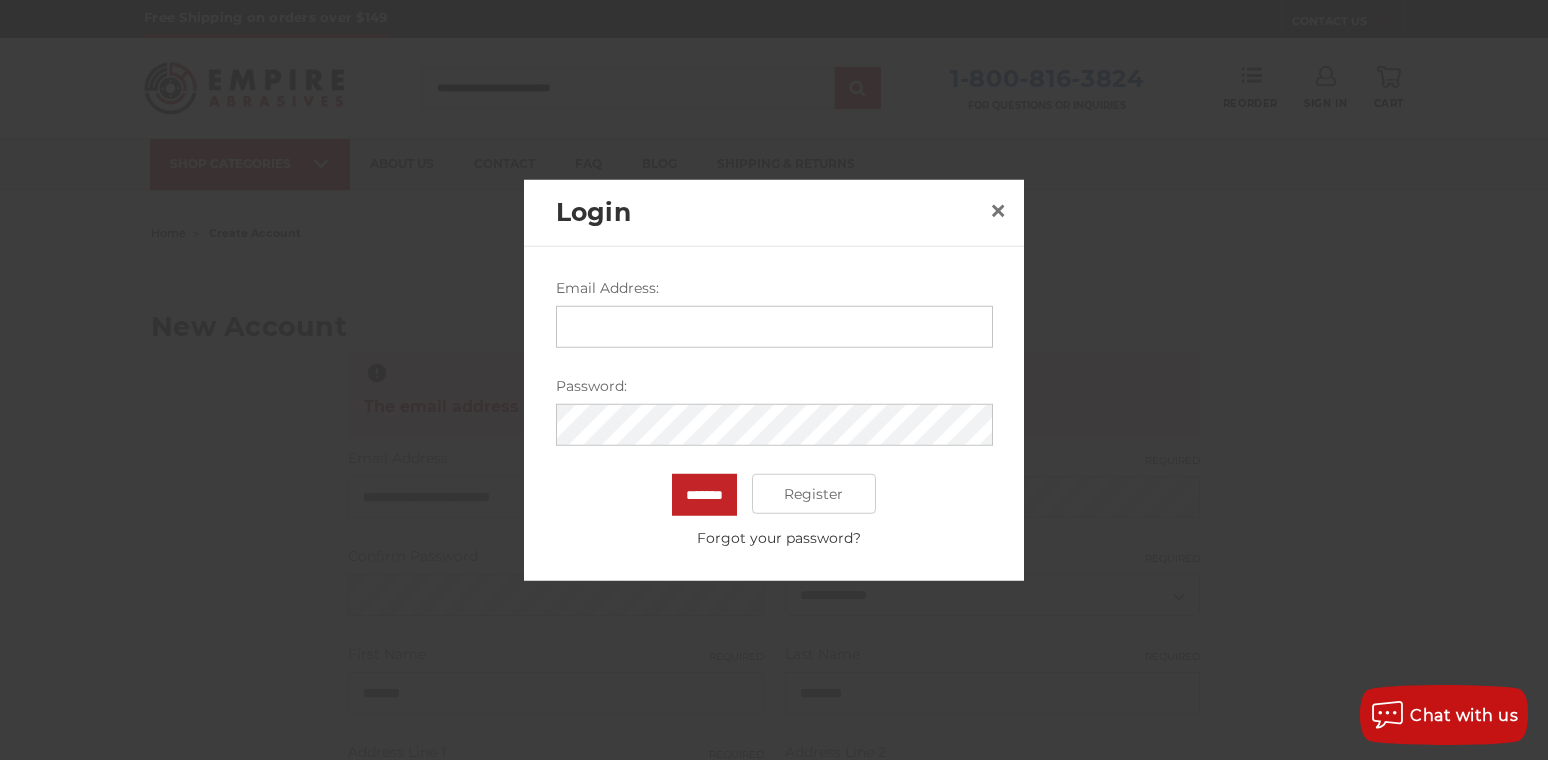 click on "Email Address:" at bounding box center (774, 327) 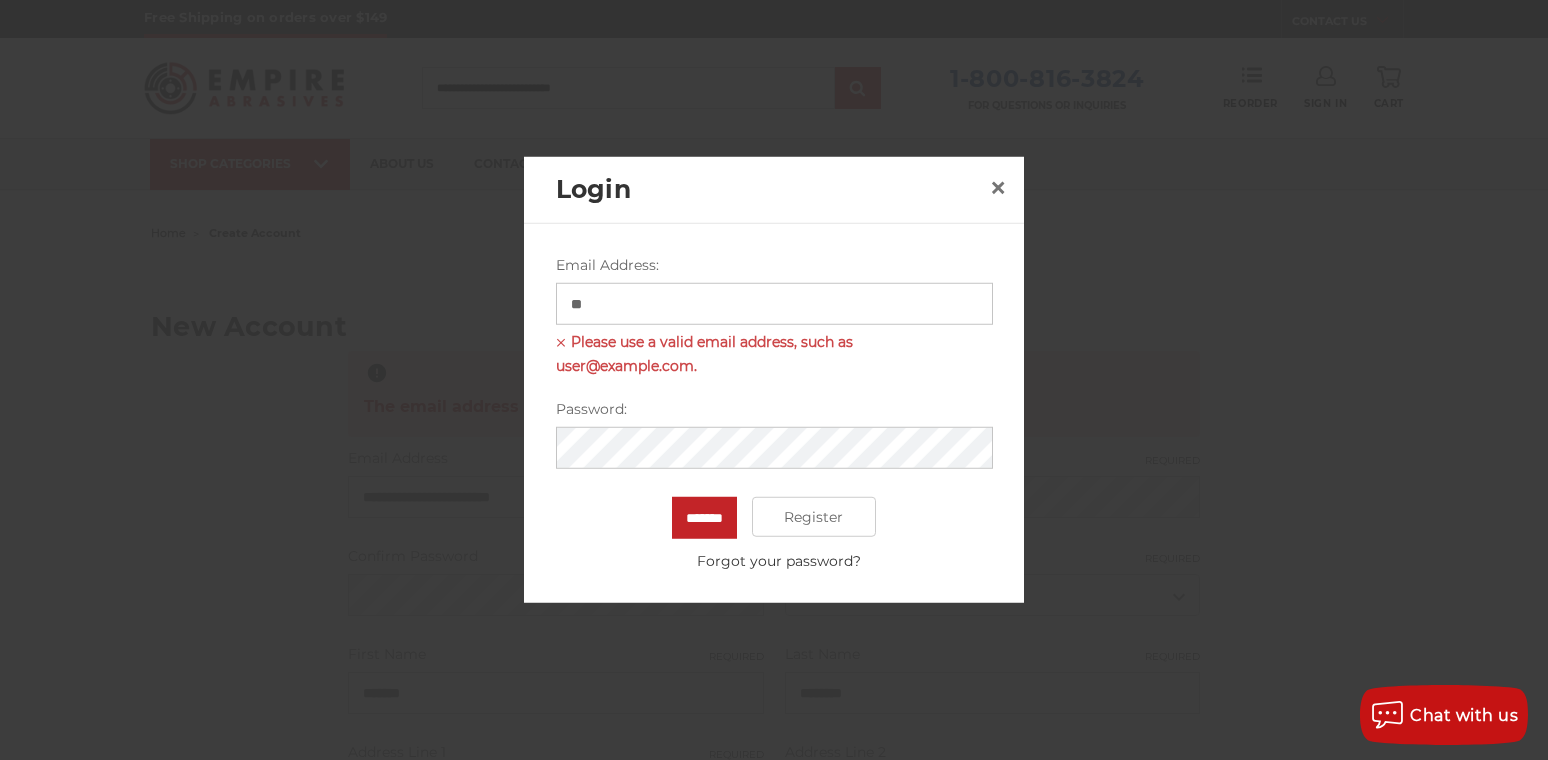 type on "*" 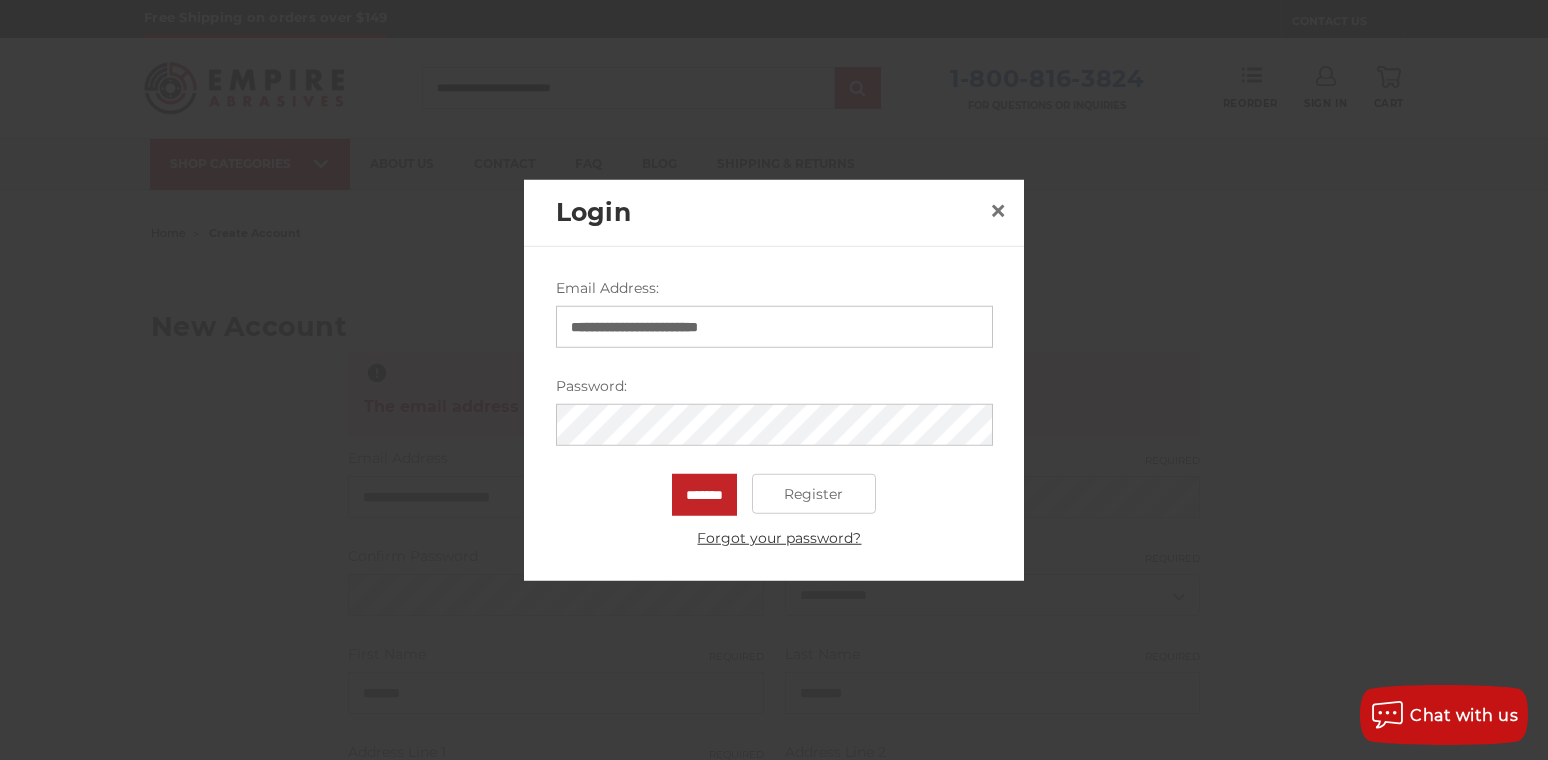 type on "**********" 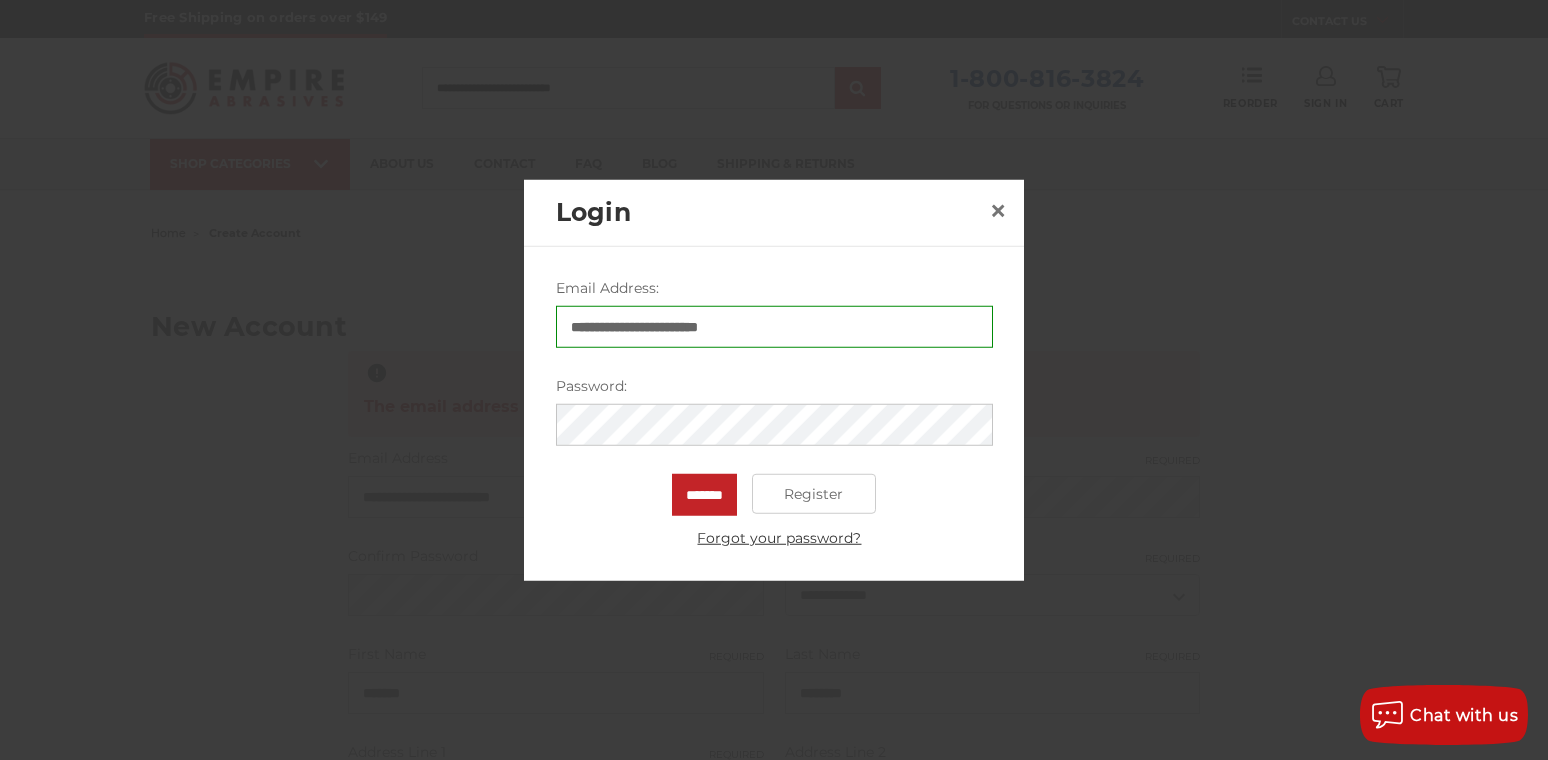 click on "Forgot your password?" at bounding box center [779, 538] 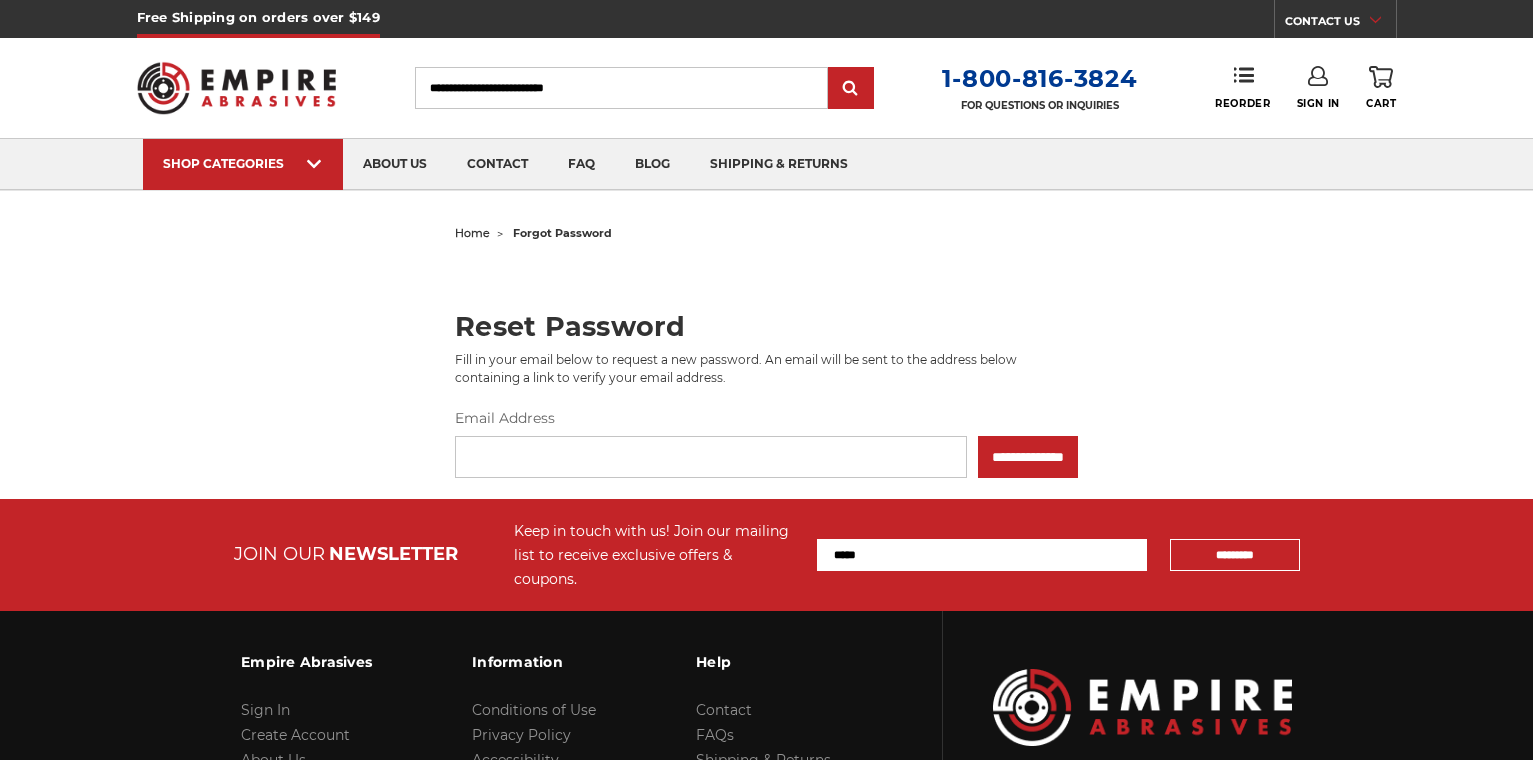 scroll, scrollTop: 0, scrollLeft: 0, axis: both 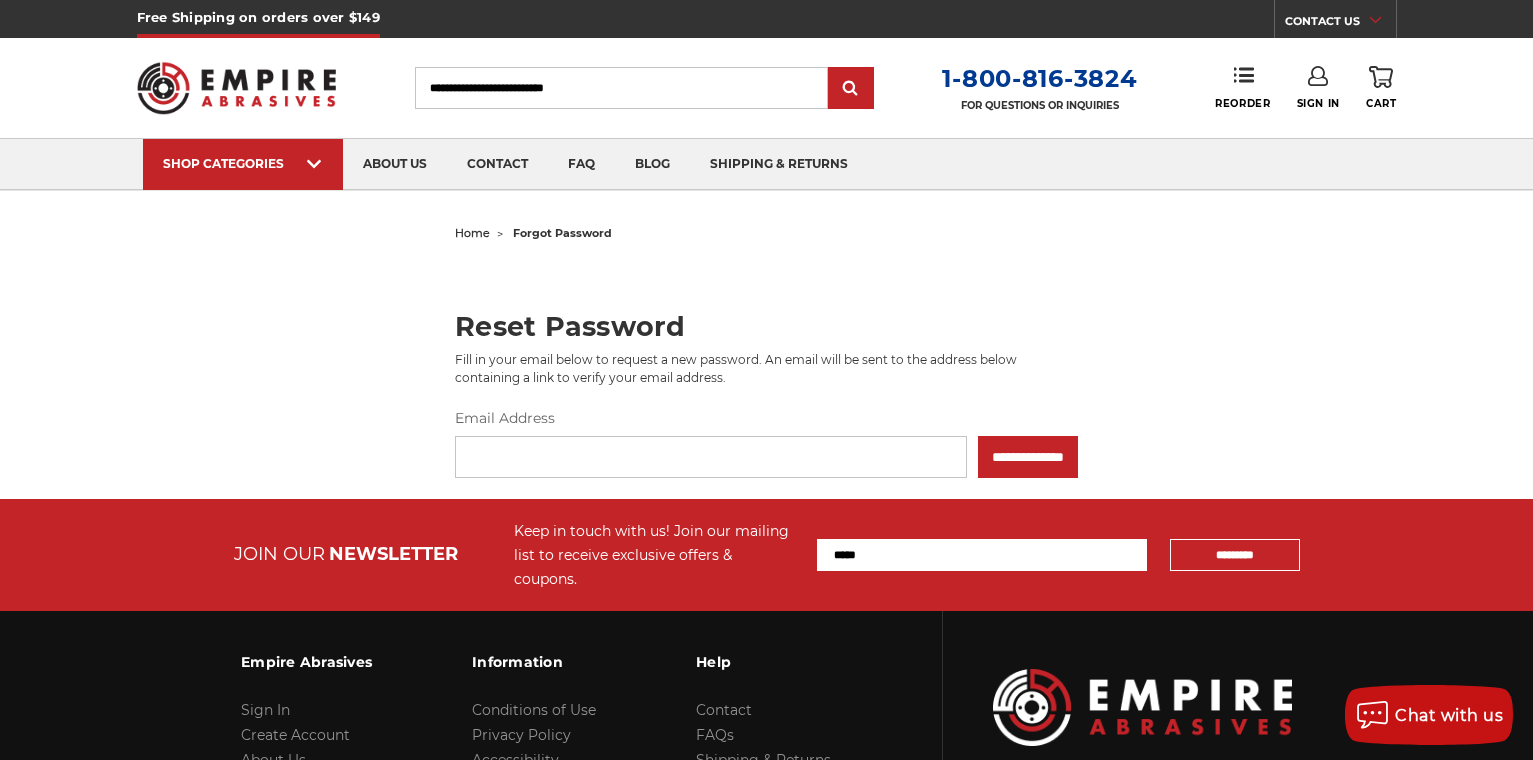 click on "Email Address" at bounding box center (711, 457) 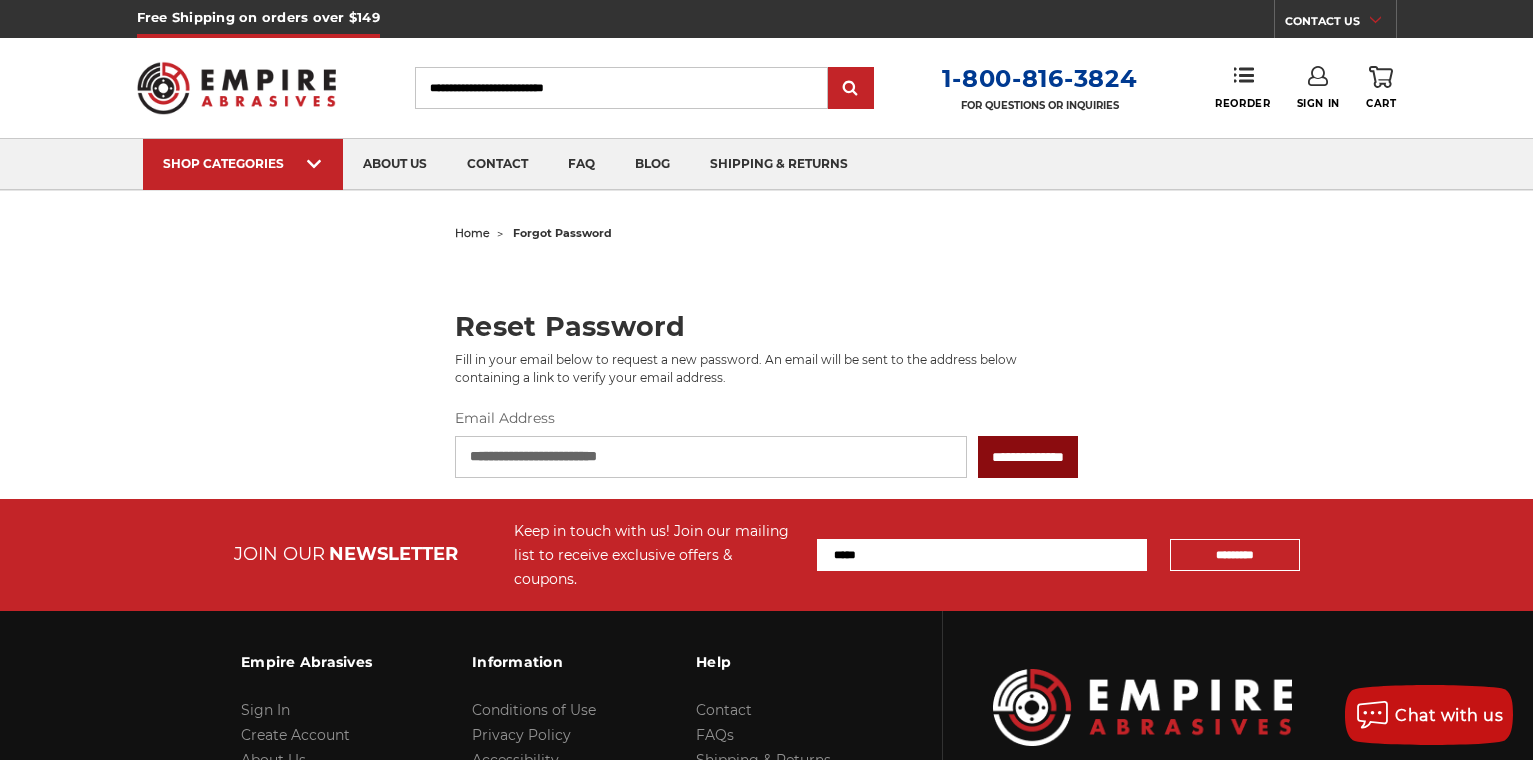 type on "**********" 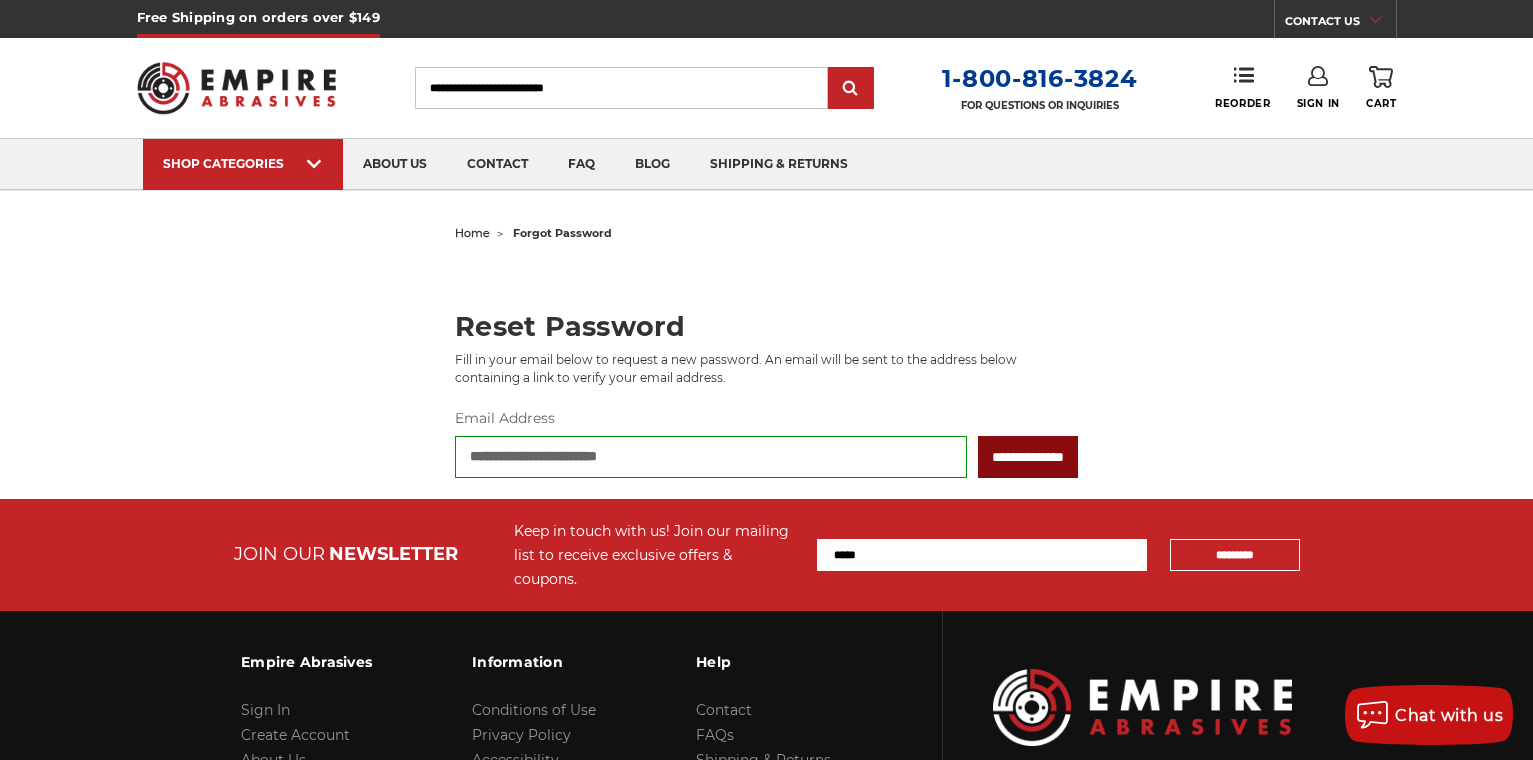 click on "**********" at bounding box center (1028, 457) 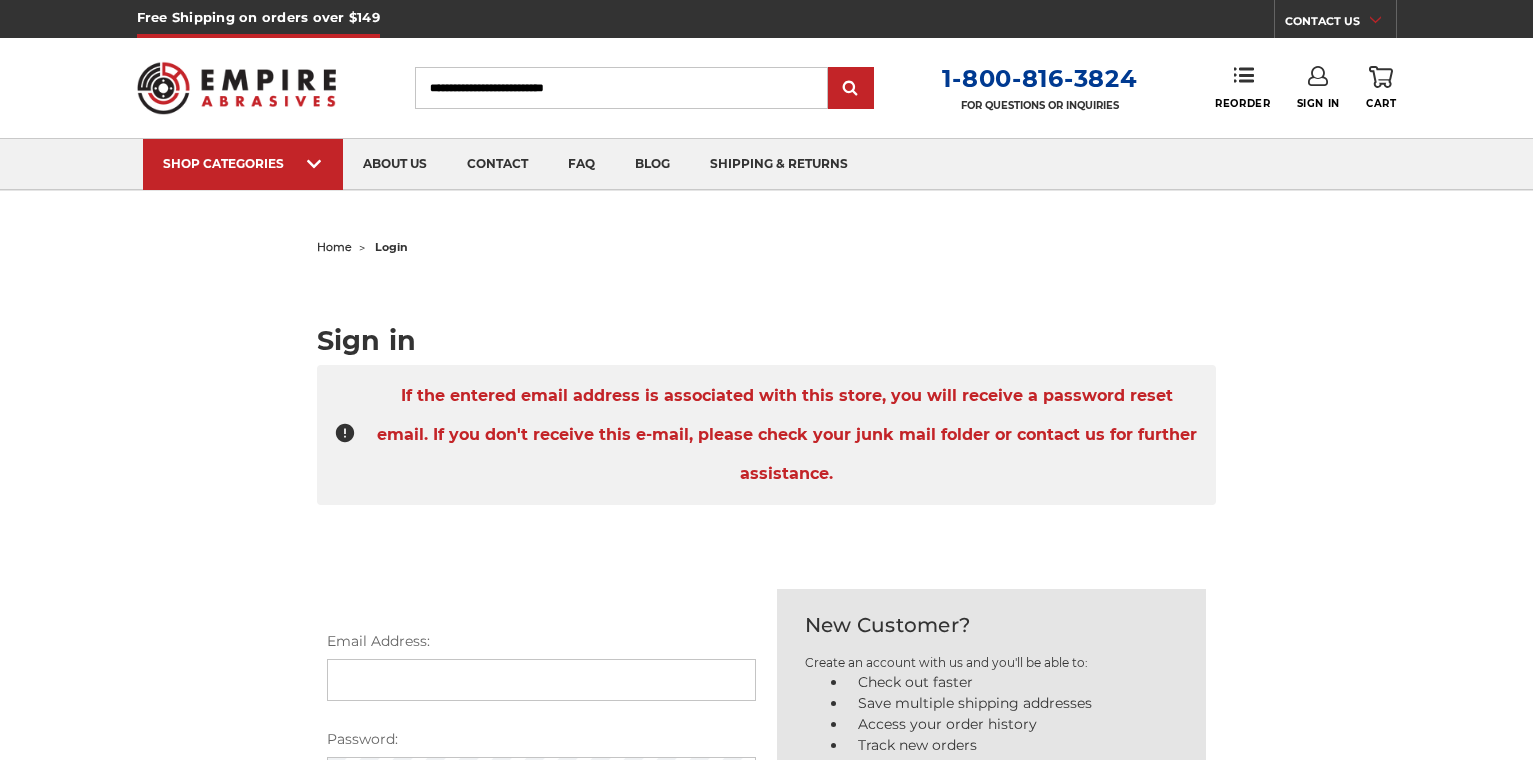 scroll, scrollTop: 0, scrollLeft: 0, axis: both 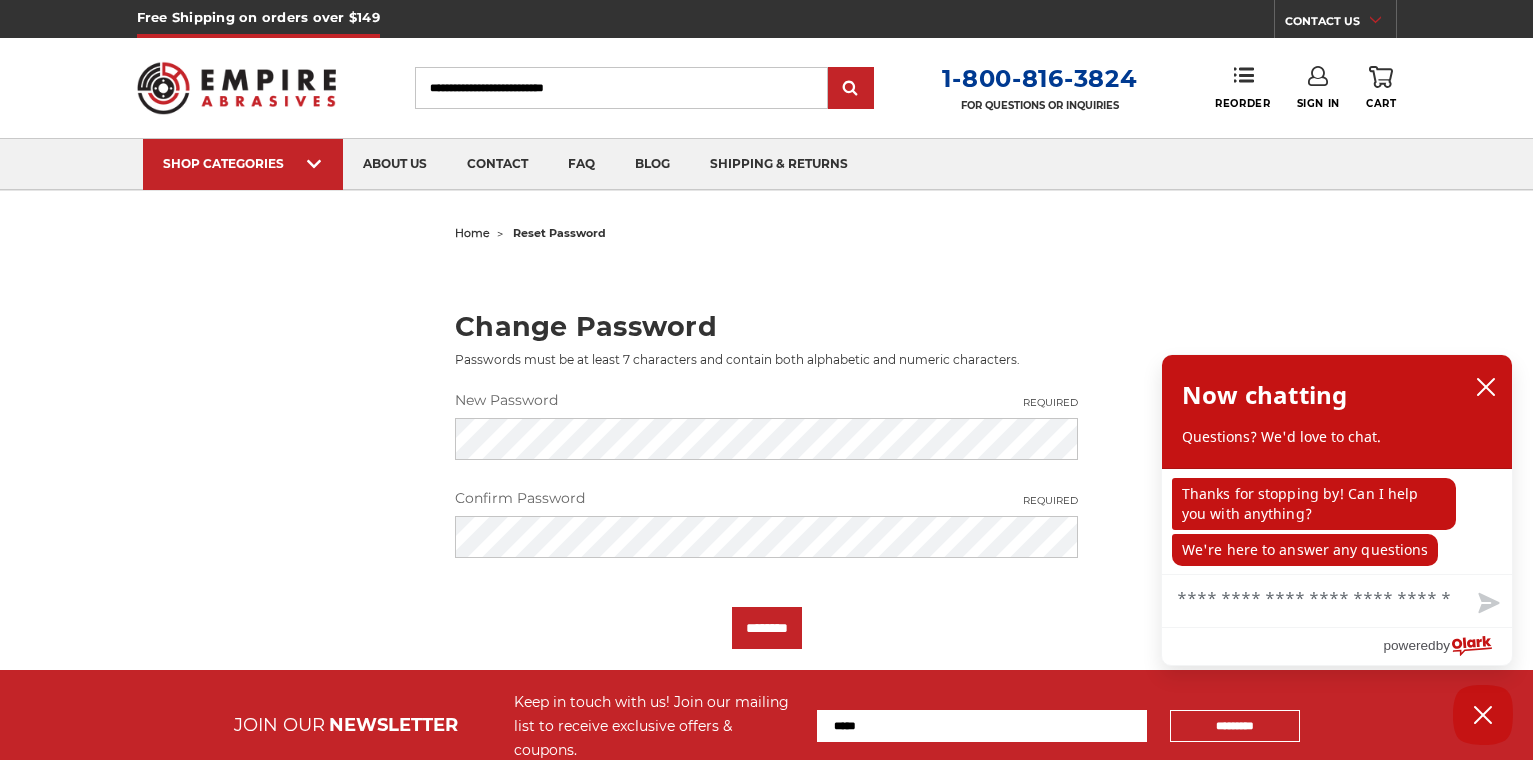 drag, startPoint x: 1265, startPoint y: 438, endPoint x: 1342, endPoint y: 291, distance: 165.94577 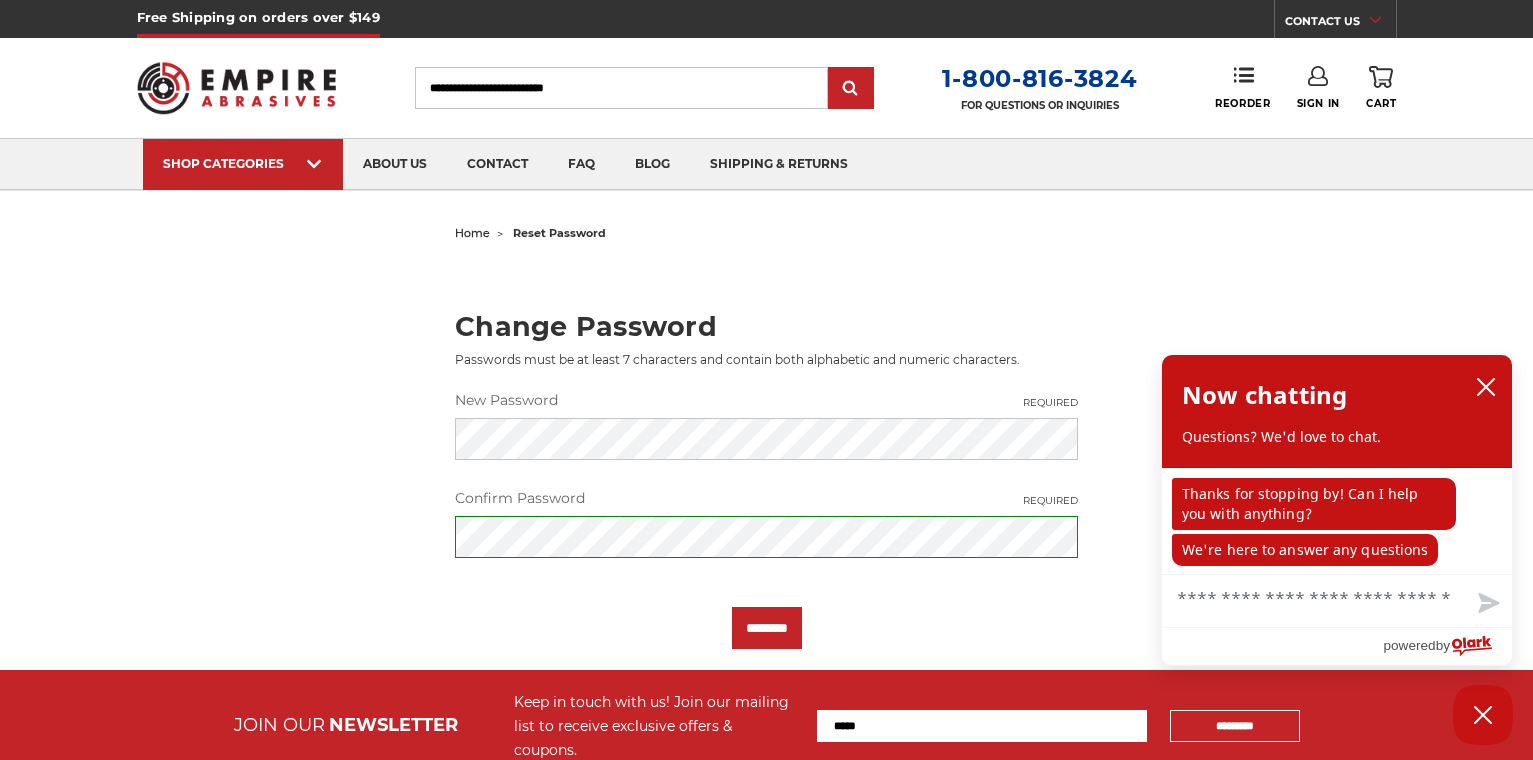 click on "home
reset password
Change Password
Passwords must be at least 7 characters and contain both alphabetic and numeric characters.
New Password
Required
Confirm Password
Required
********" at bounding box center (767, 434) 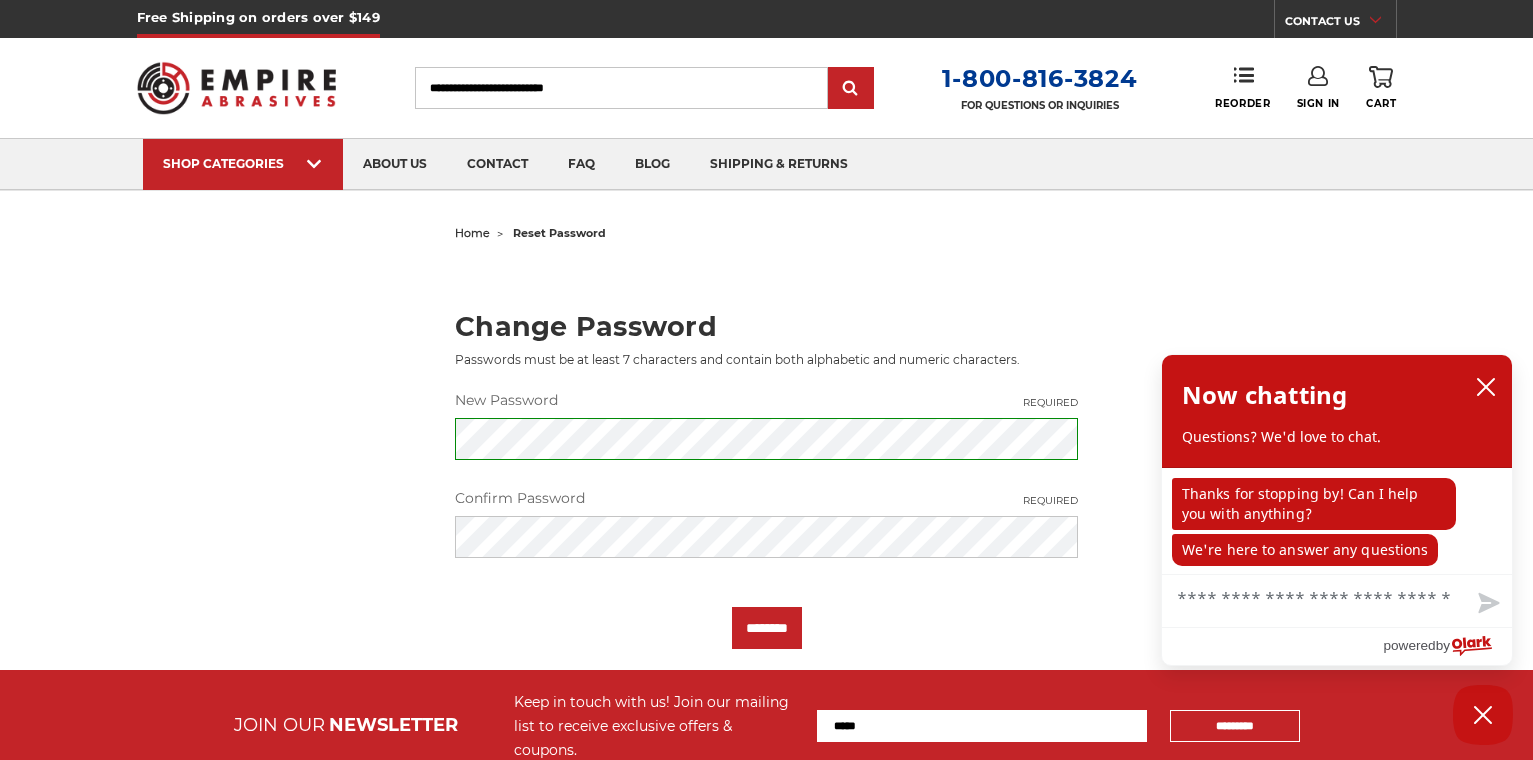 click on "home
reset password
Change Password
Passwords must be at least 7 characters and contain both alphabetic and numeric characters.
New Password
Required
Confirm Password
Required
********" at bounding box center [767, 434] 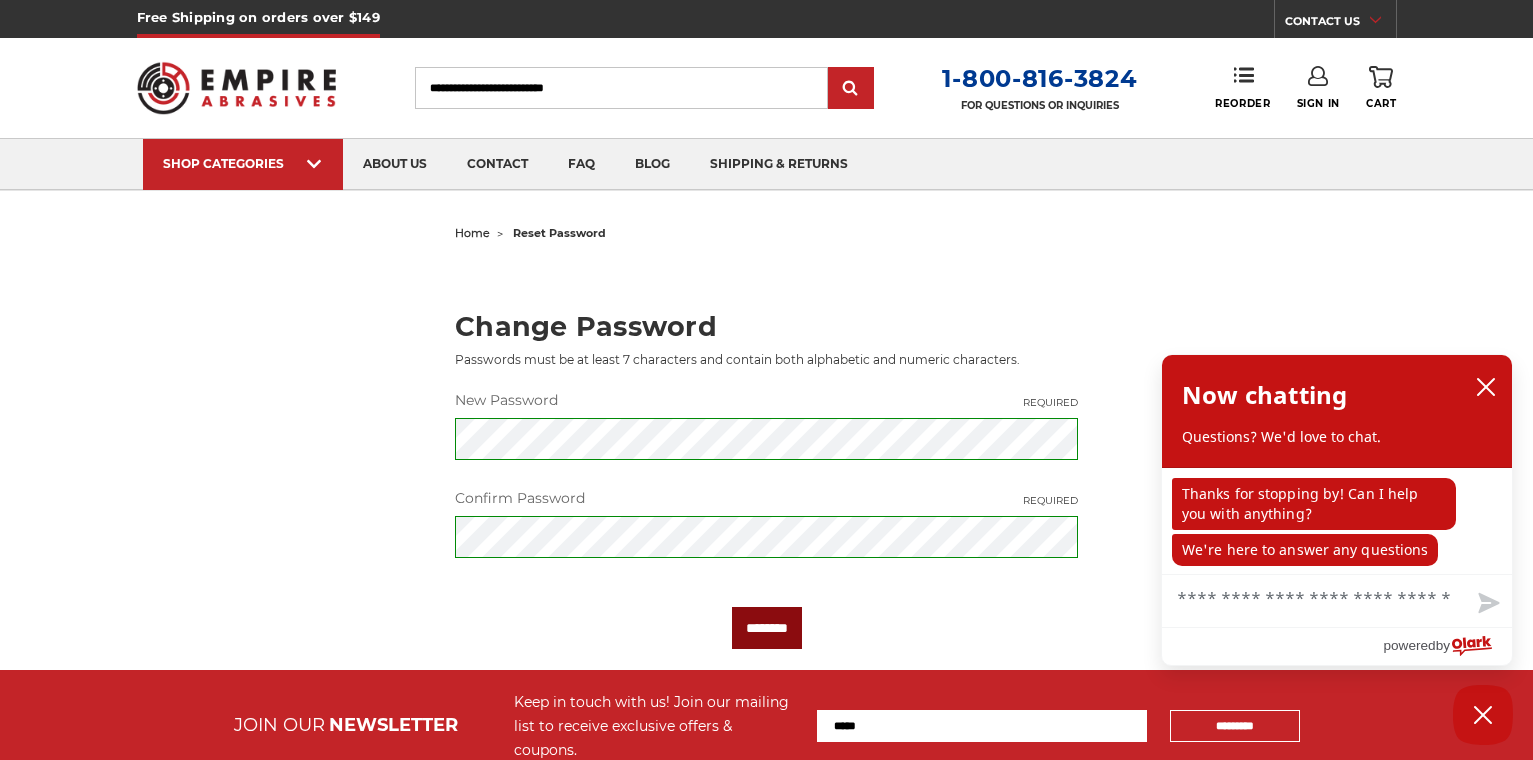click on "********" at bounding box center (767, 628) 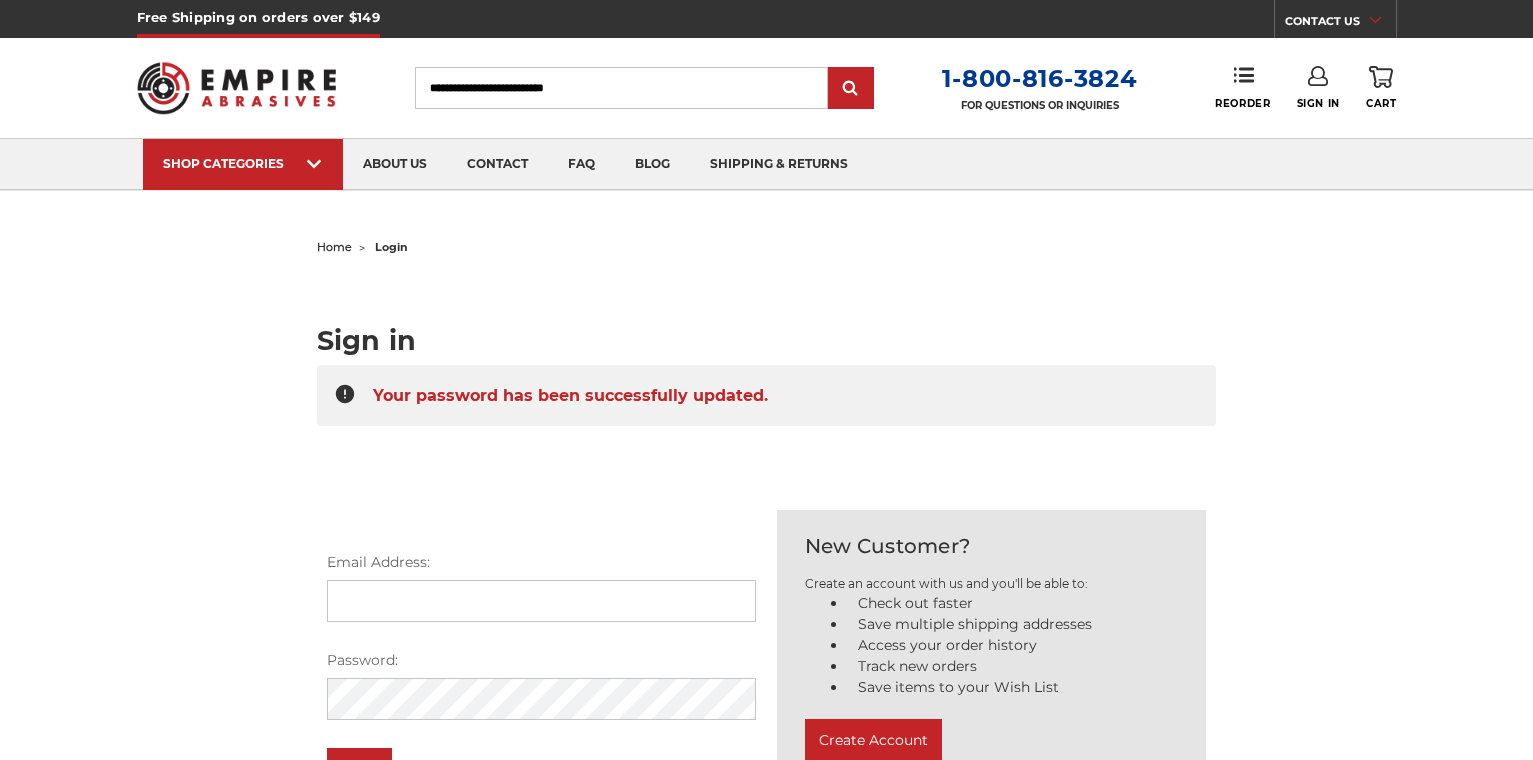 scroll, scrollTop: 0, scrollLeft: 0, axis: both 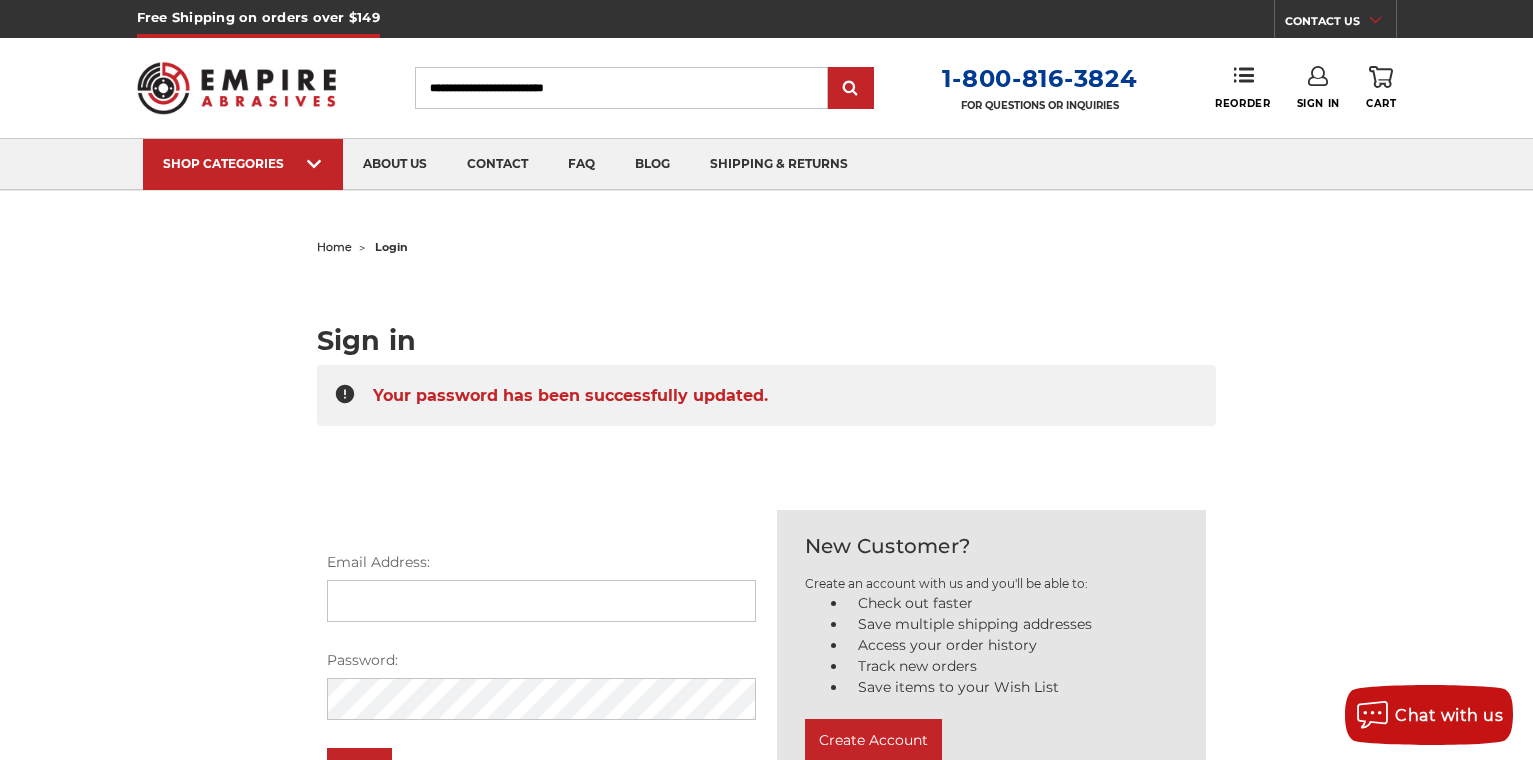 type on "**********" 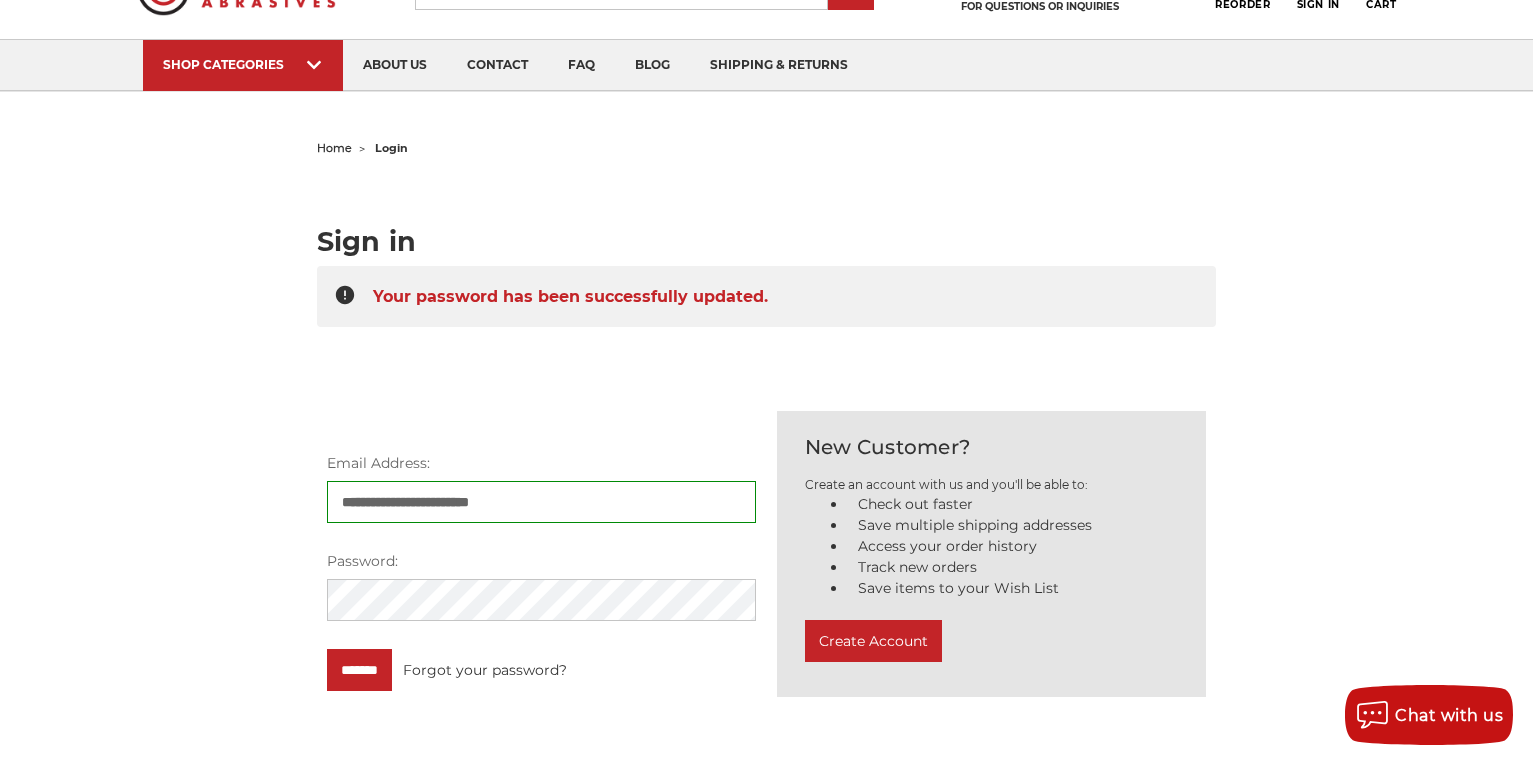 scroll, scrollTop: 100, scrollLeft: 0, axis: vertical 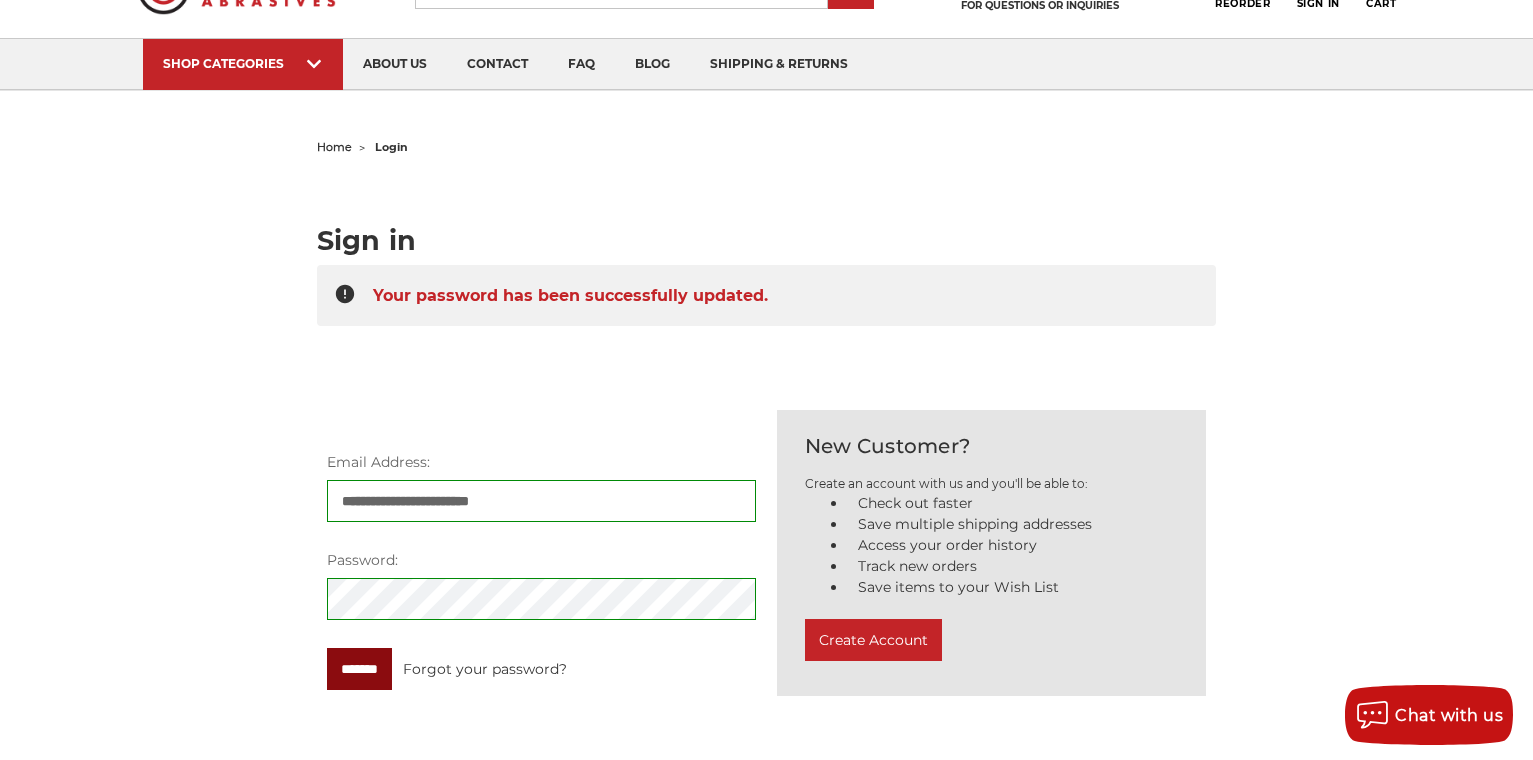 click on "*******" at bounding box center [359, 669] 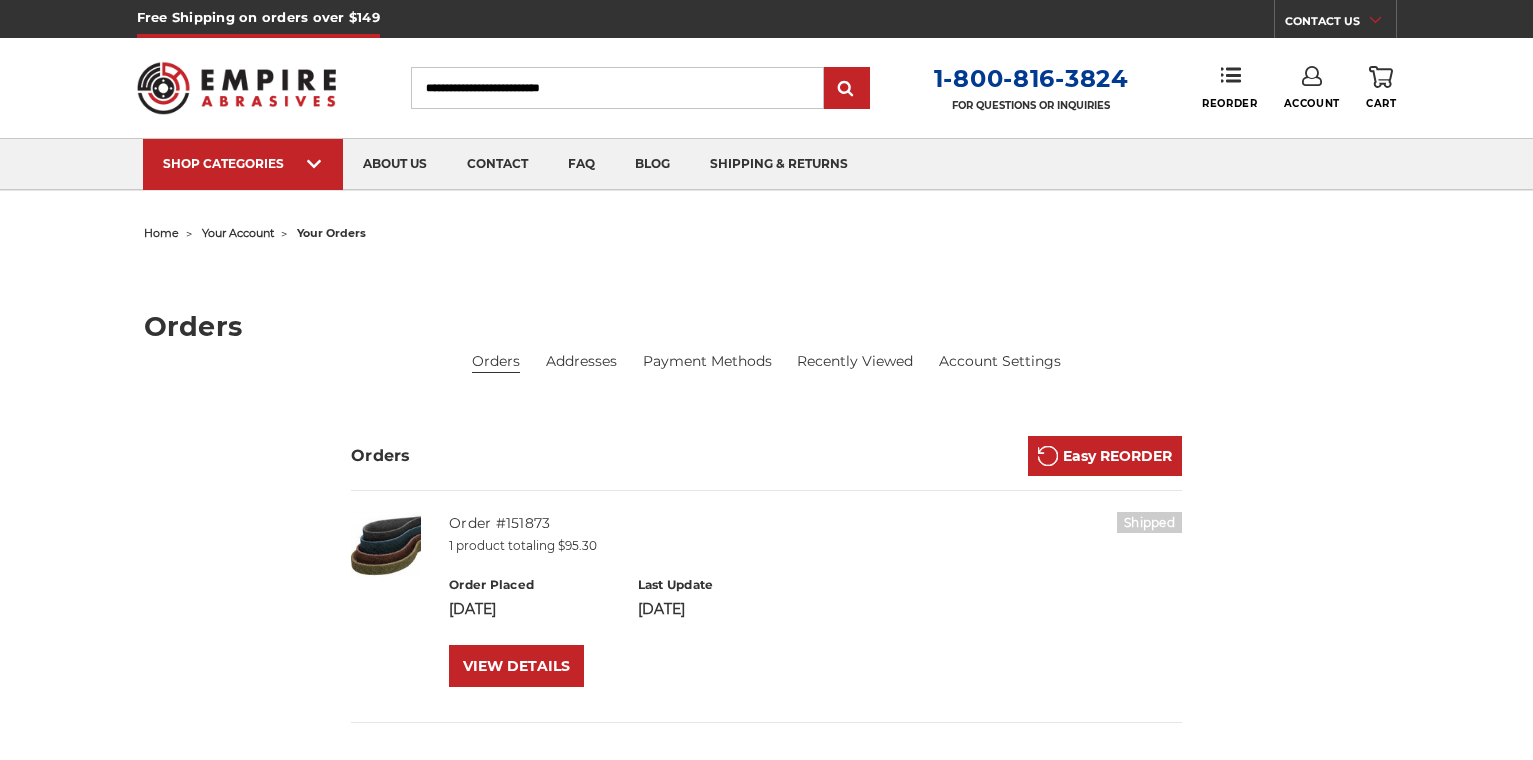 scroll, scrollTop: 0, scrollLeft: 0, axis: both 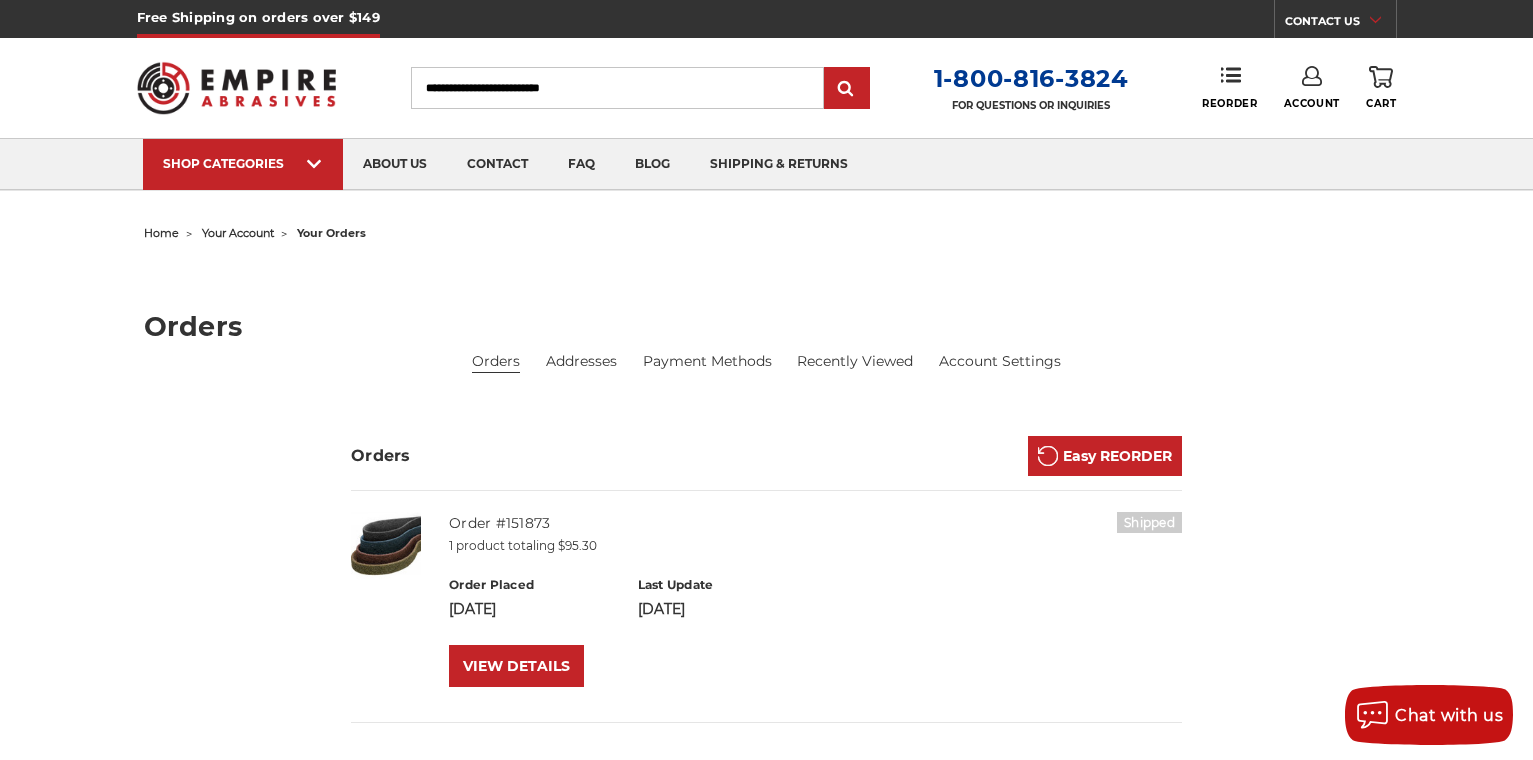 click on "Search" at bounding box center [617, 88] 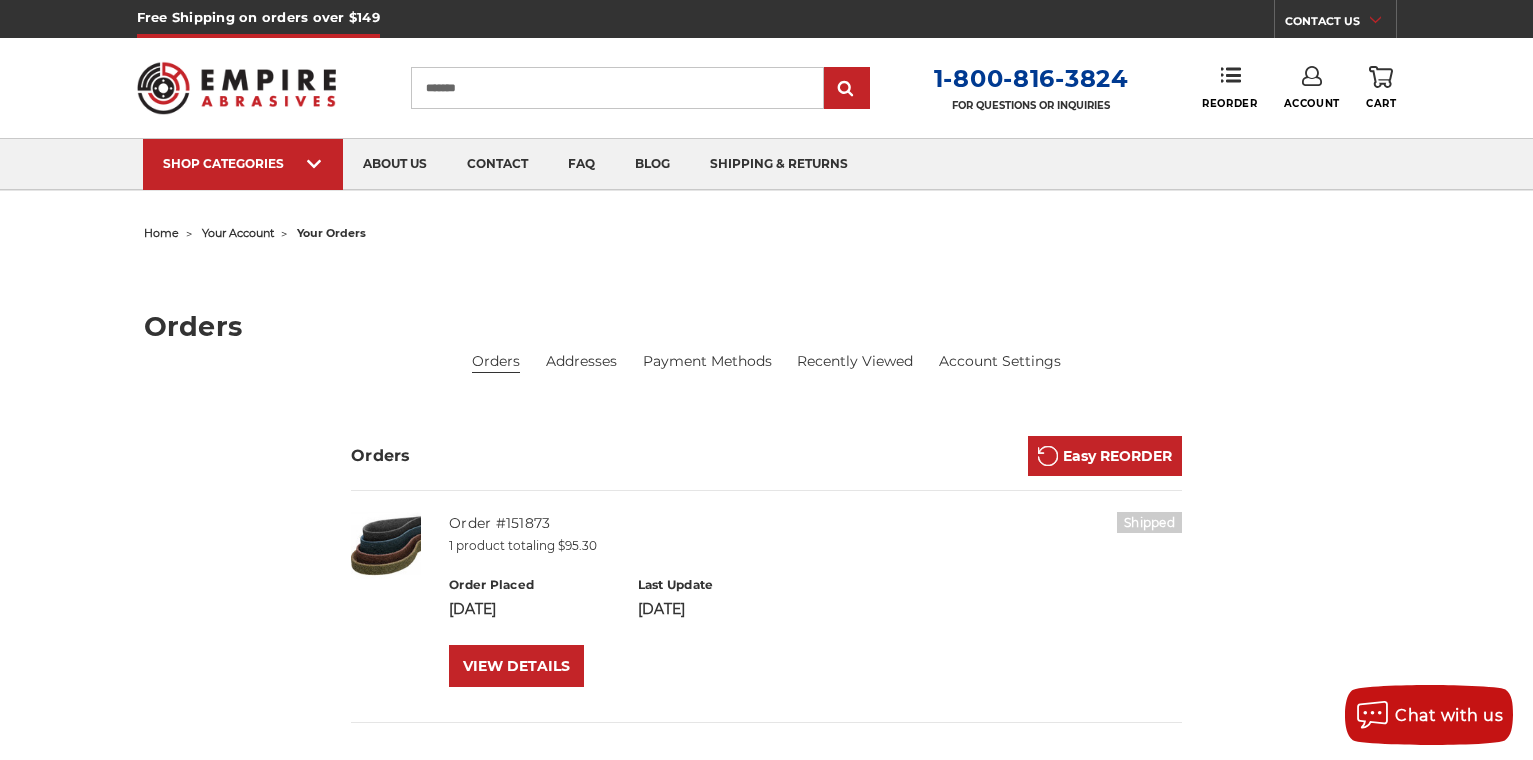 type on "*******" 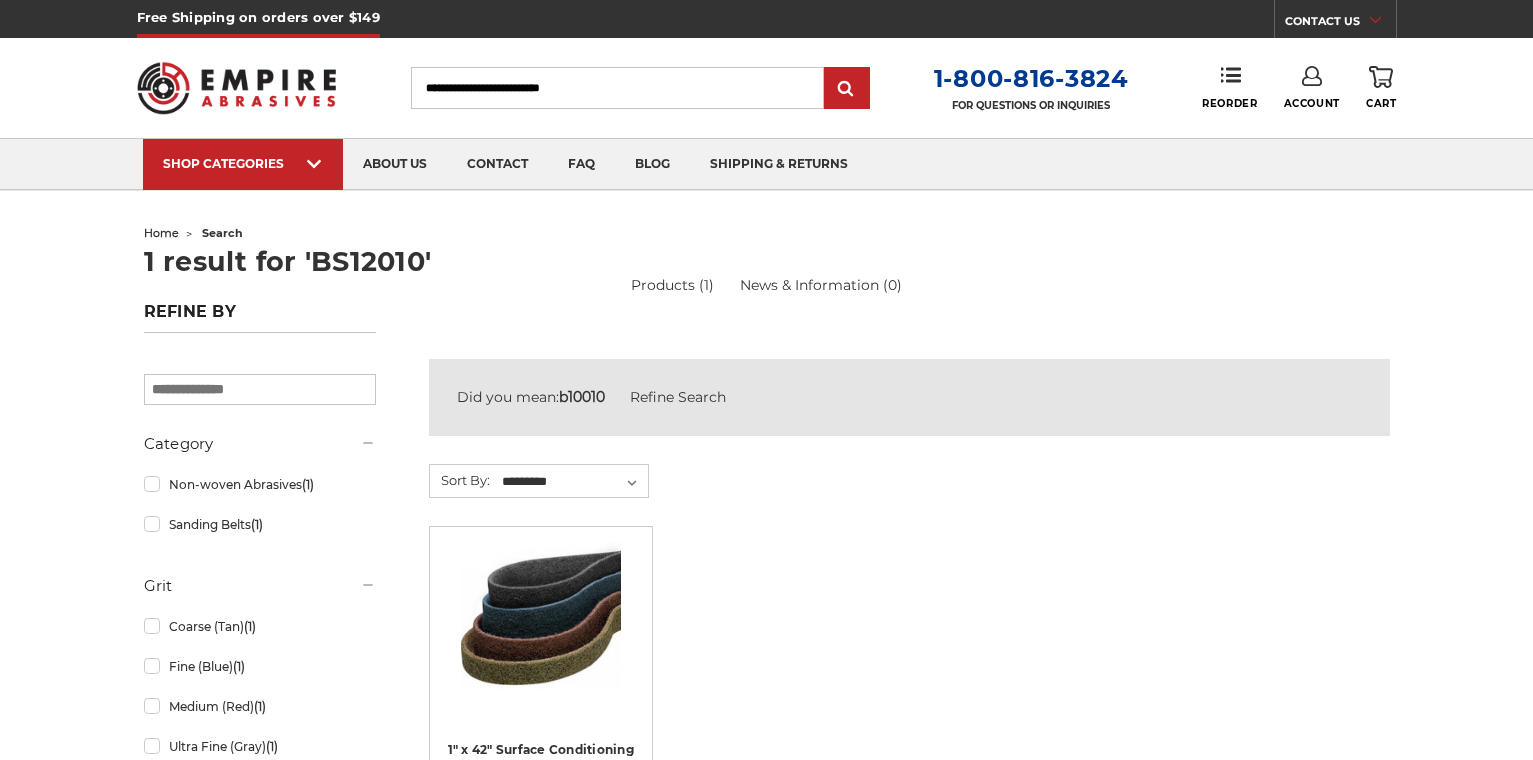 scroll, scrollTop: 0, scrollLeft: 0, axis: both 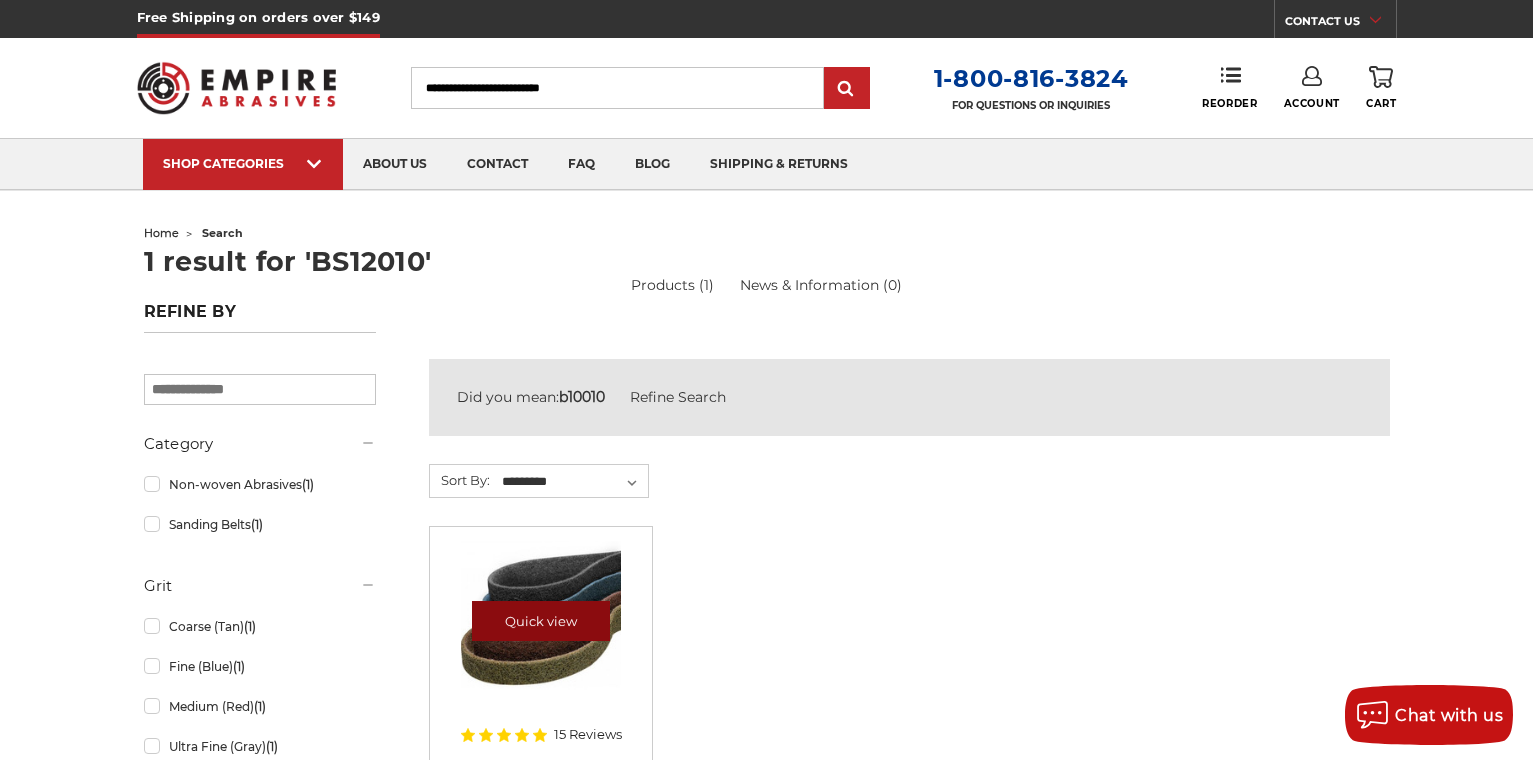 click on "Quick view" at bounding box center [541, 621] 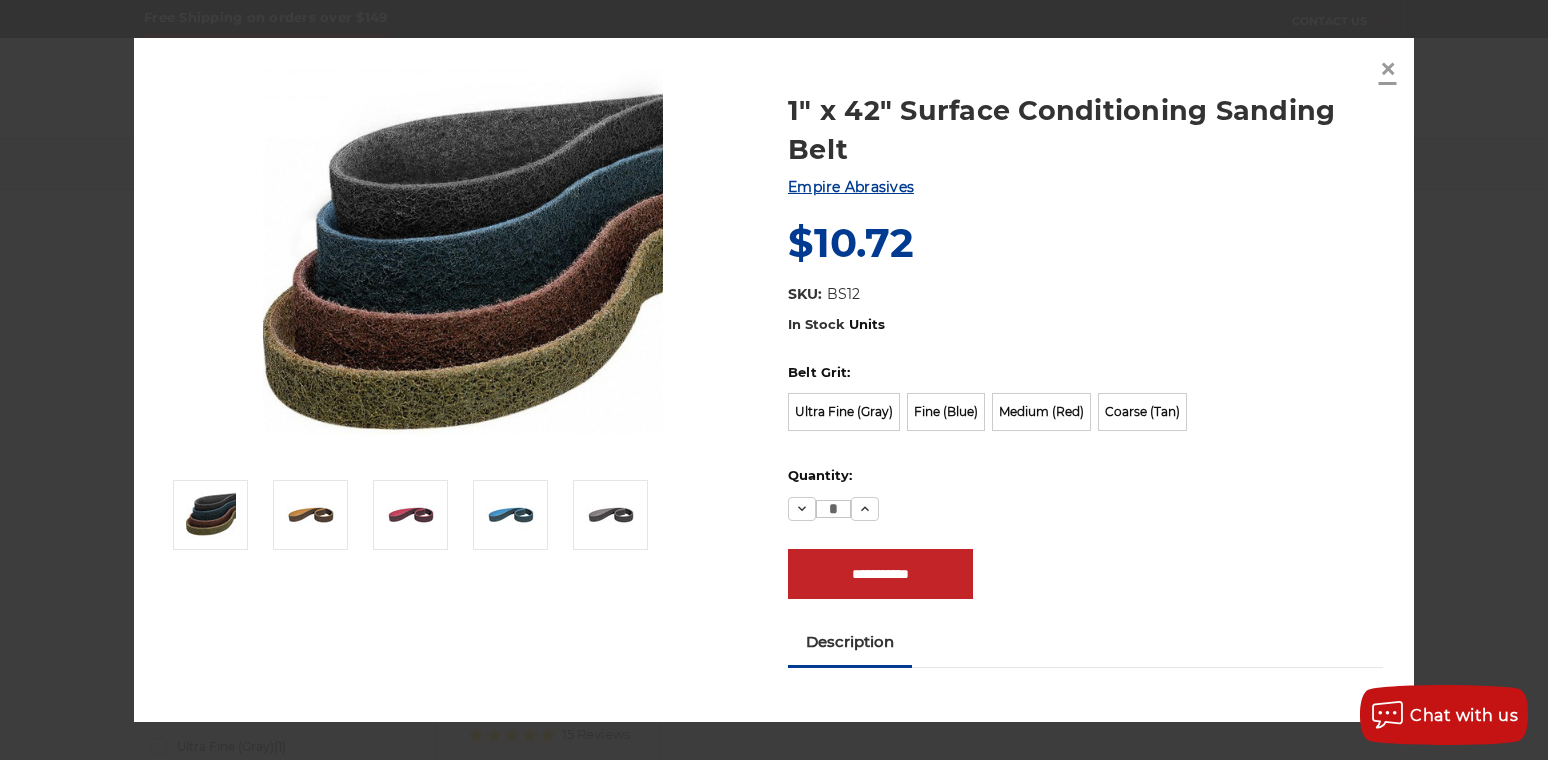 click on "×" at bounding box center (1388, 68) 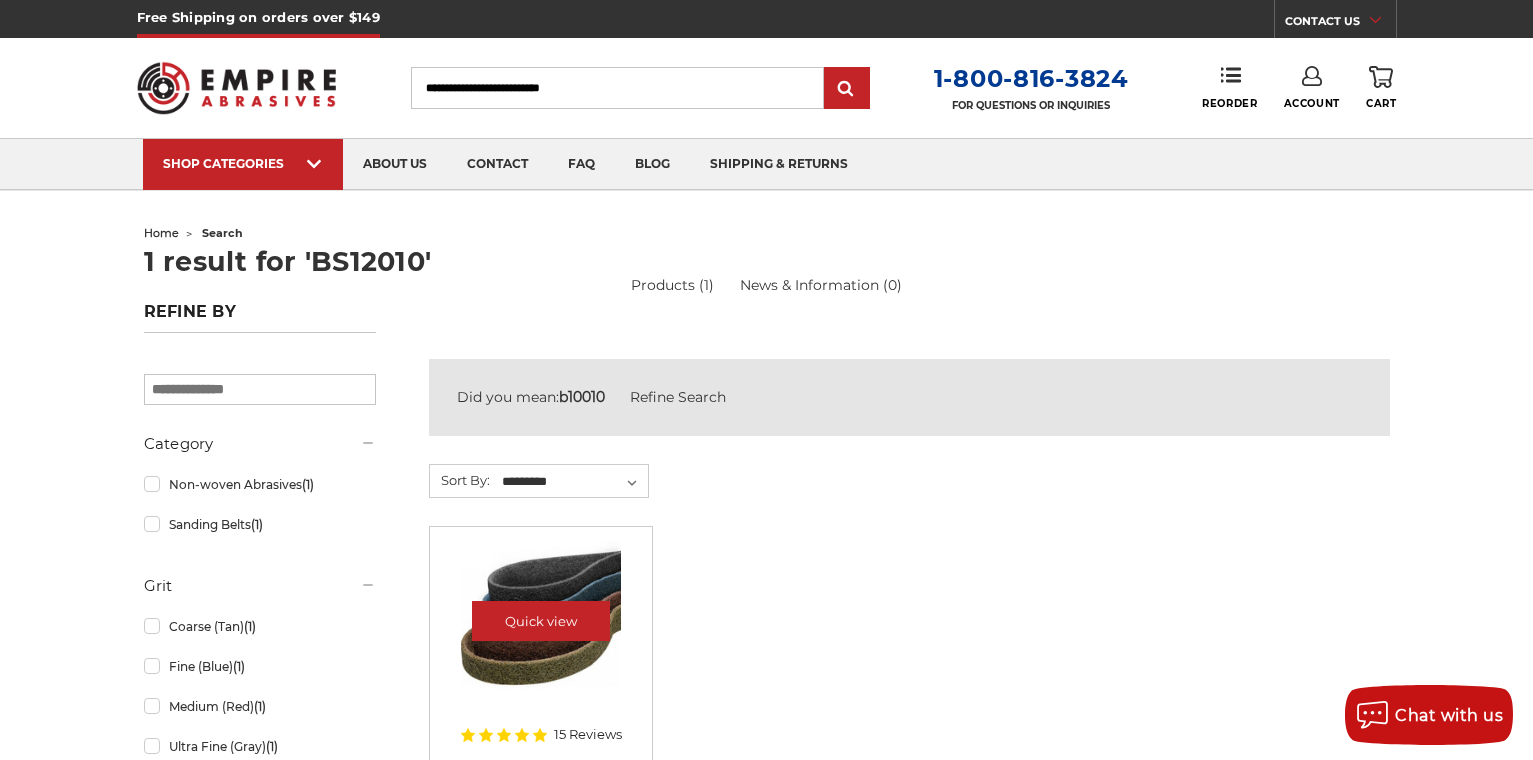 click at bounding box center (541, 621) 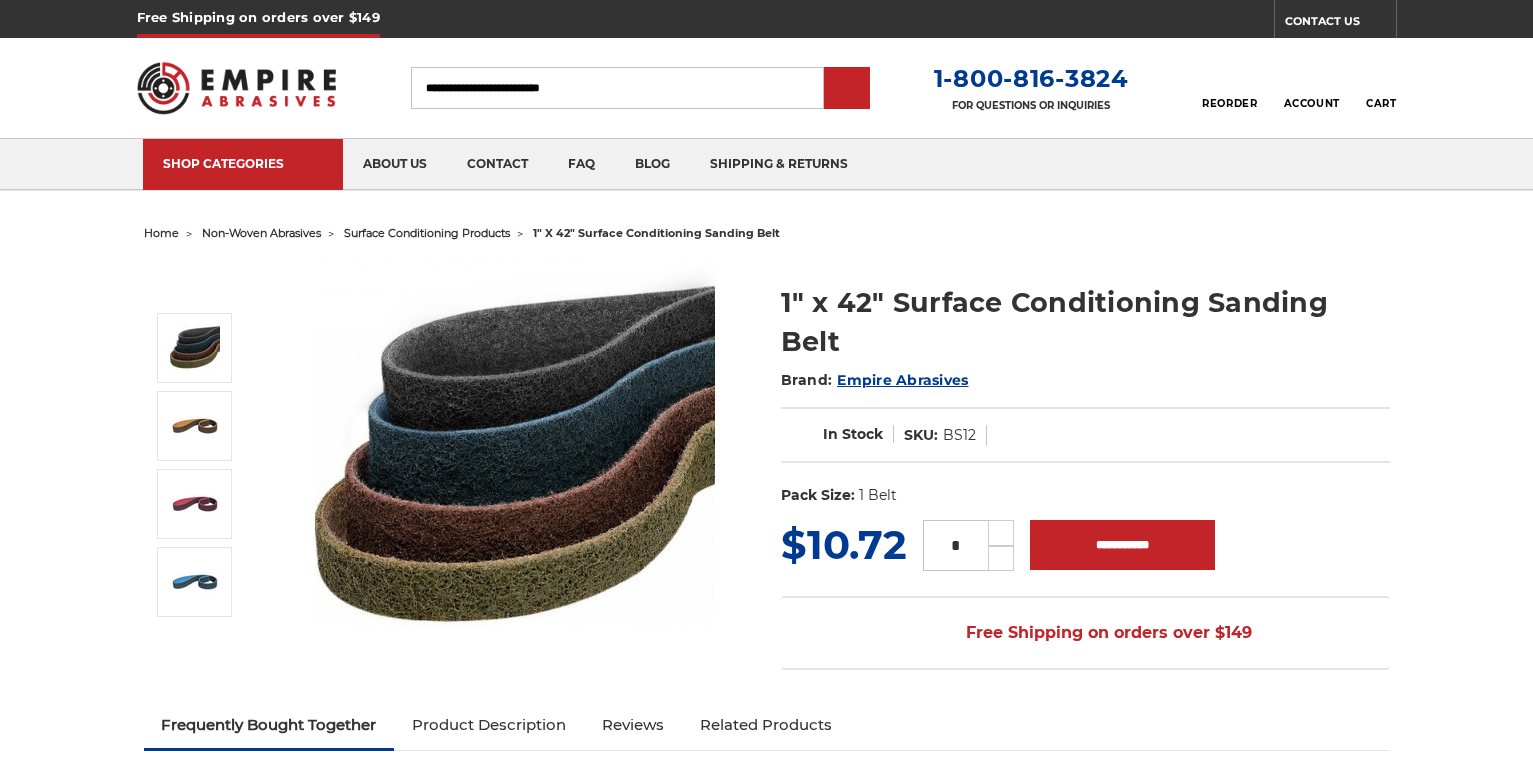 scroll, scrollTop: 0, scrollLeft: 0, axis: both 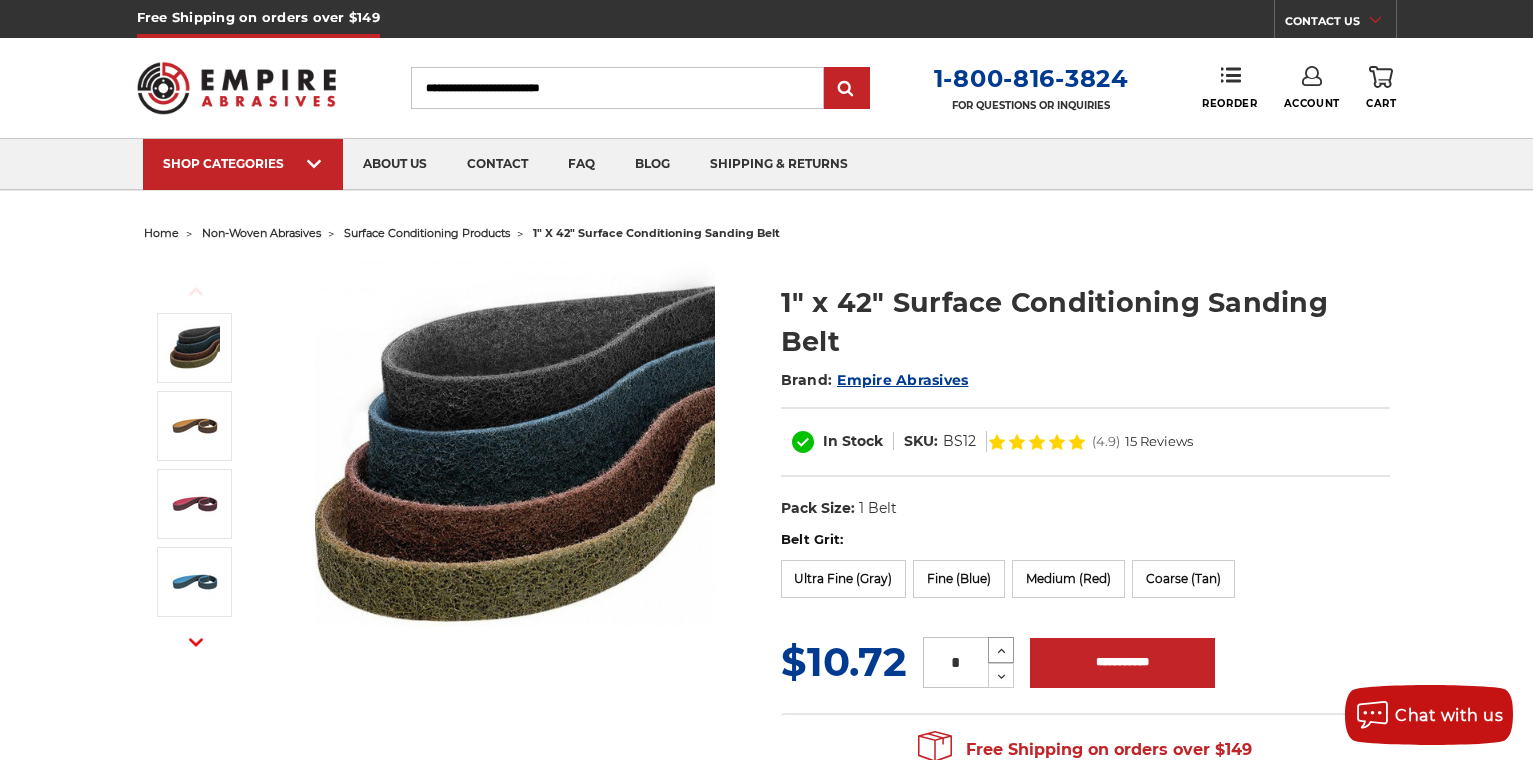 click 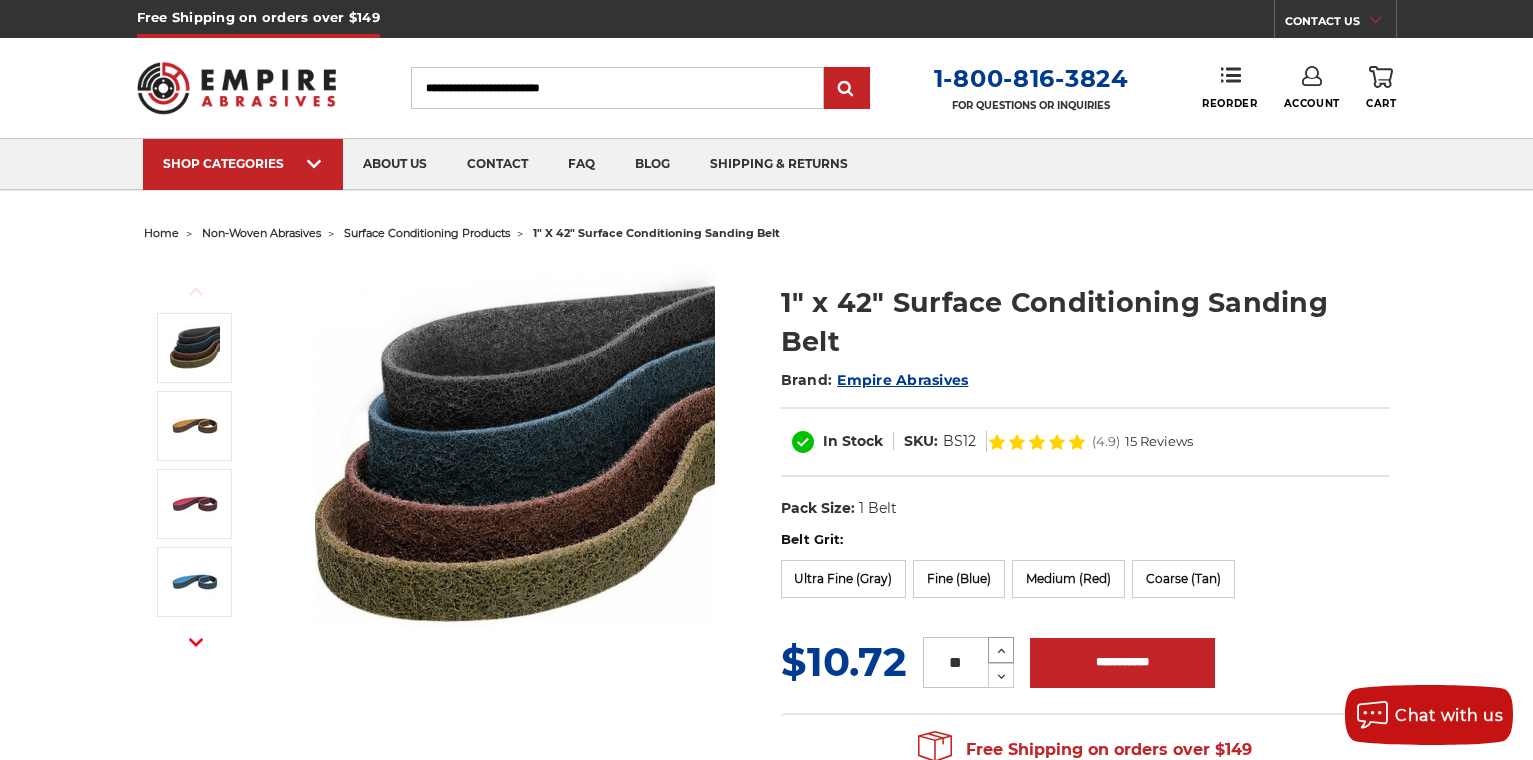 click 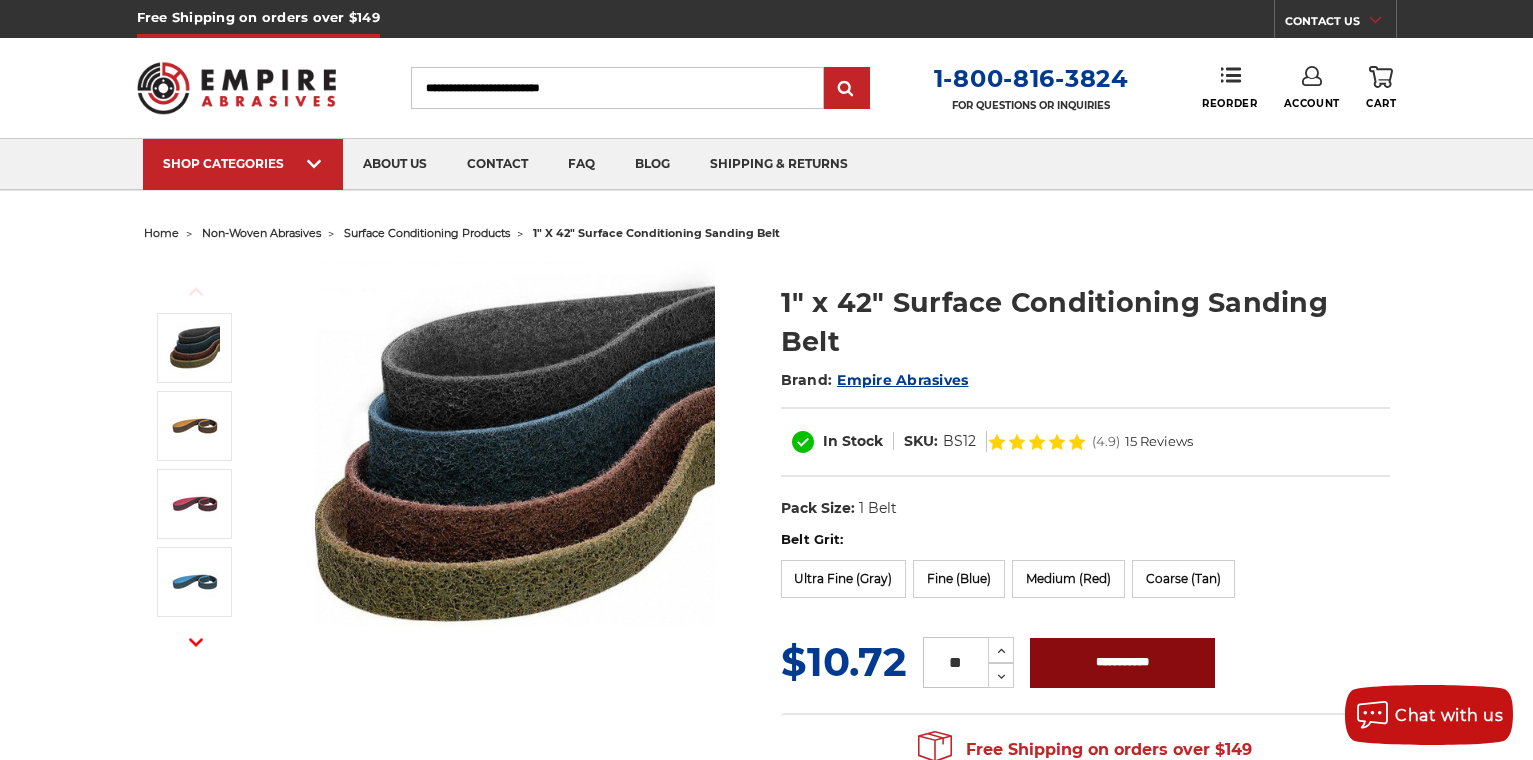 click on "**********" at bounding box center [1122, 663] 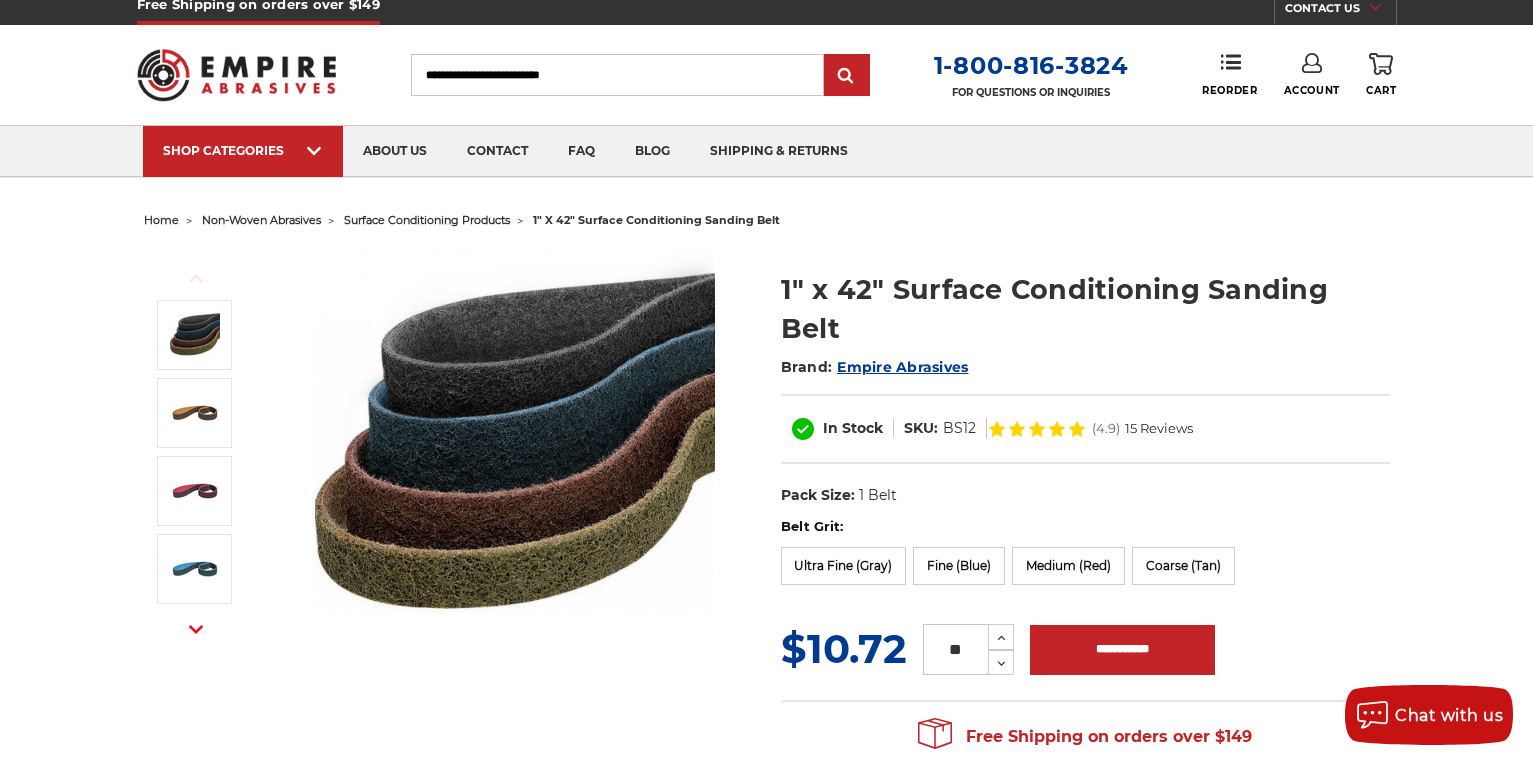 scroll, scrollTop: 0, scrollLeft: 0, axis: both 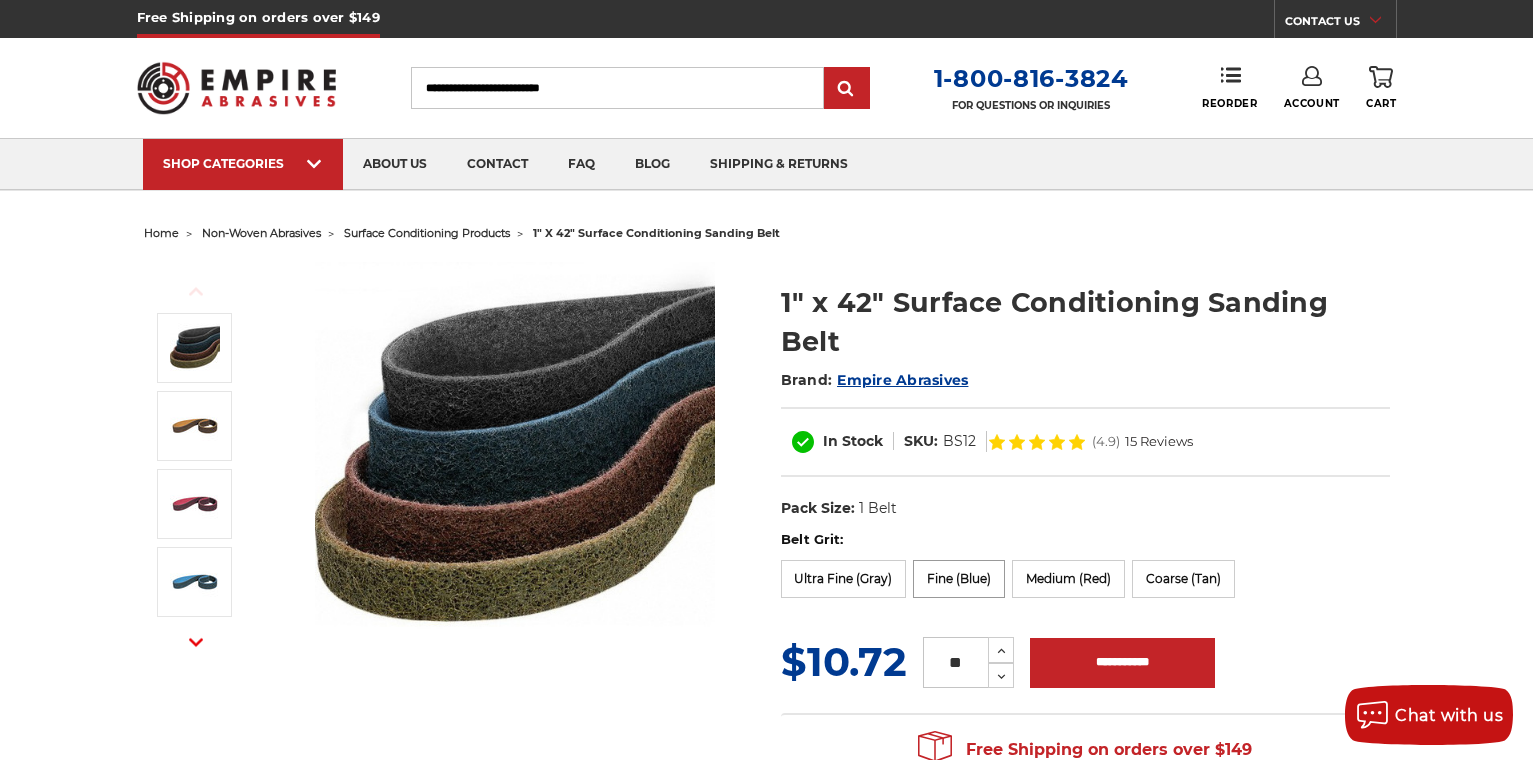 click on "Fine (Blue)" at bounding box center (959, 579) 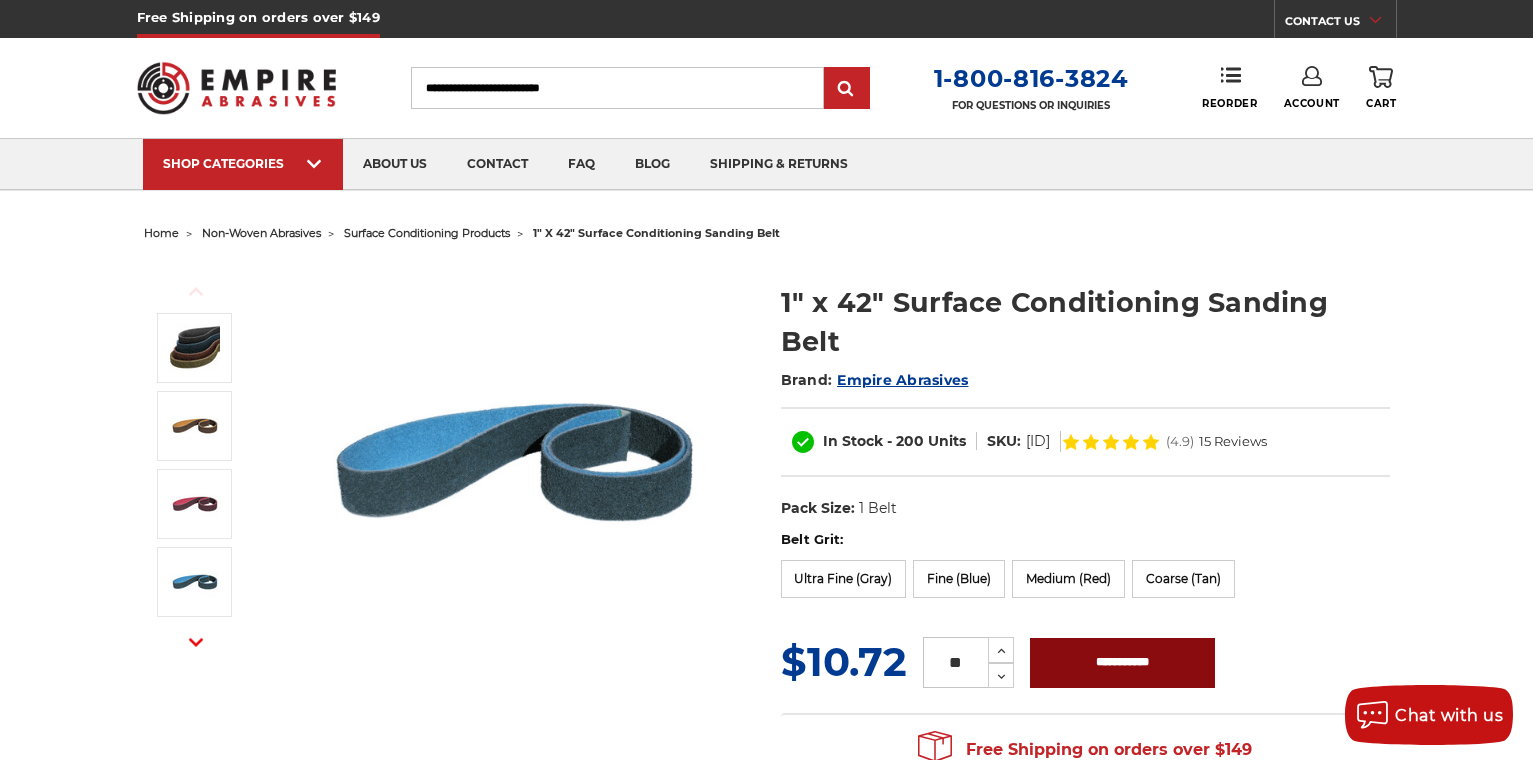click on "**********" at bounding box center [1122, 663] 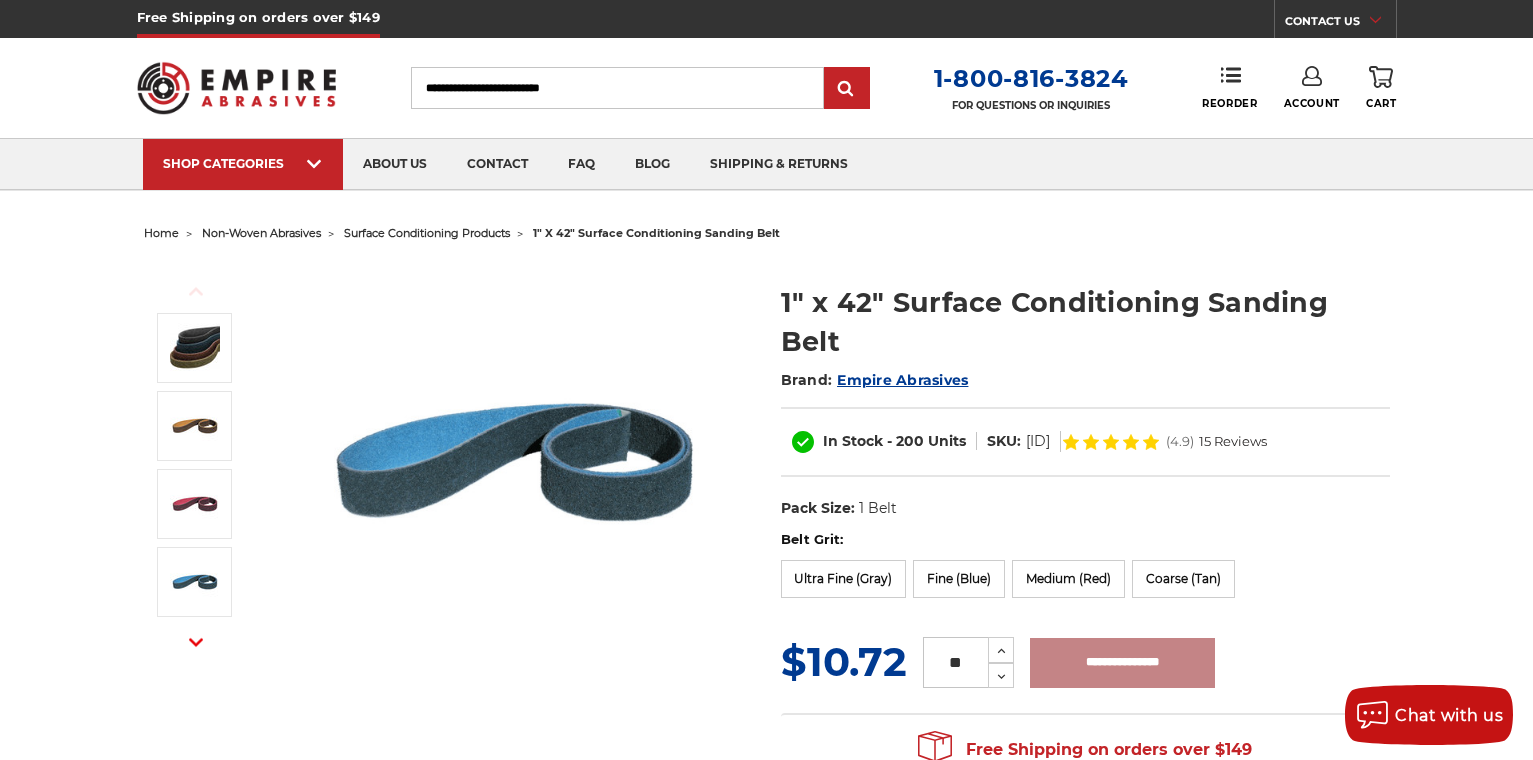 type on "**********" 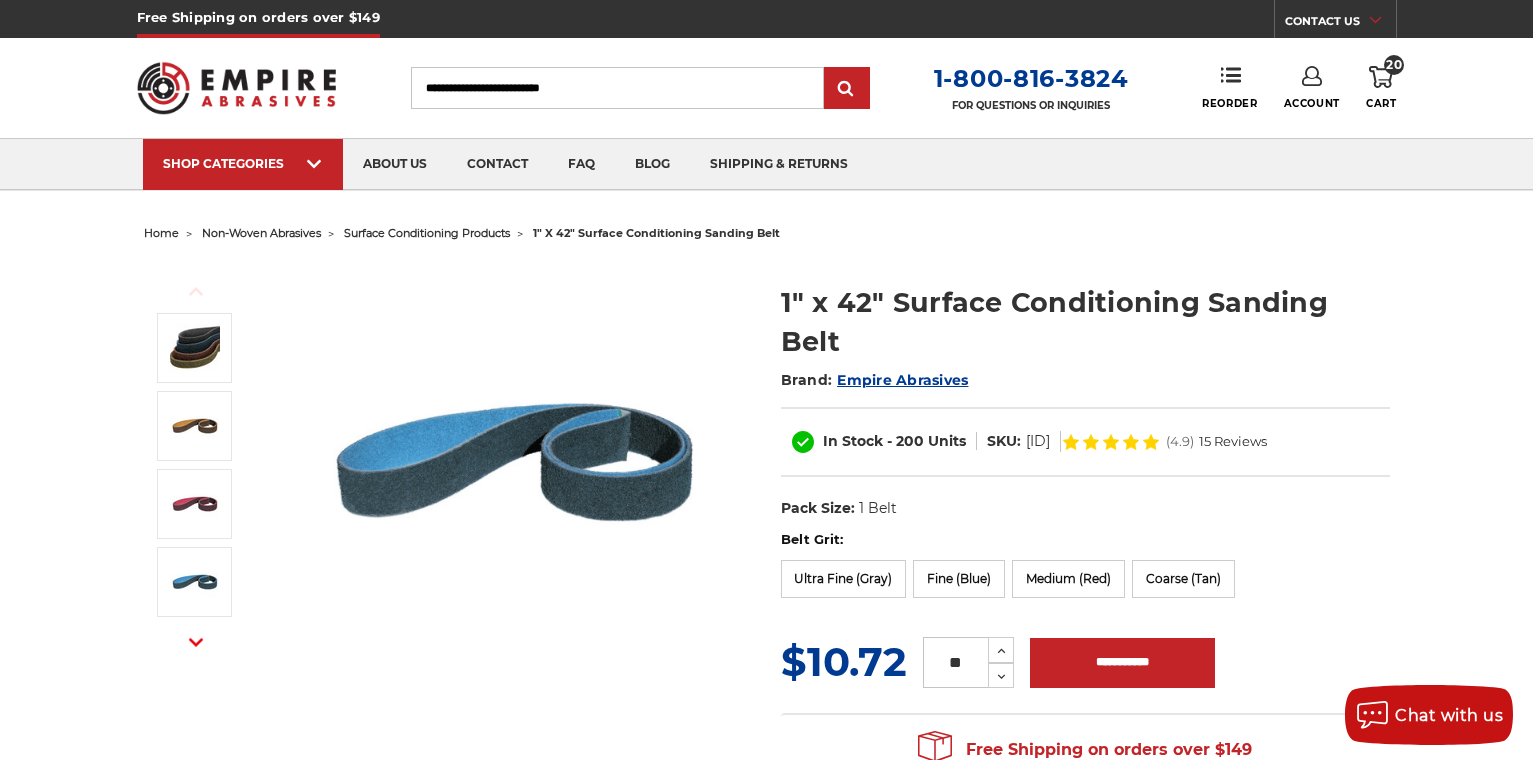 click 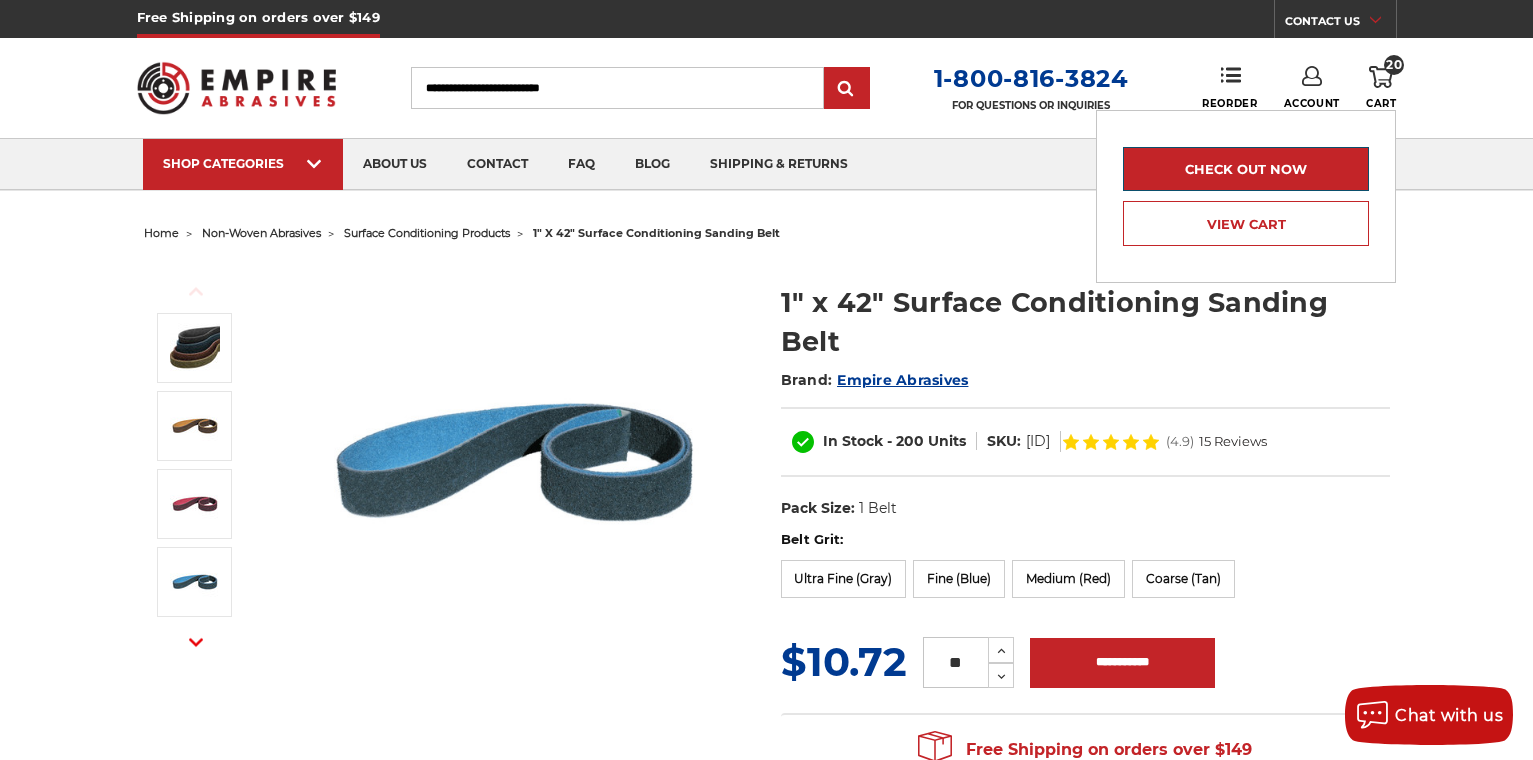 click on "Check out now" at bounding box center (1246, 169) 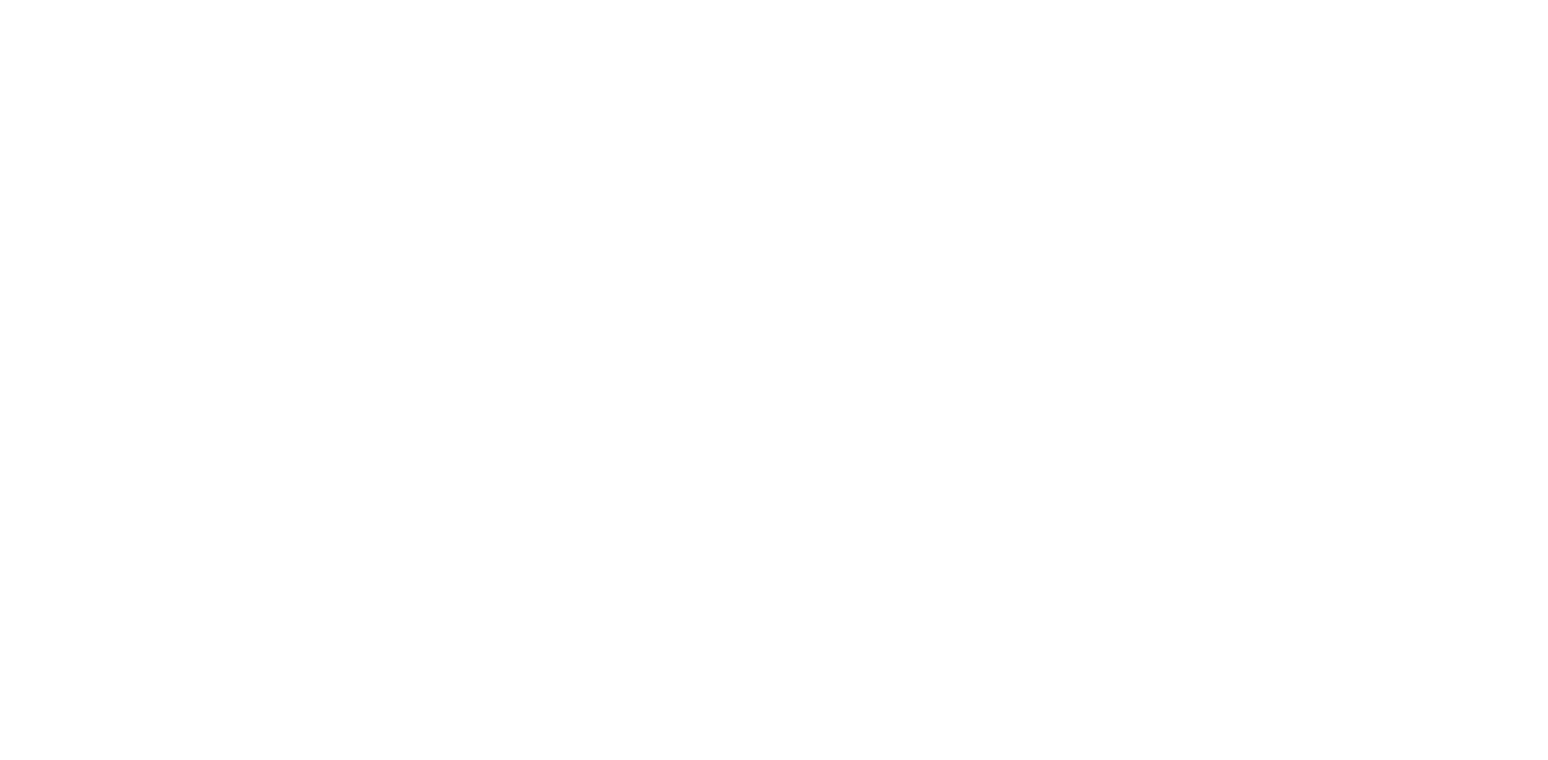 scroll, scrollTop: 0, scrollLeft: 0, axis: both 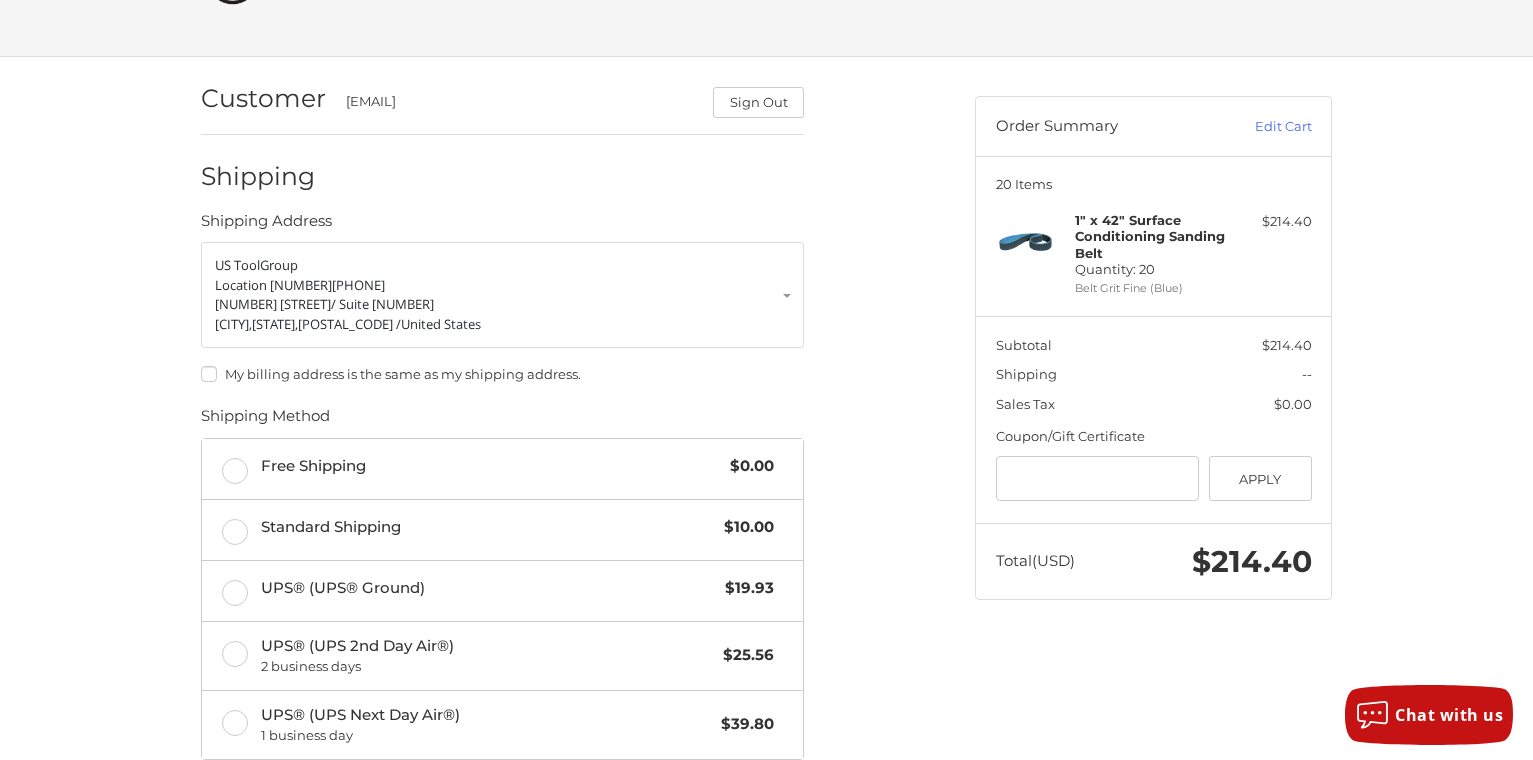 click on "My billing address is the same as my shipping address." at bounding box center [502, 374] 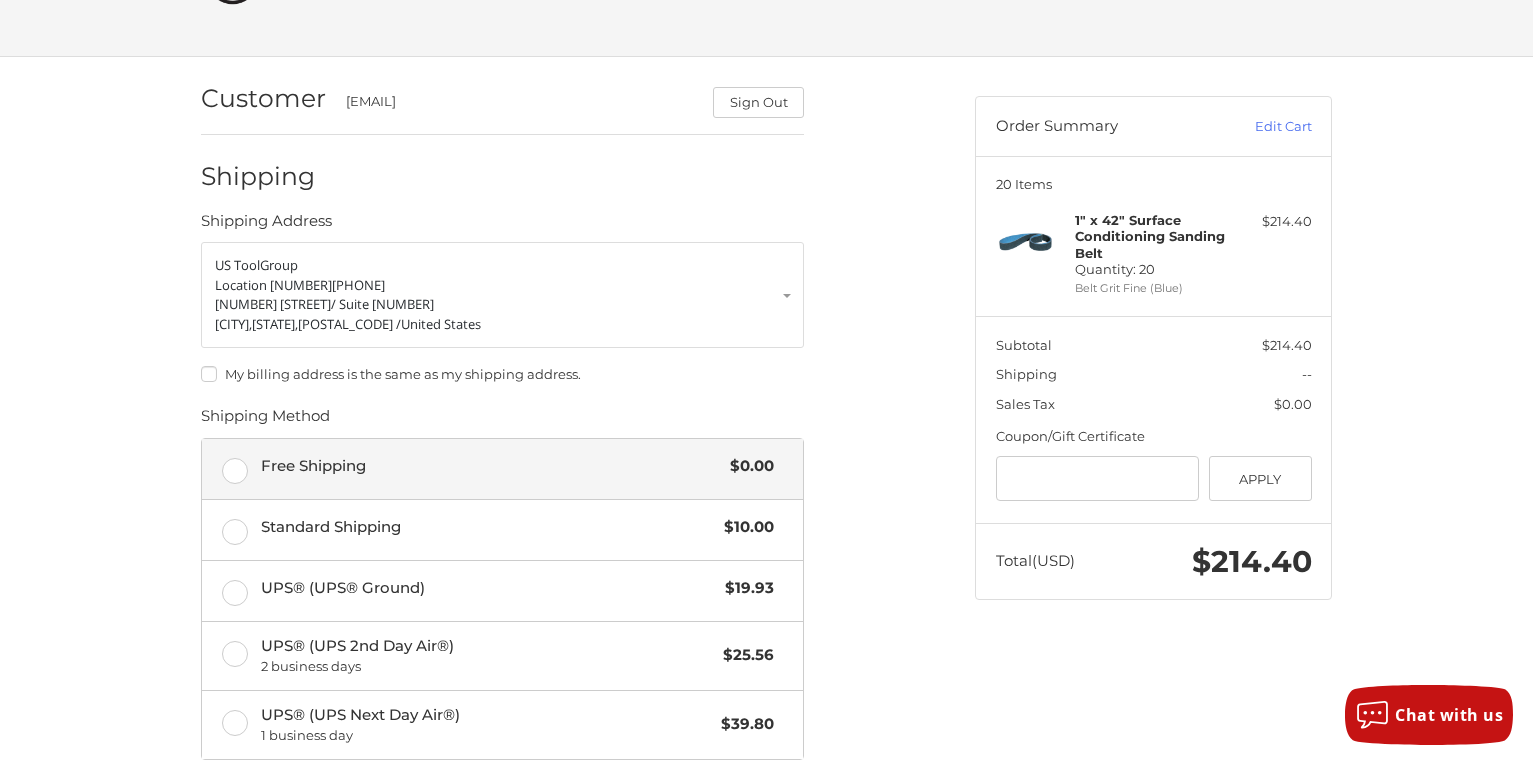 click on "Free Shipping $0.00" at bounding box center [502, 469] 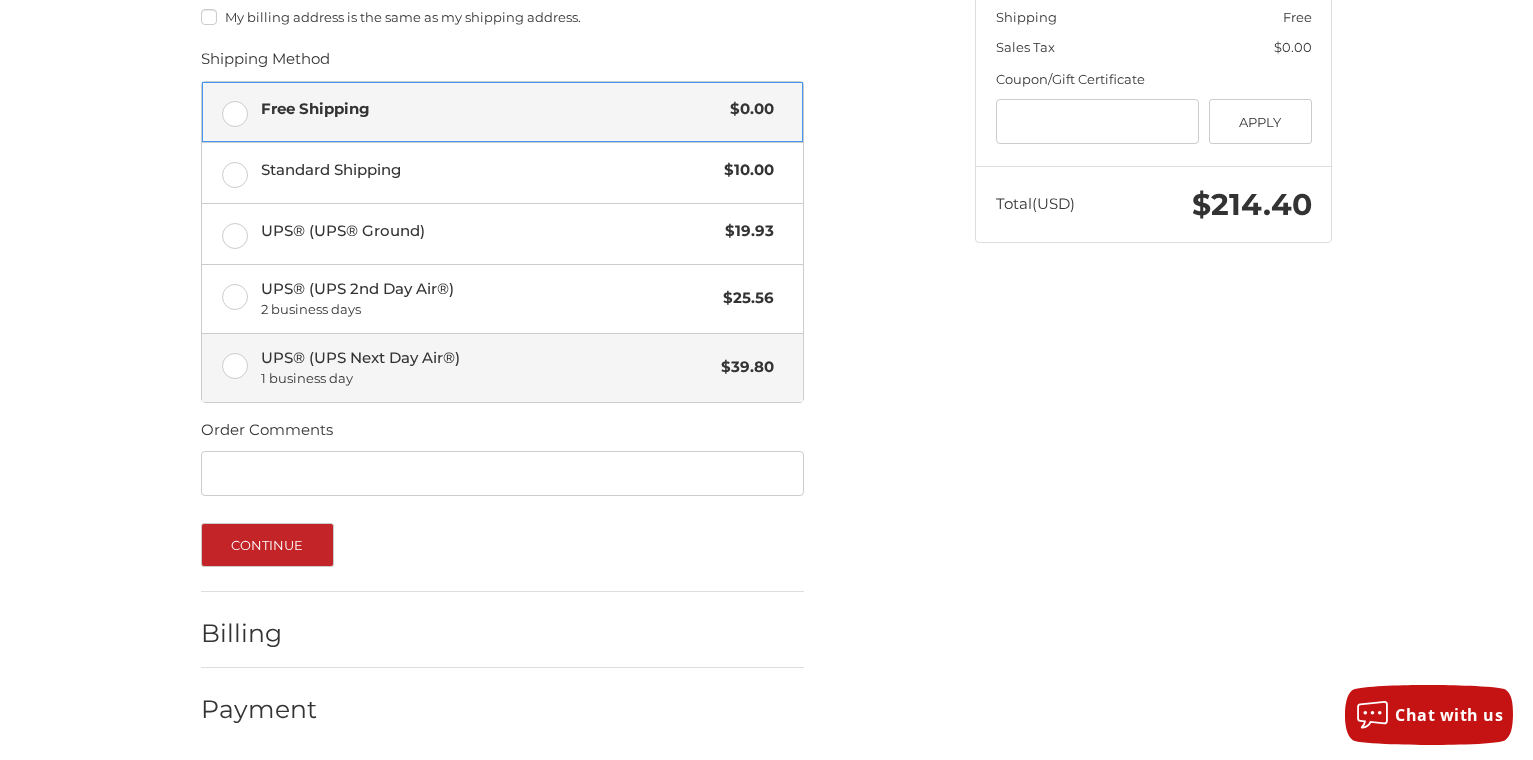 scroll, scrollTop: 460, scrollLeft: 0, axis: vertical 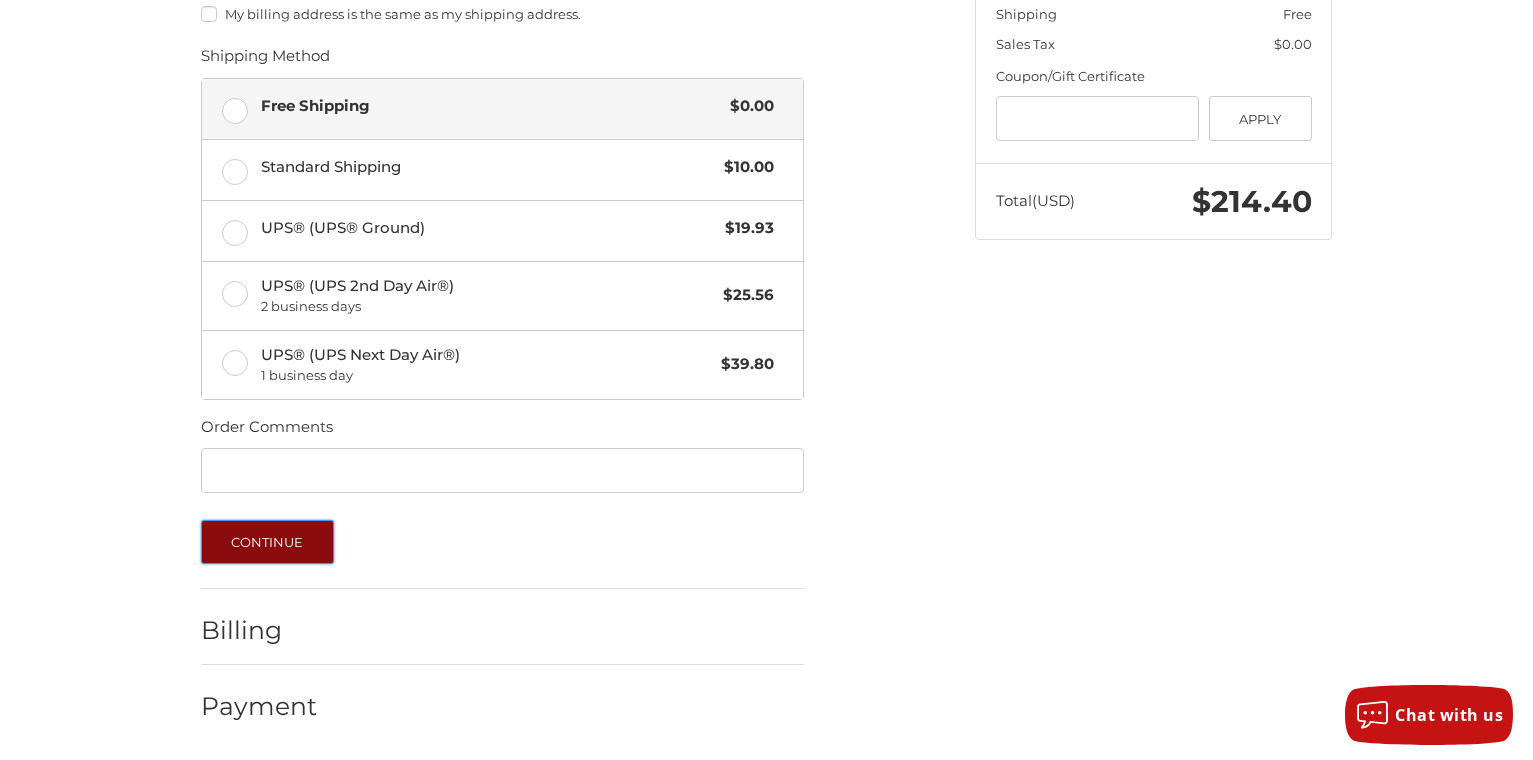 click on "Continue" at bounding box center (267, 542) 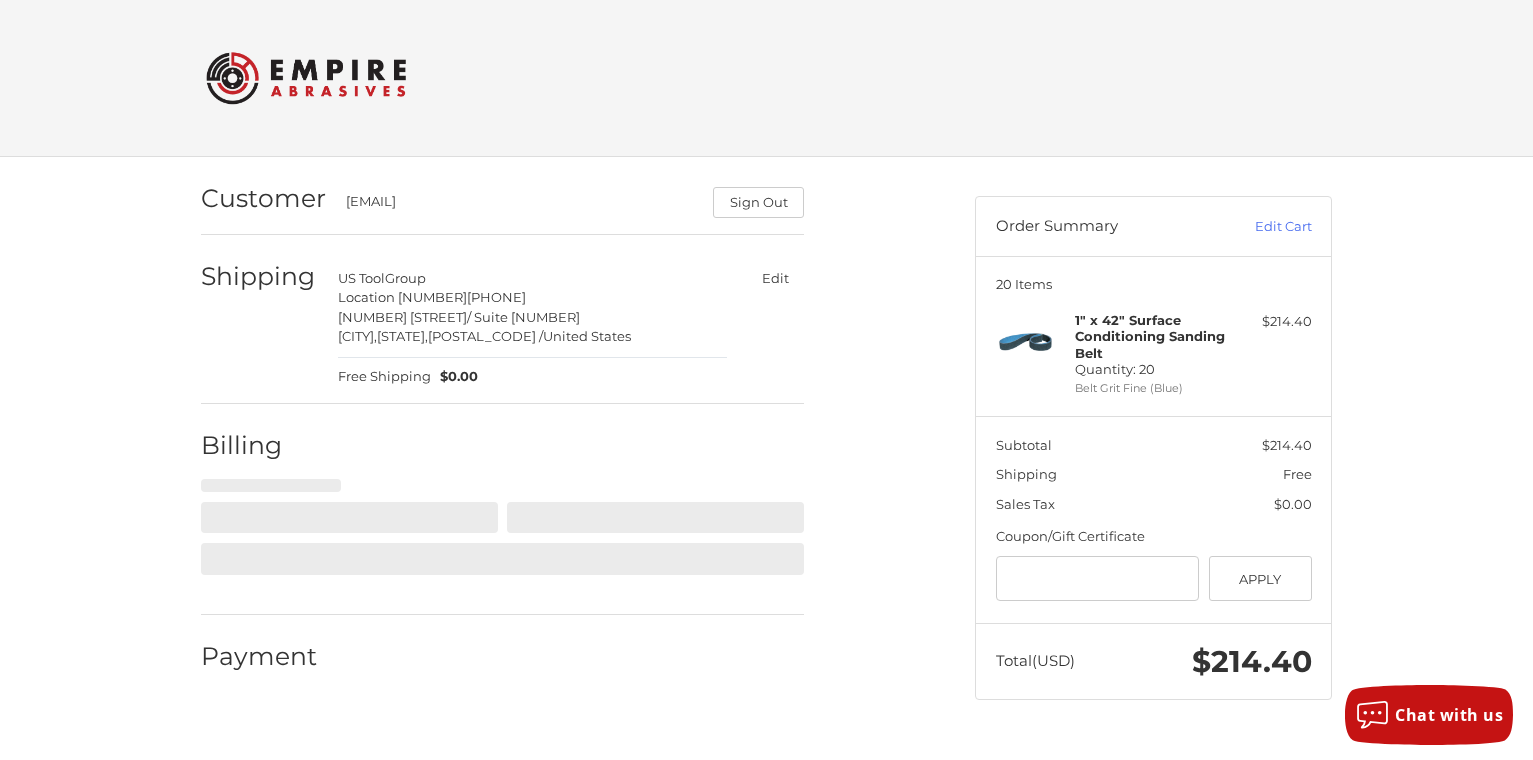 scroll, scrollTop: 0, scrollLeft: 0, axis: both 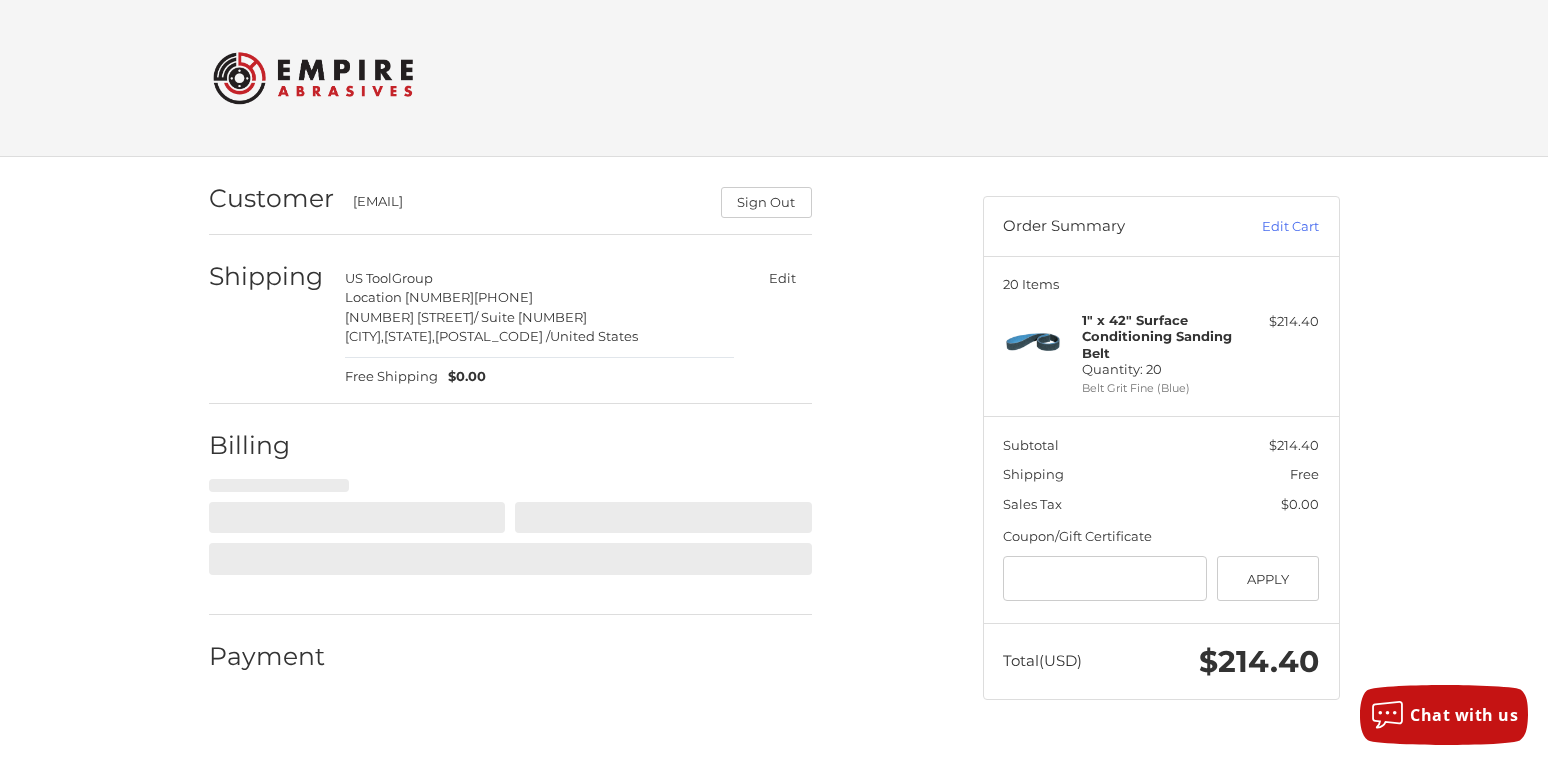 select on "**" 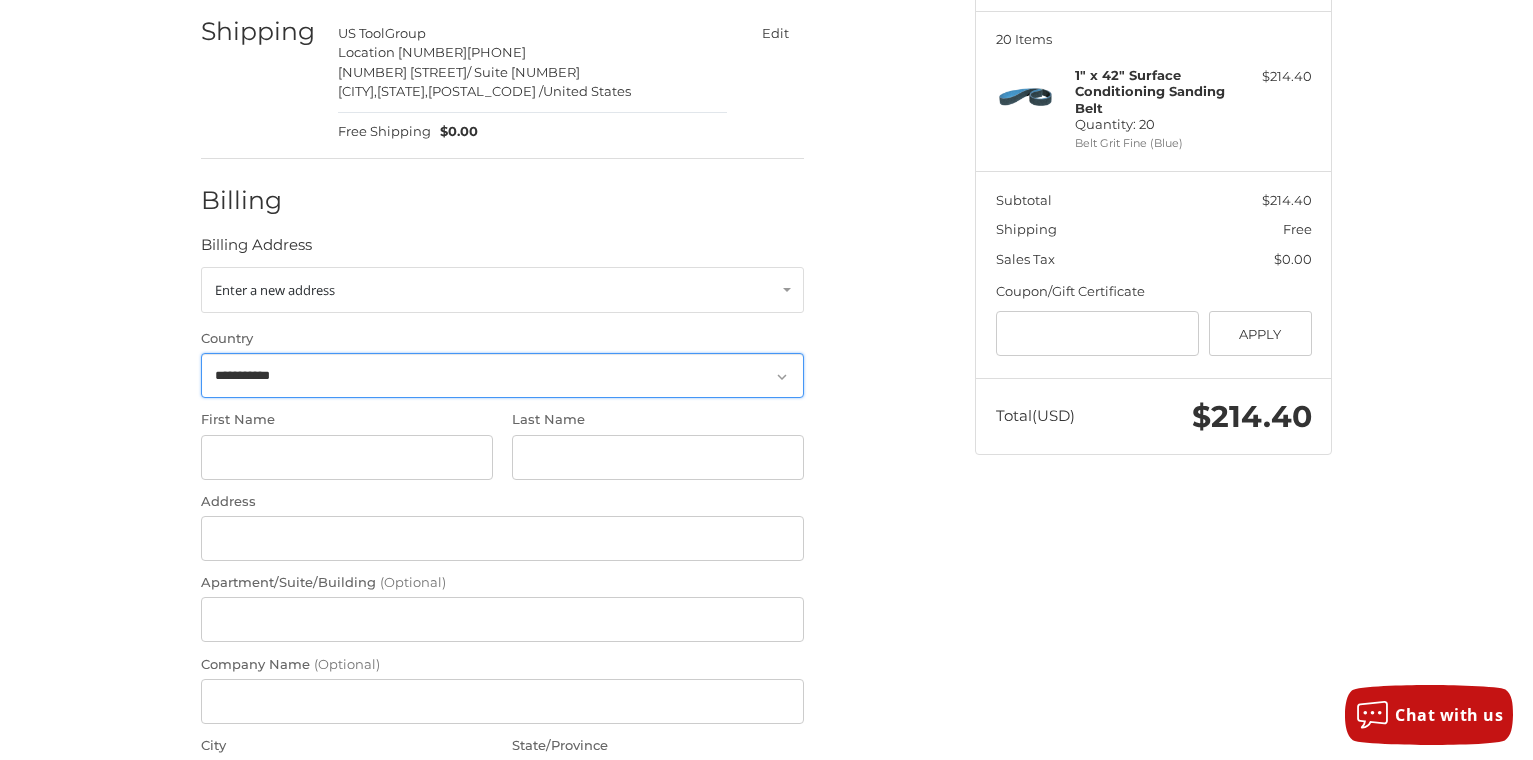 scroll, scrollTop: 252, scrollLeft: 0, axis: vertical 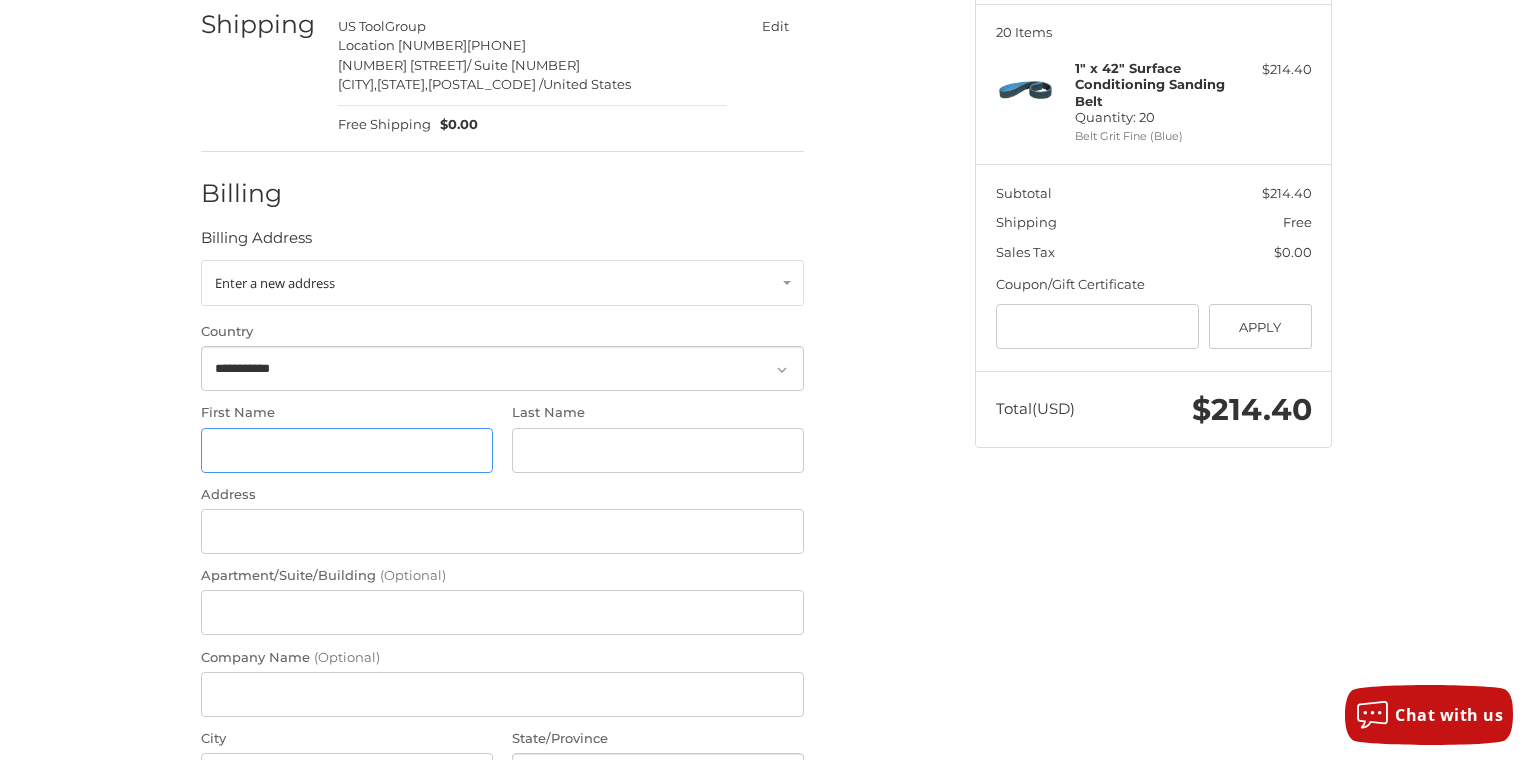 click on "First Name" at bounding box center [347, 450] 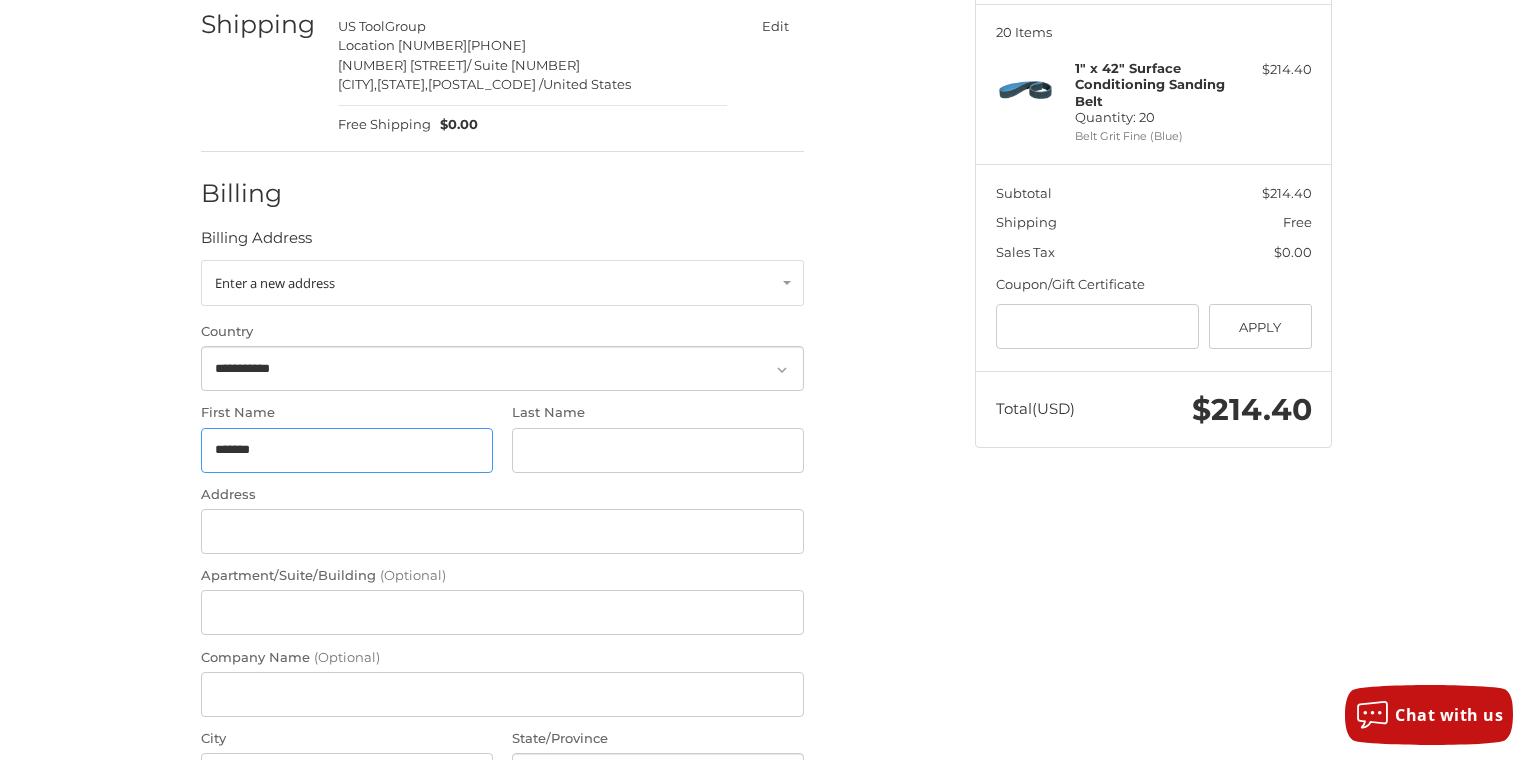 type on "*******" 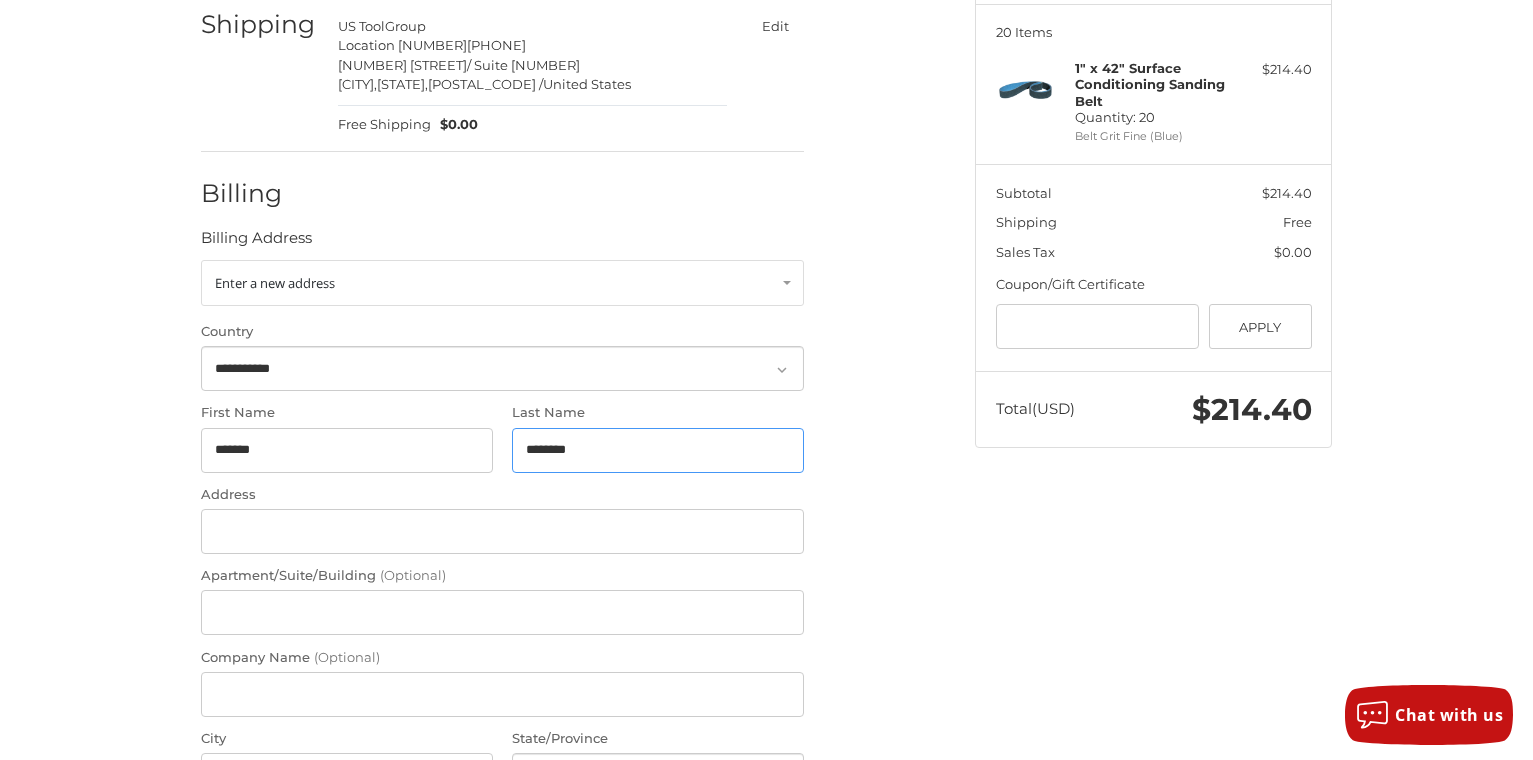 type on "********" 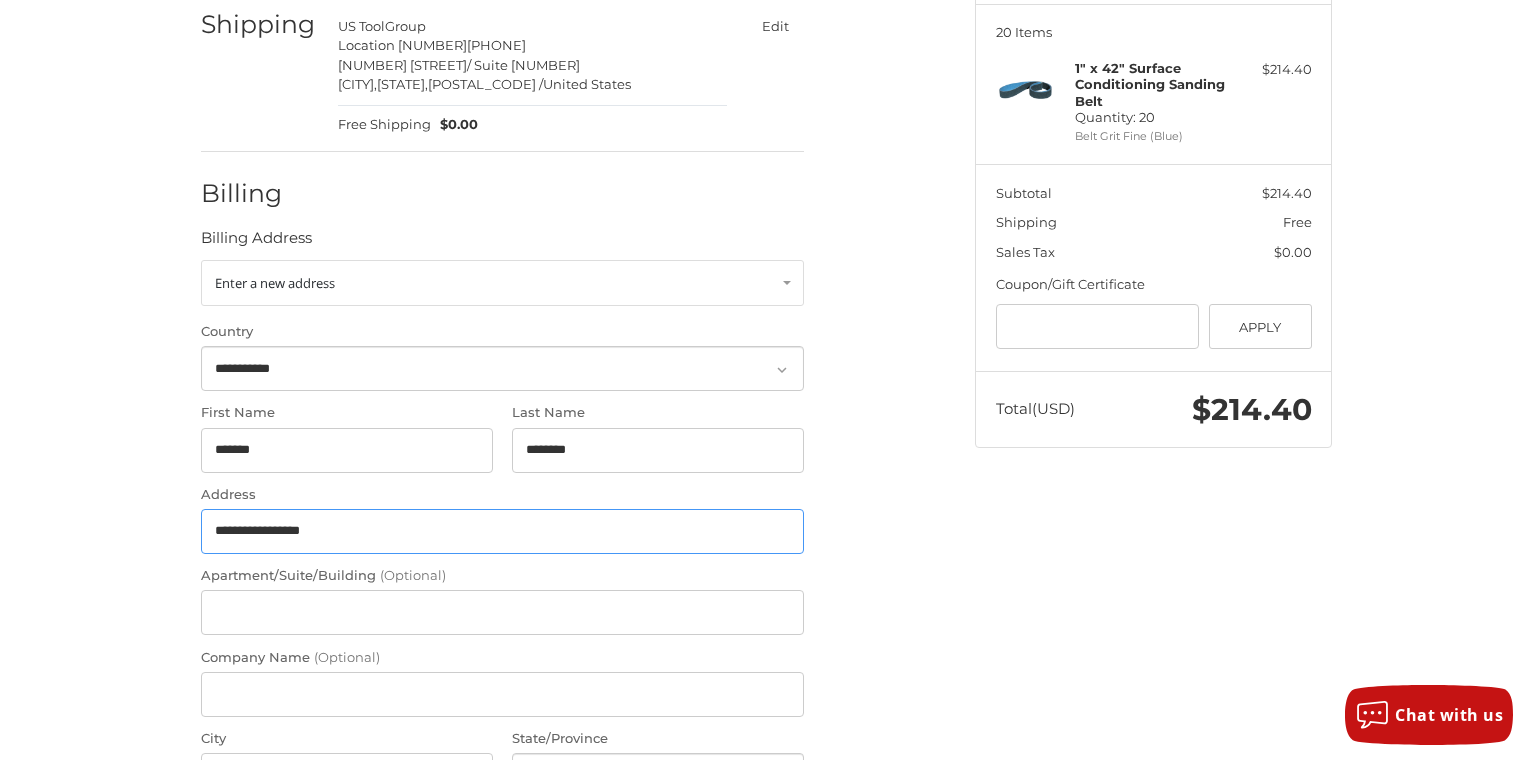 type on "**********" 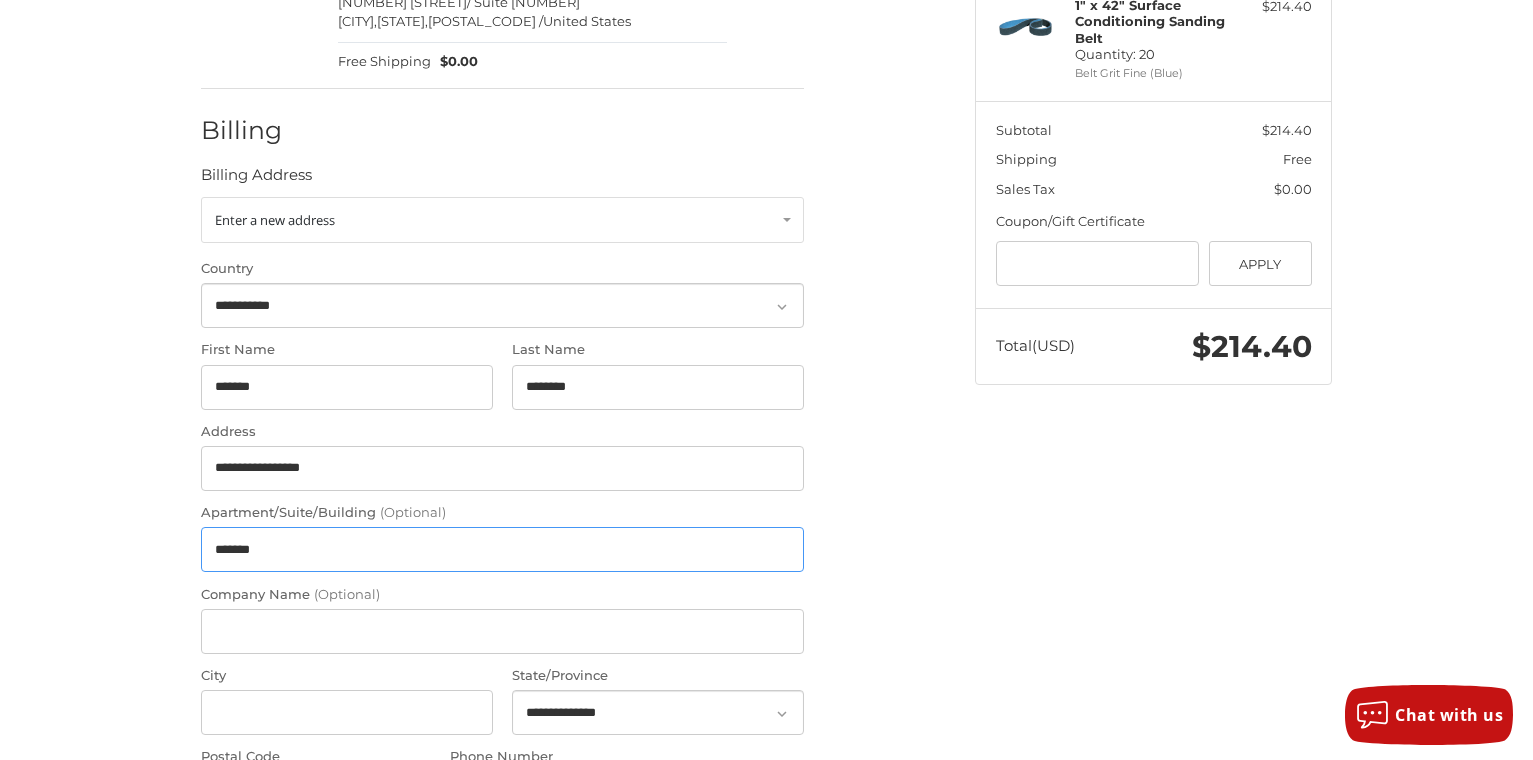 scroll, scrollTop: 452, scrollLeft: 0, axis: vertical 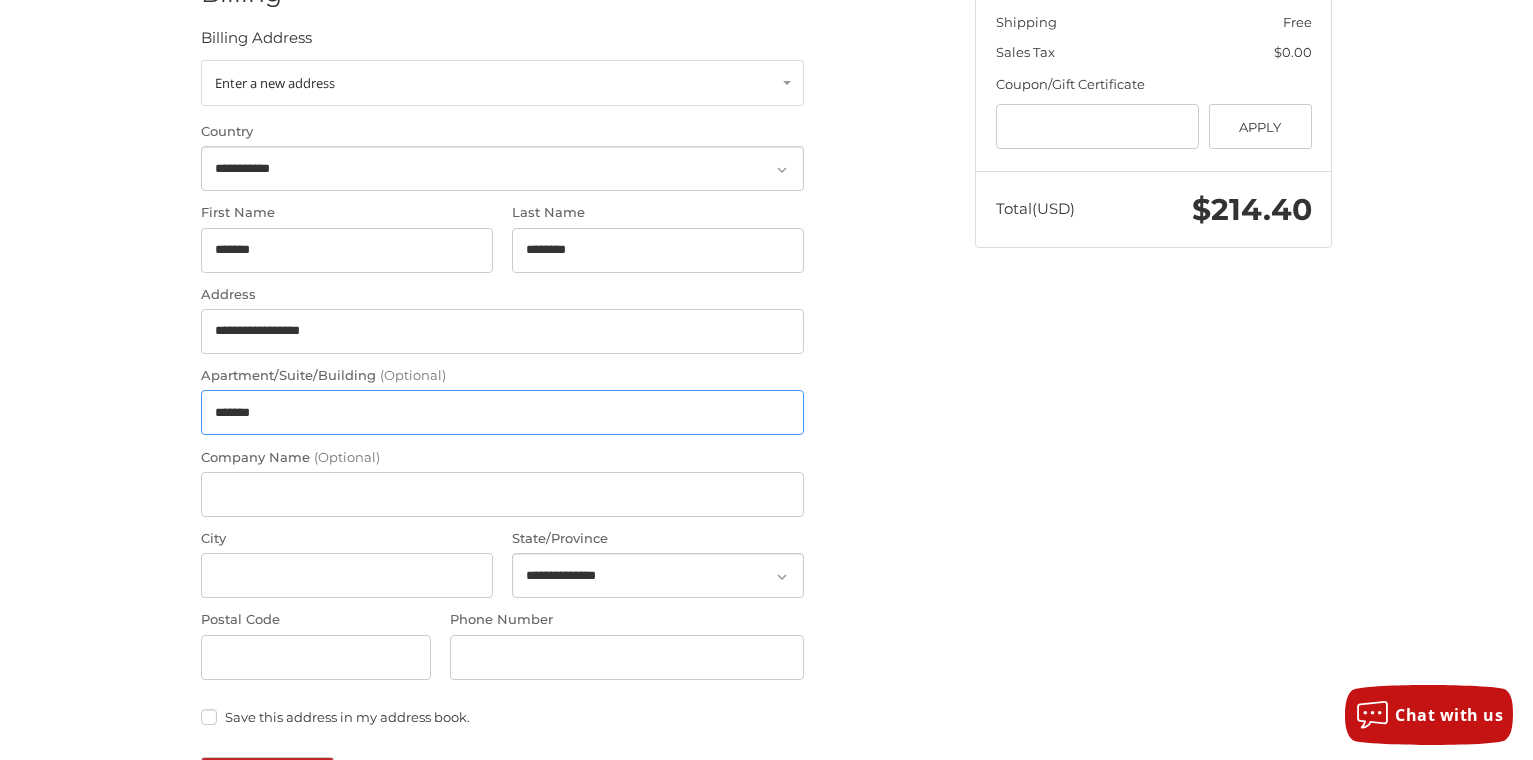 type on "*******" 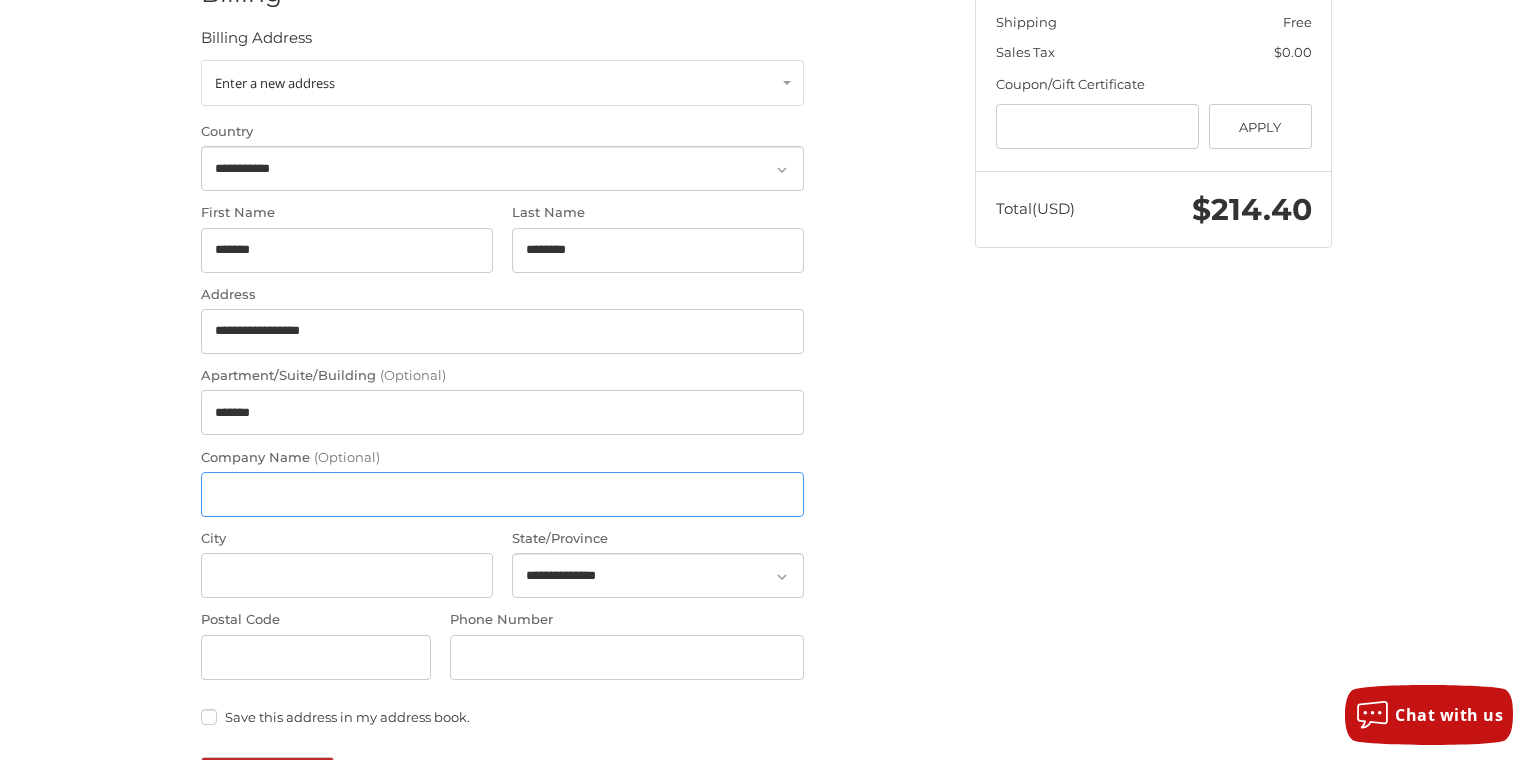 click on "Company Name   (Optional)" at bounding box center (502, 494) 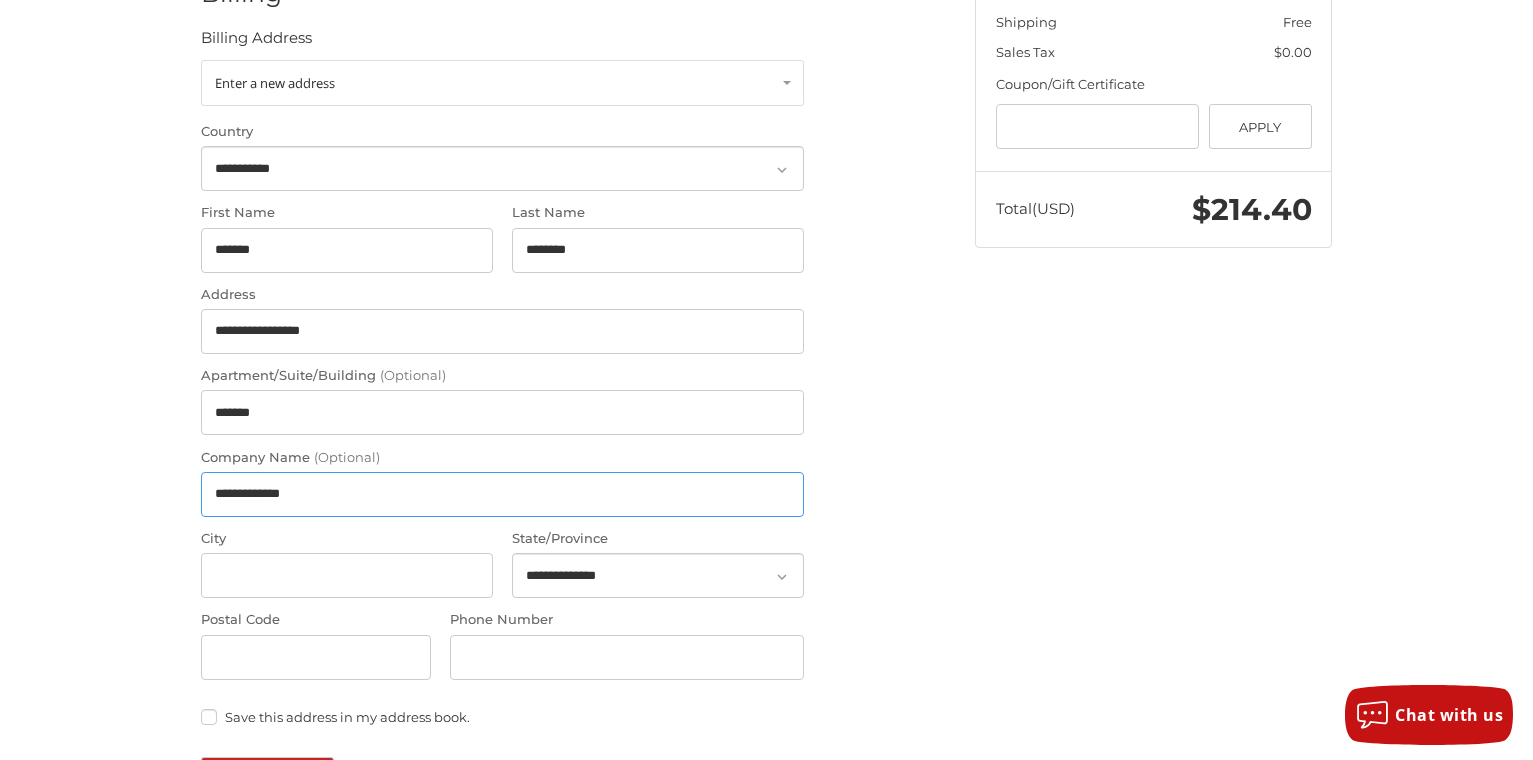 type on "**********" 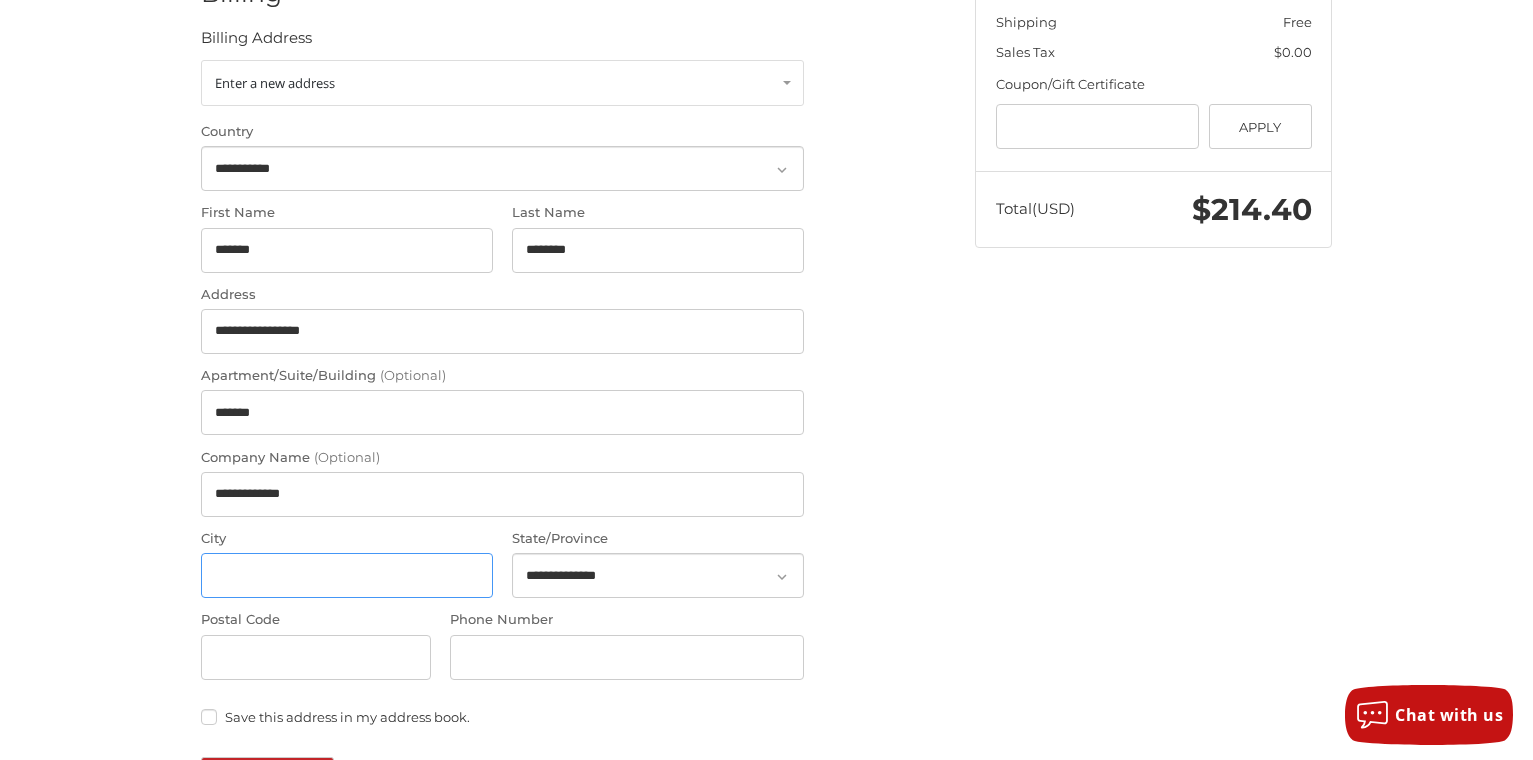 click on "City" at bounding box center [347, 575] 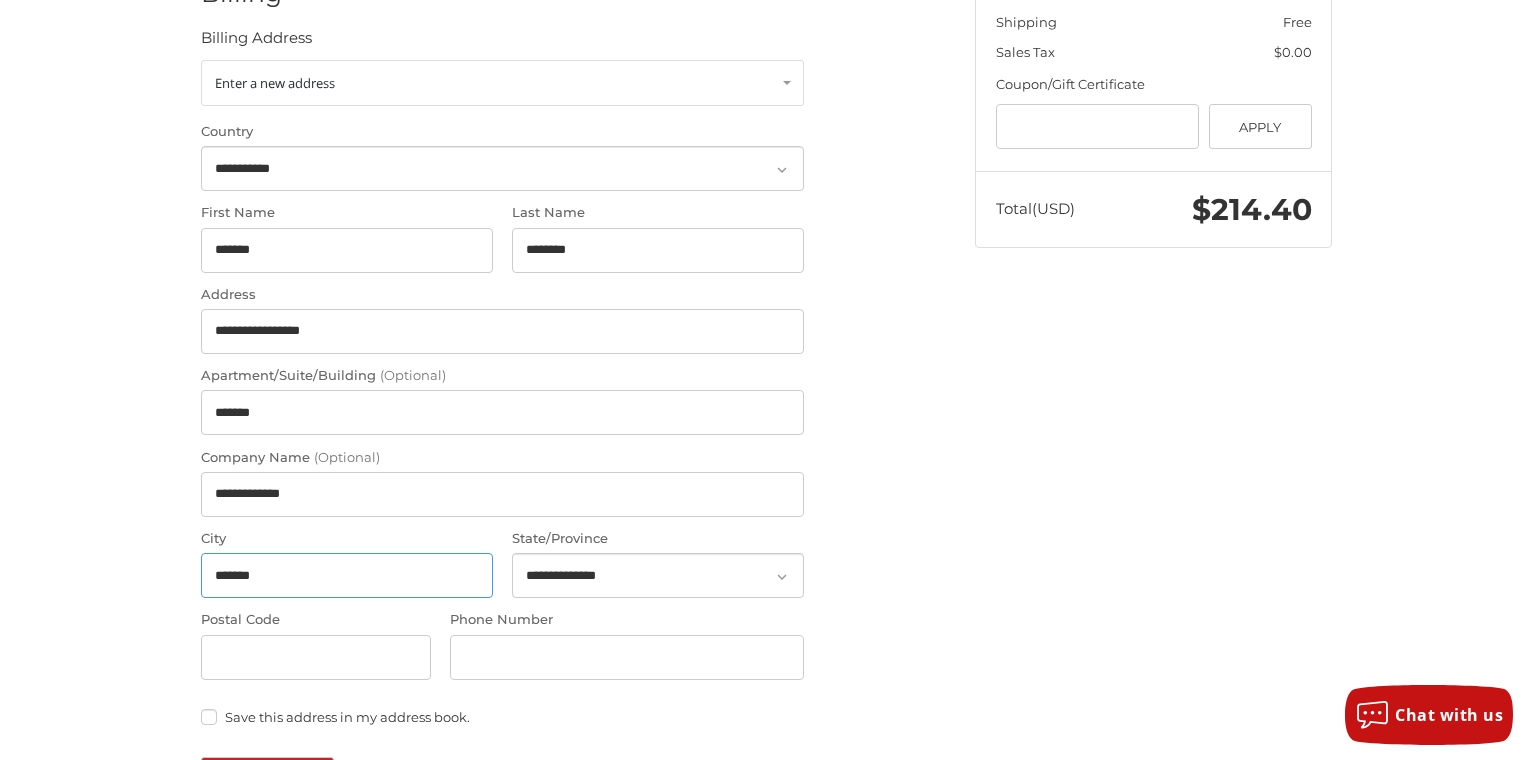 type on "*******" 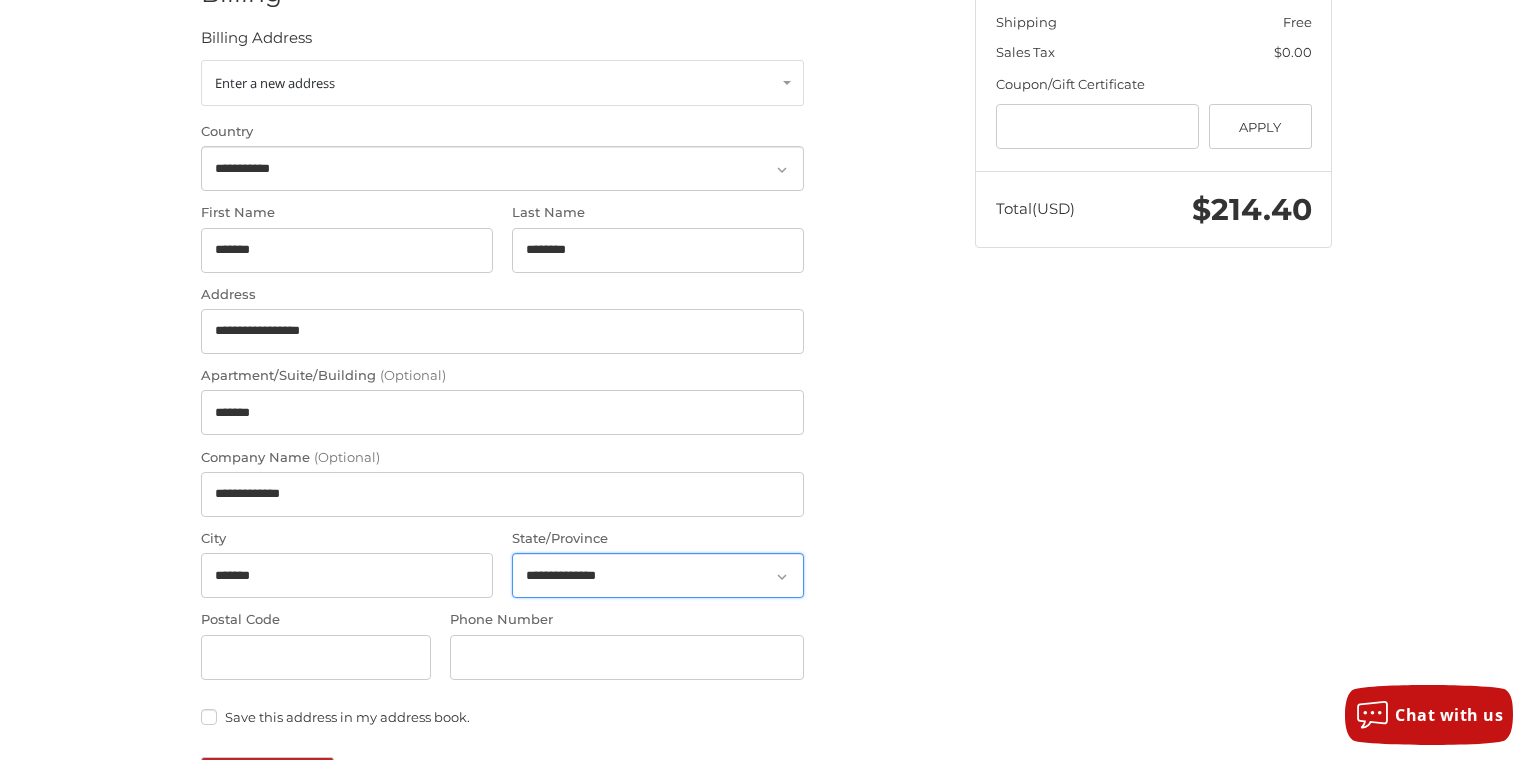 select on "**" 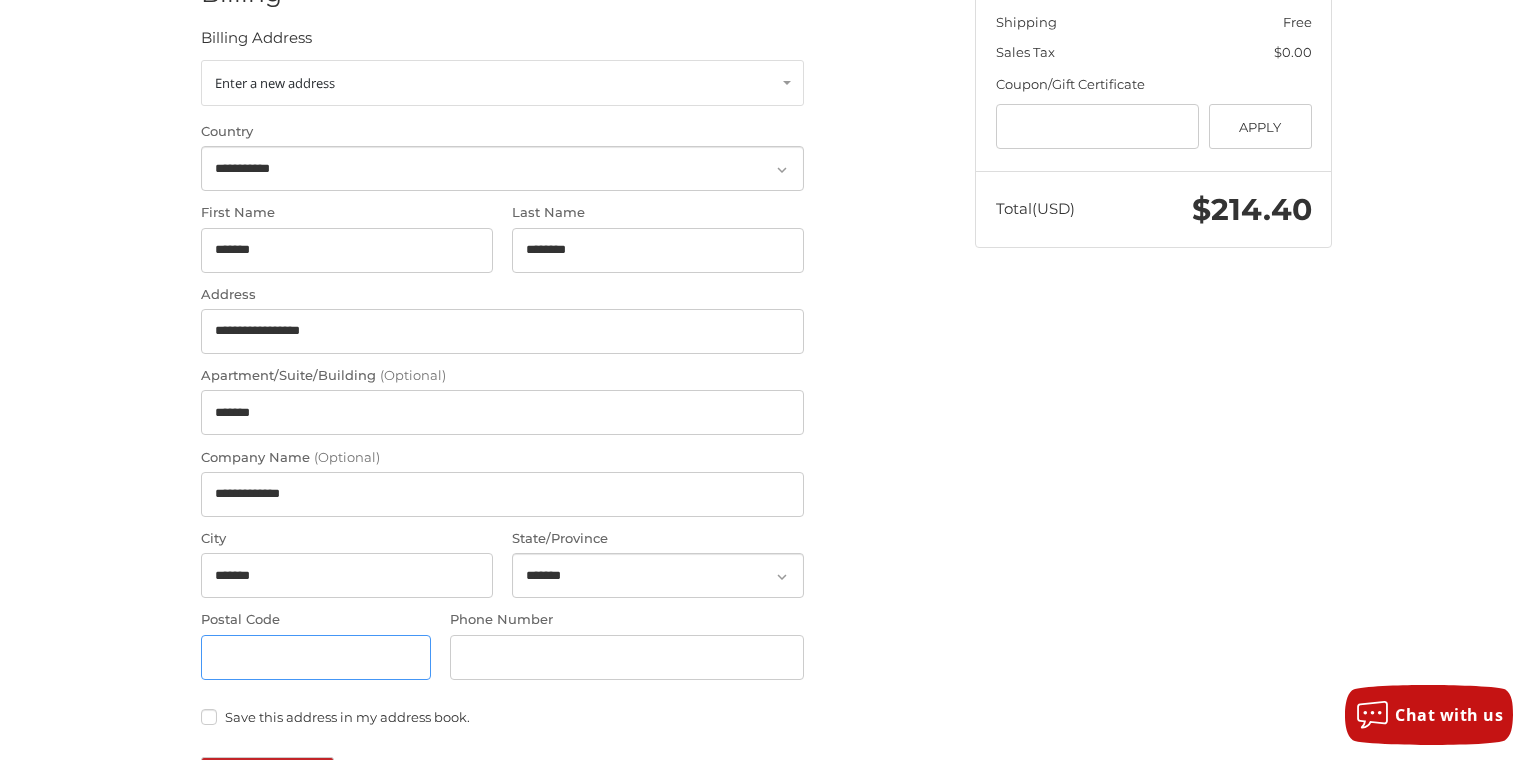 click on "Postal Code" at bounding box center (316, 657) 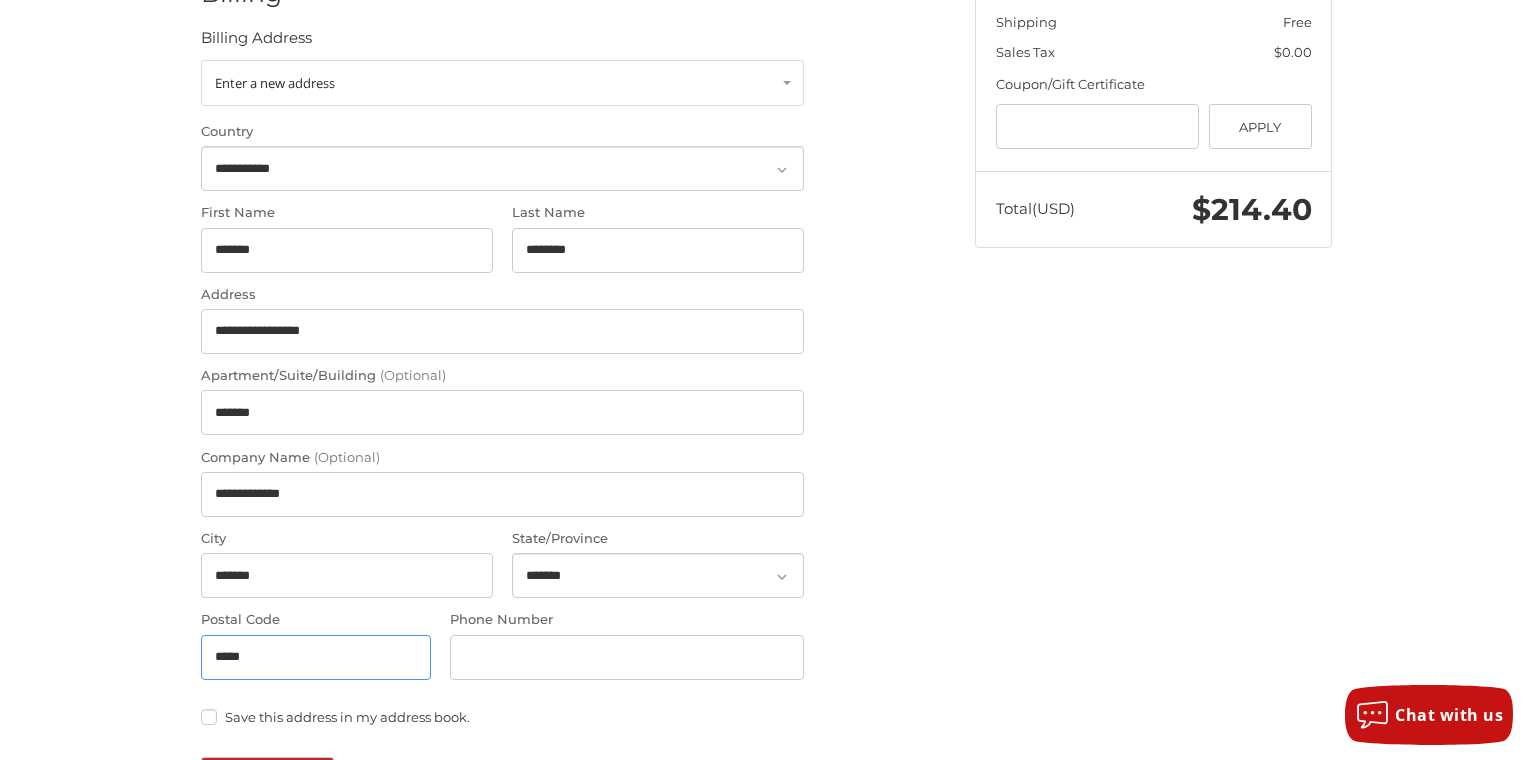 type on "*****" 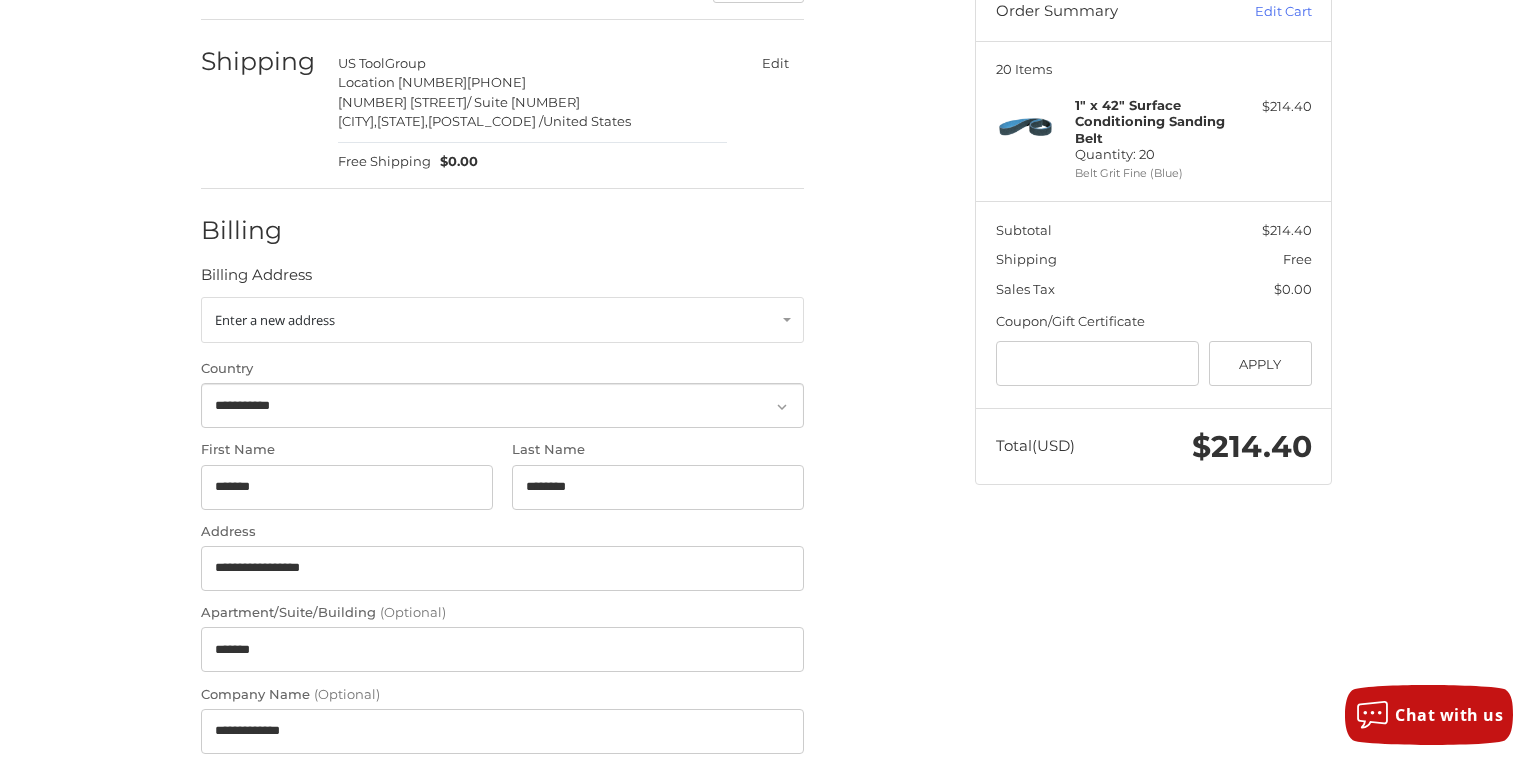 scroll, scrollTop: 213, scrollLeft: 0, axis: vertical 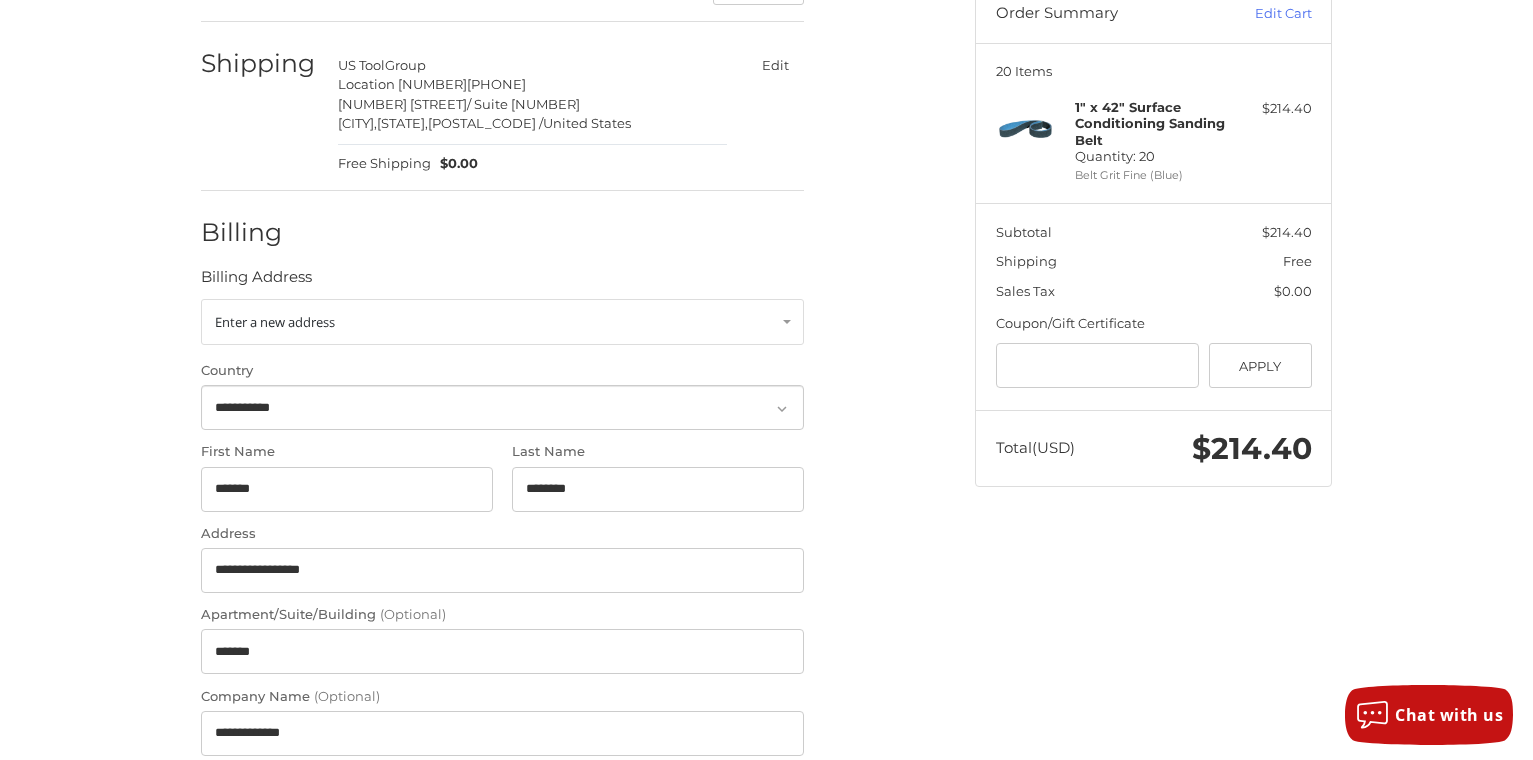 type on "**********" 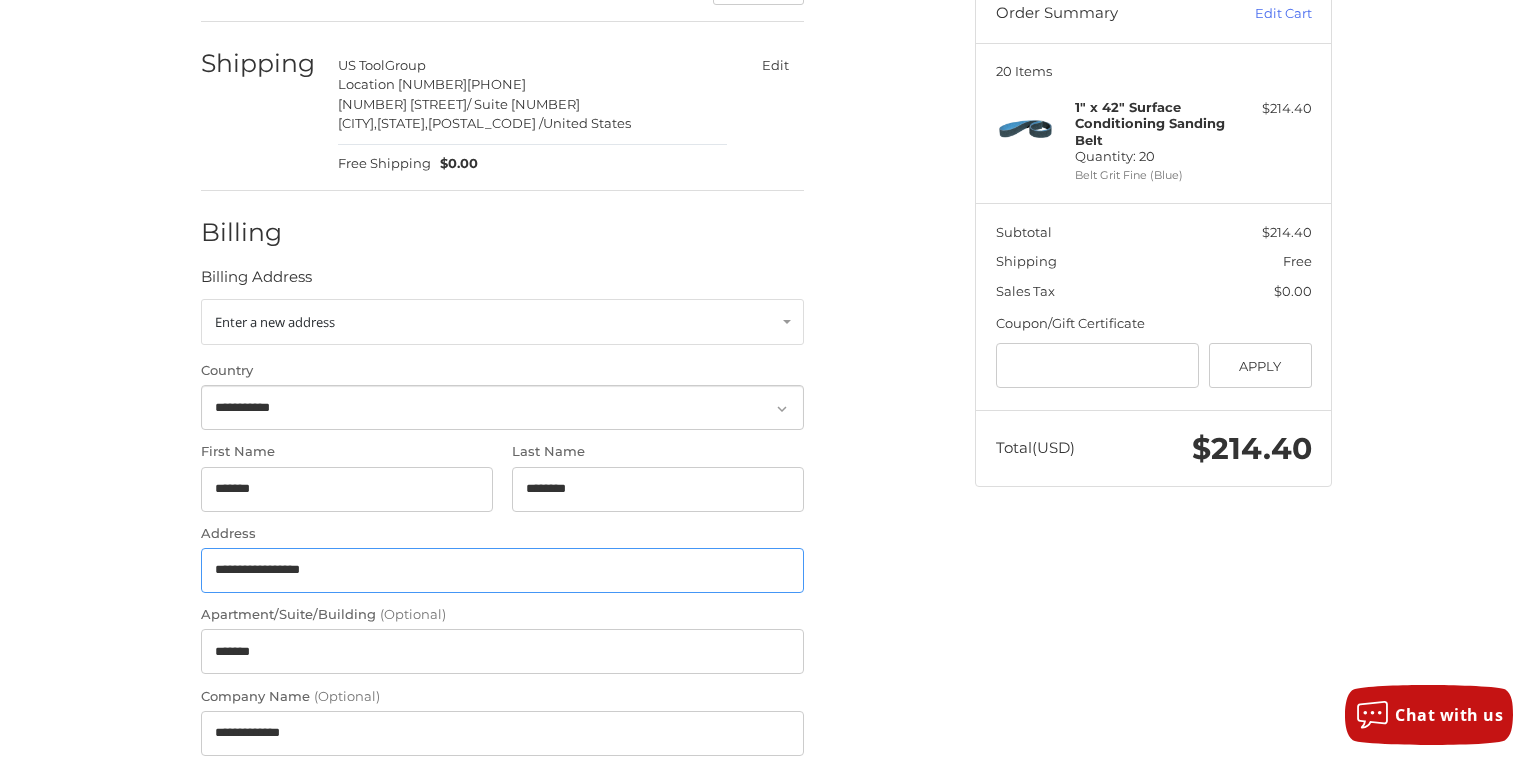 drag, startPoint x: 367, startPoint y: 570, endPoint x: -67, endPoint y: 586, distance: 434.29483 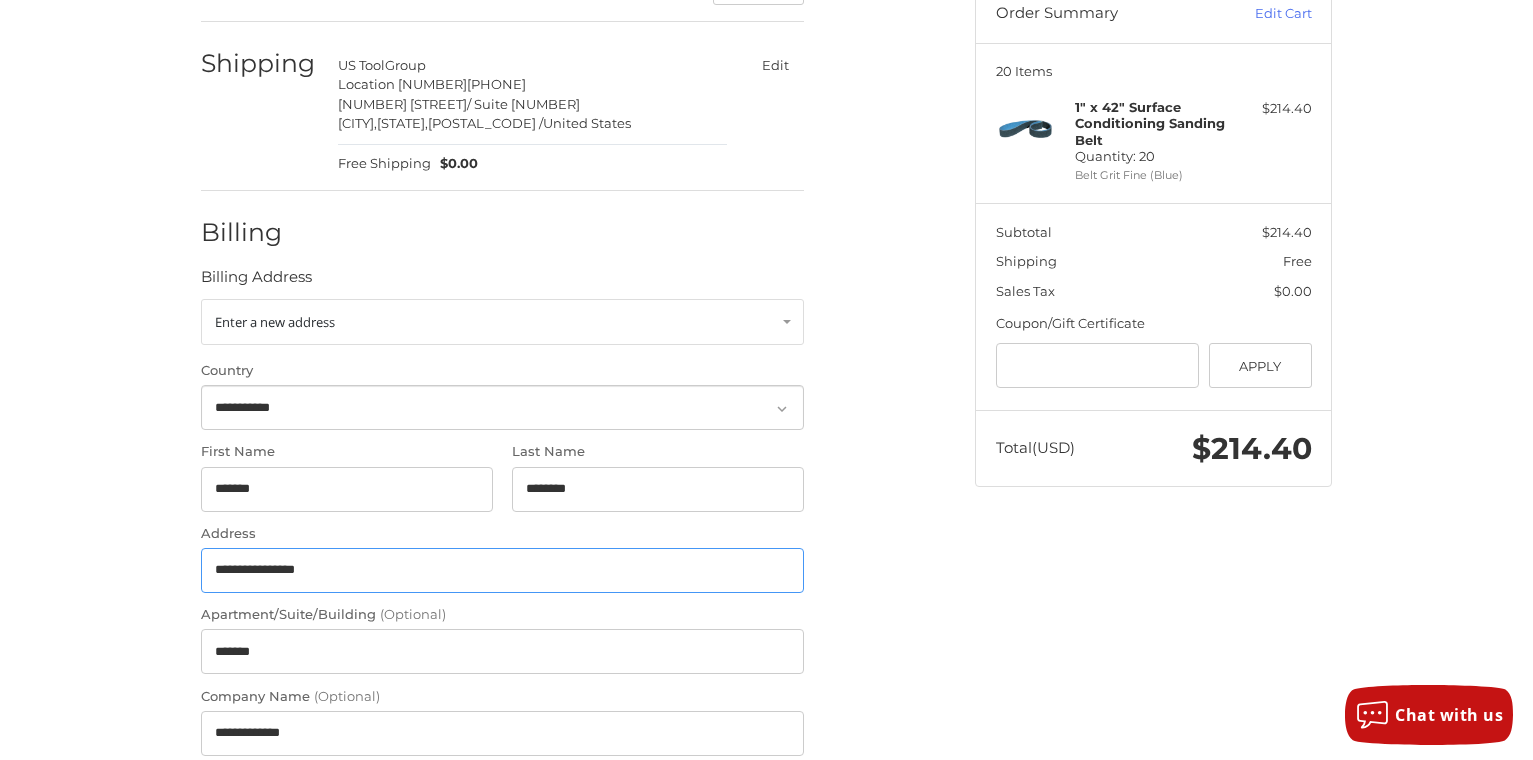 type on "**********" 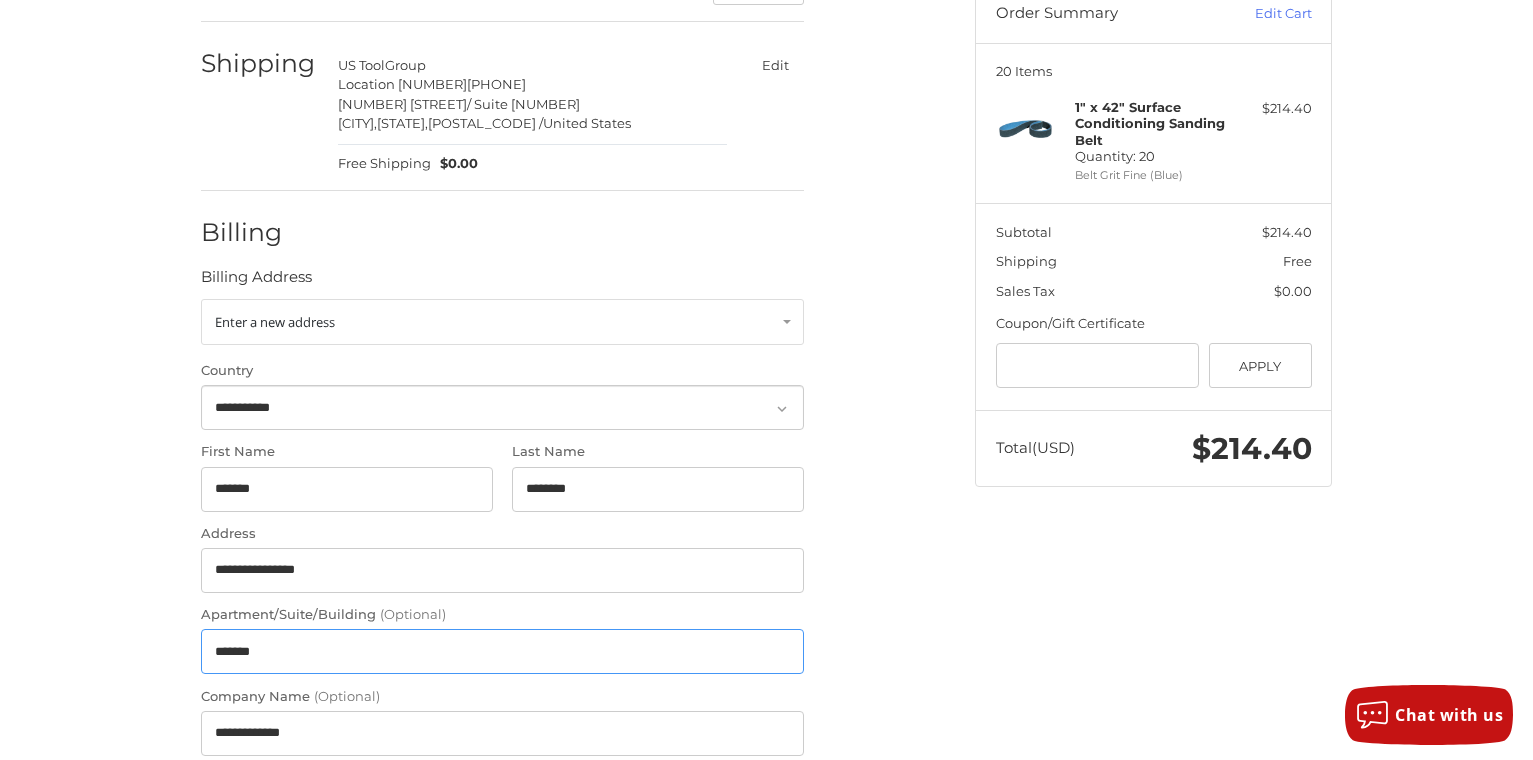click on "*******" at bounding box center [502, 651] 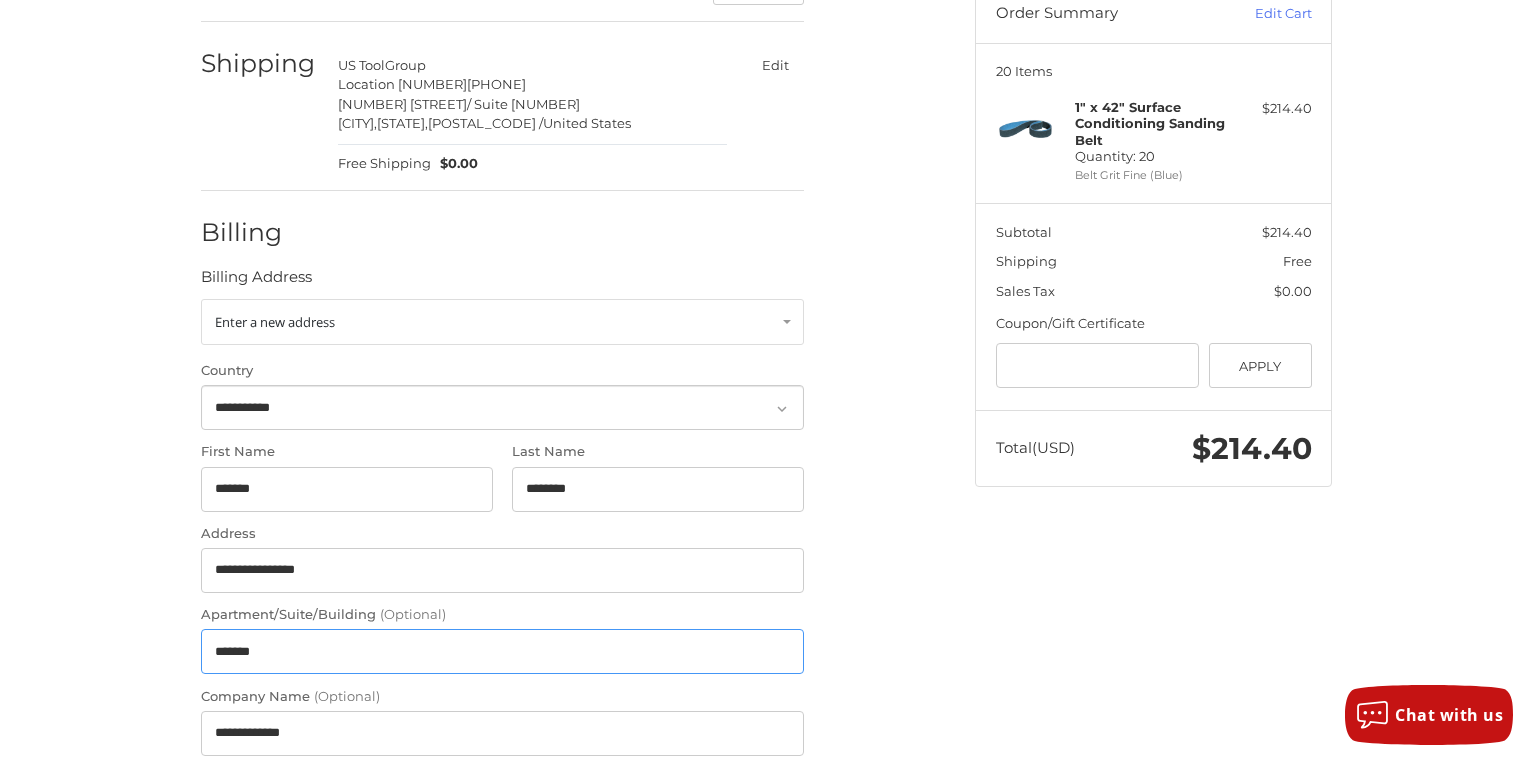 drag, startPoint x: 328, startPoint y: 656, endPoint x: 106, endPoint y: 642, distance: 222.44101 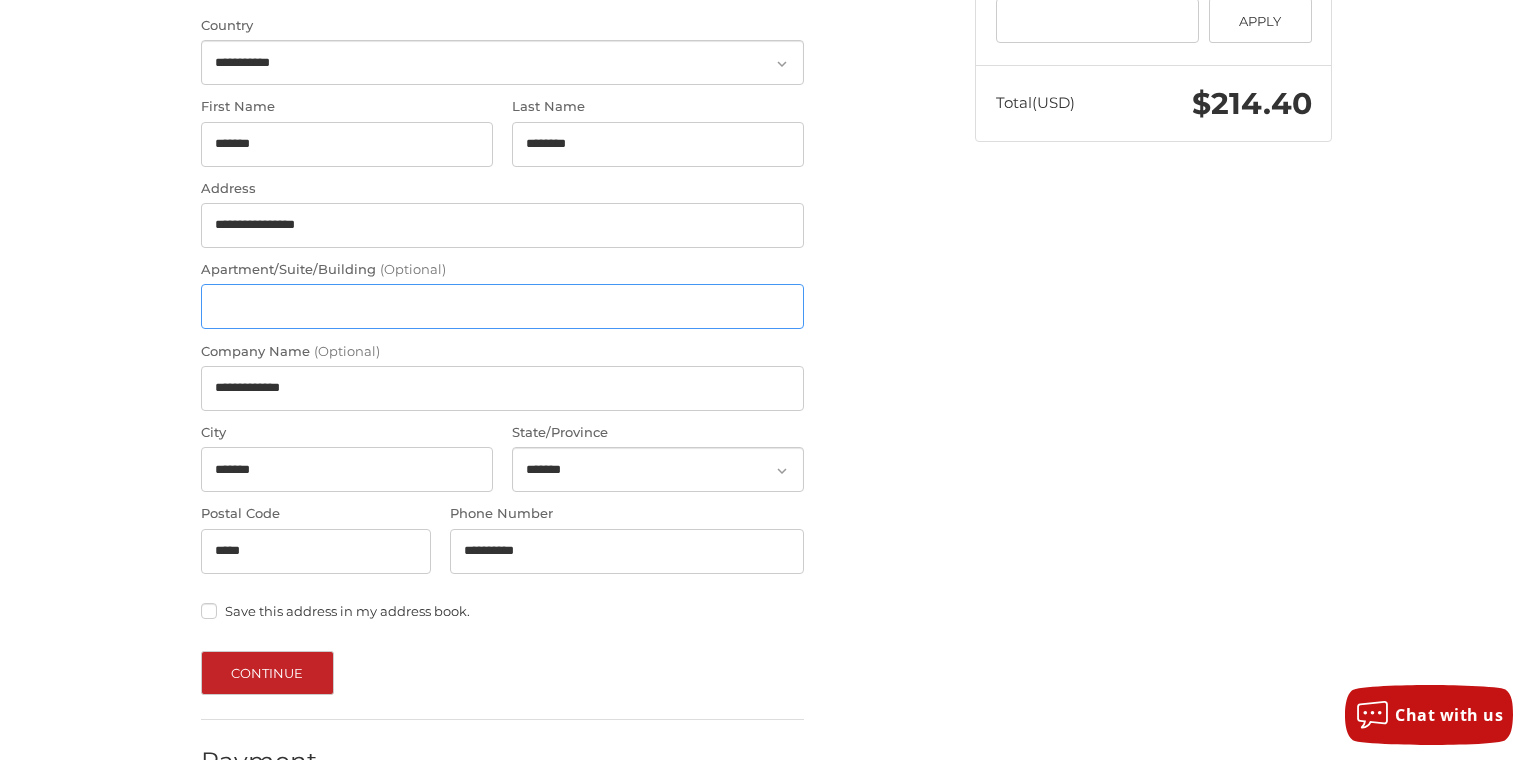 scroll, scrollTop: 613, scrollLeft: 0, axis: vertical 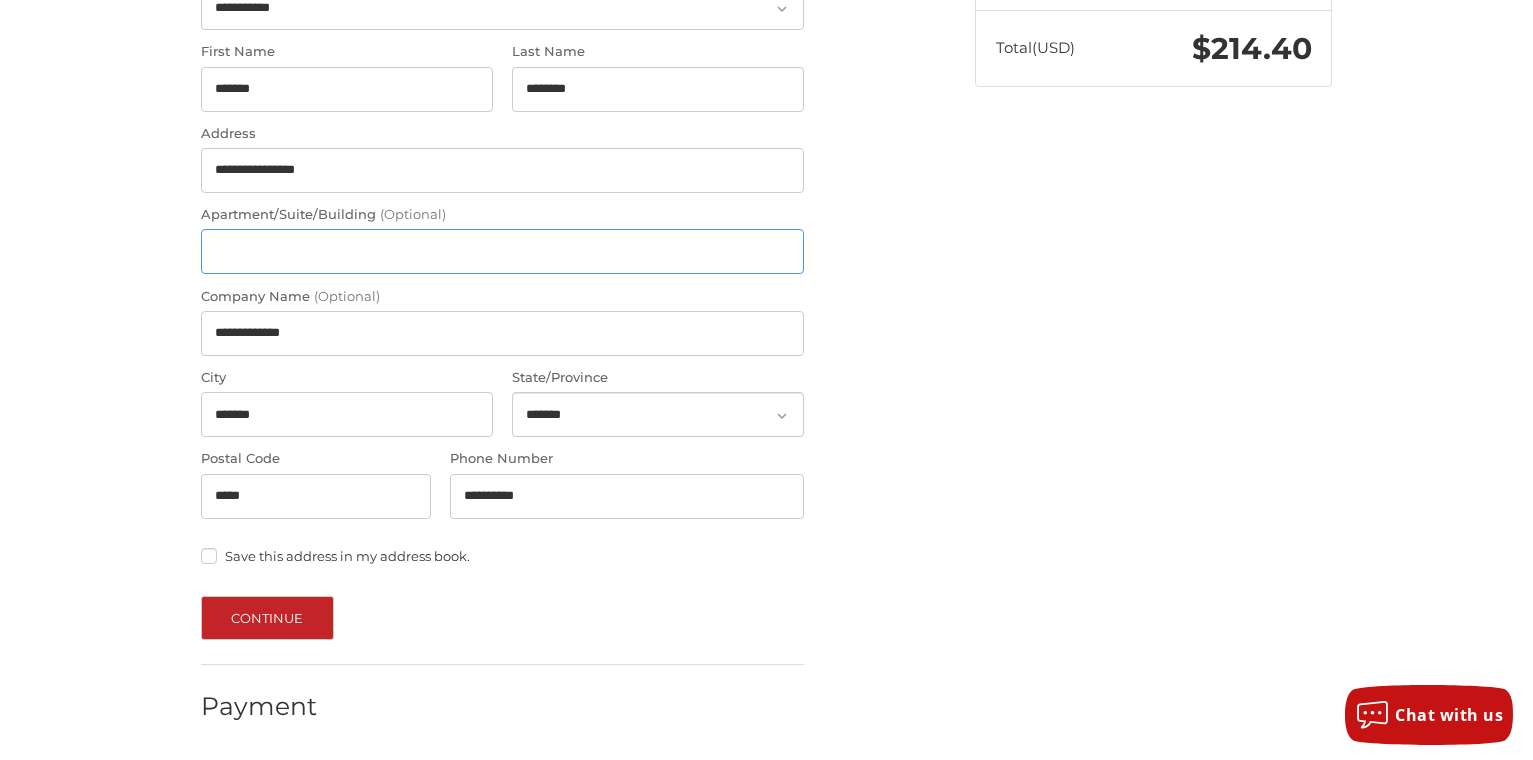 type 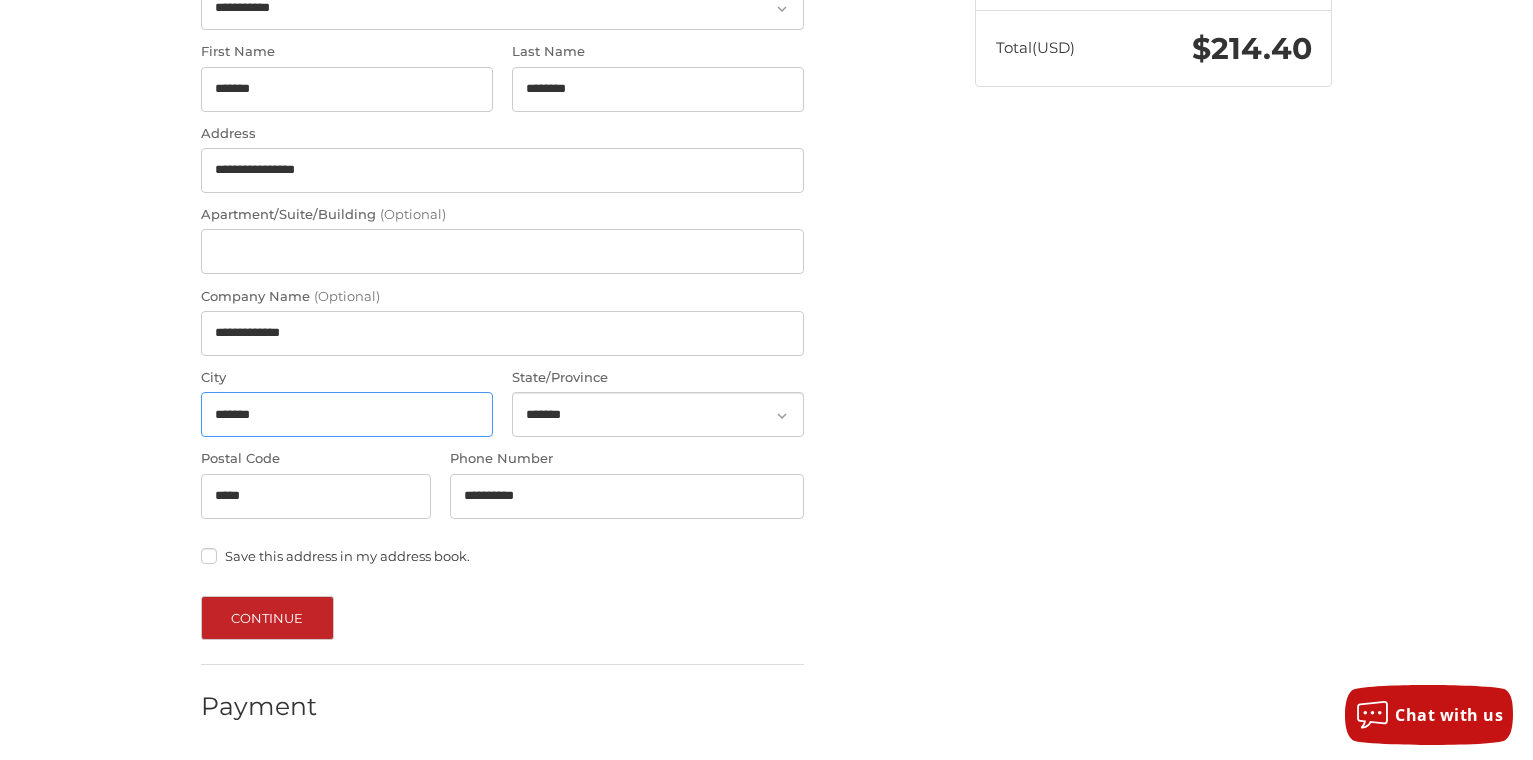 drag, startPoint x: 292, startPoint y: 413, endPoint x: 69, endPoint y: 377, distance: 225.88715 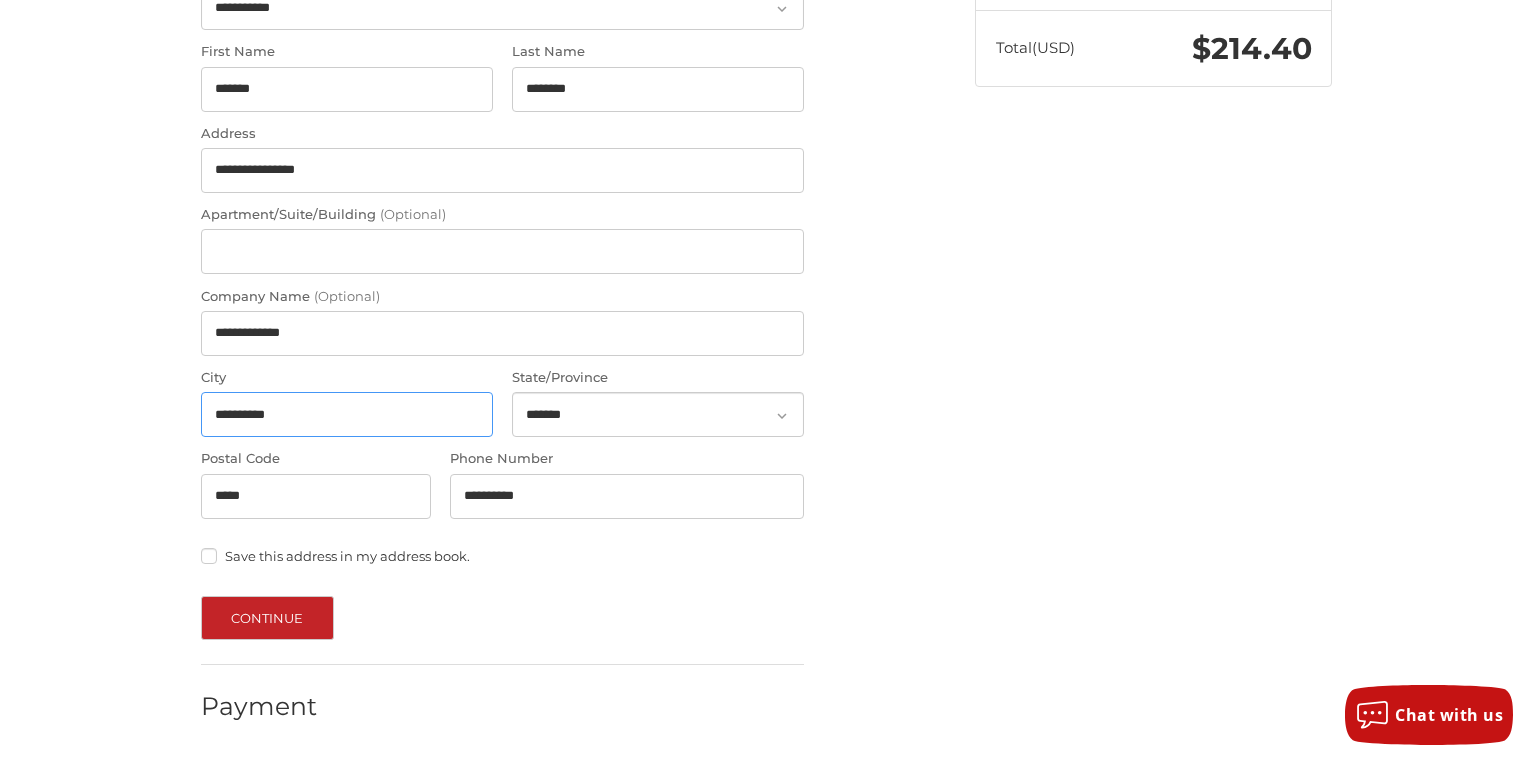 type on "**********" 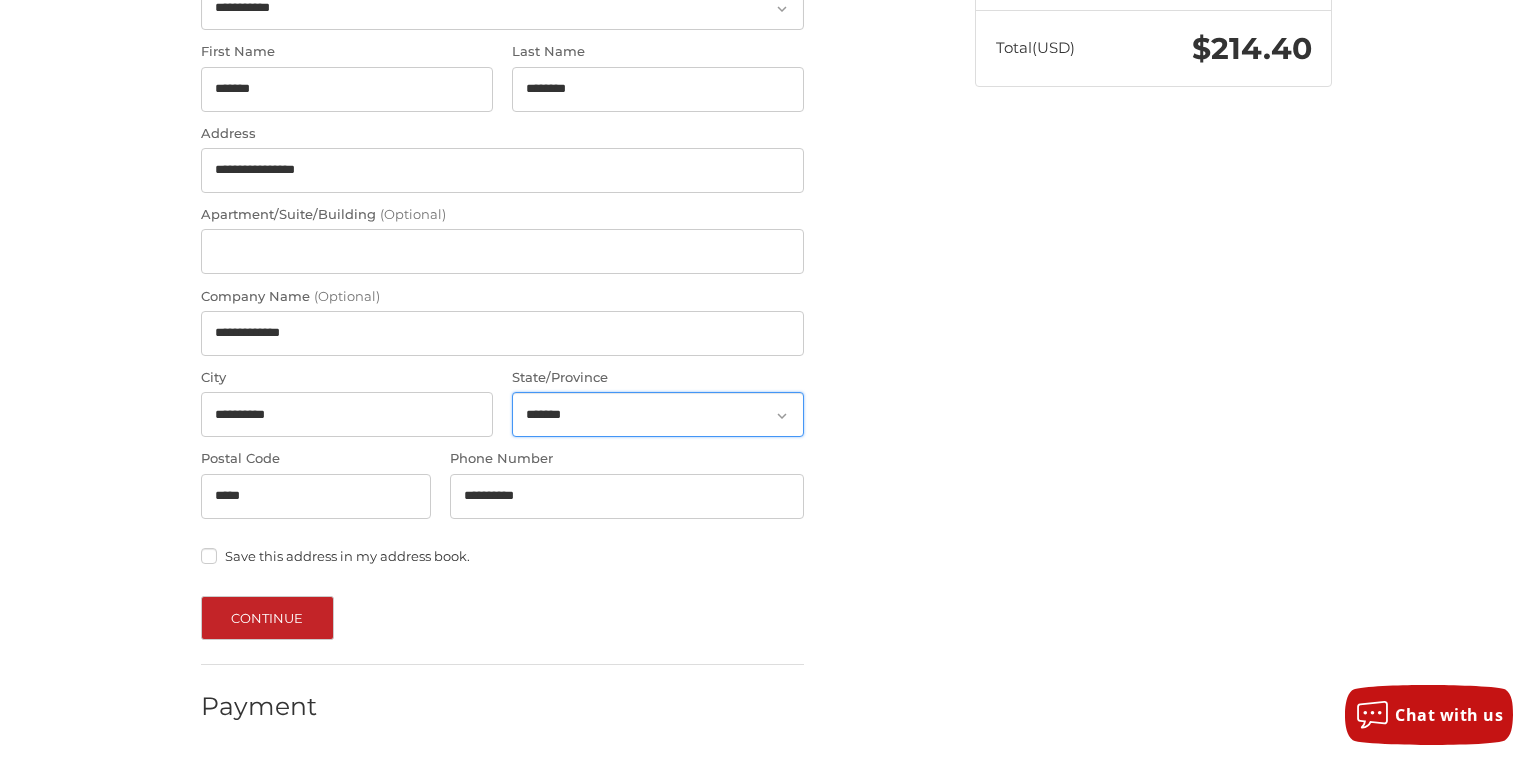 select on "**" 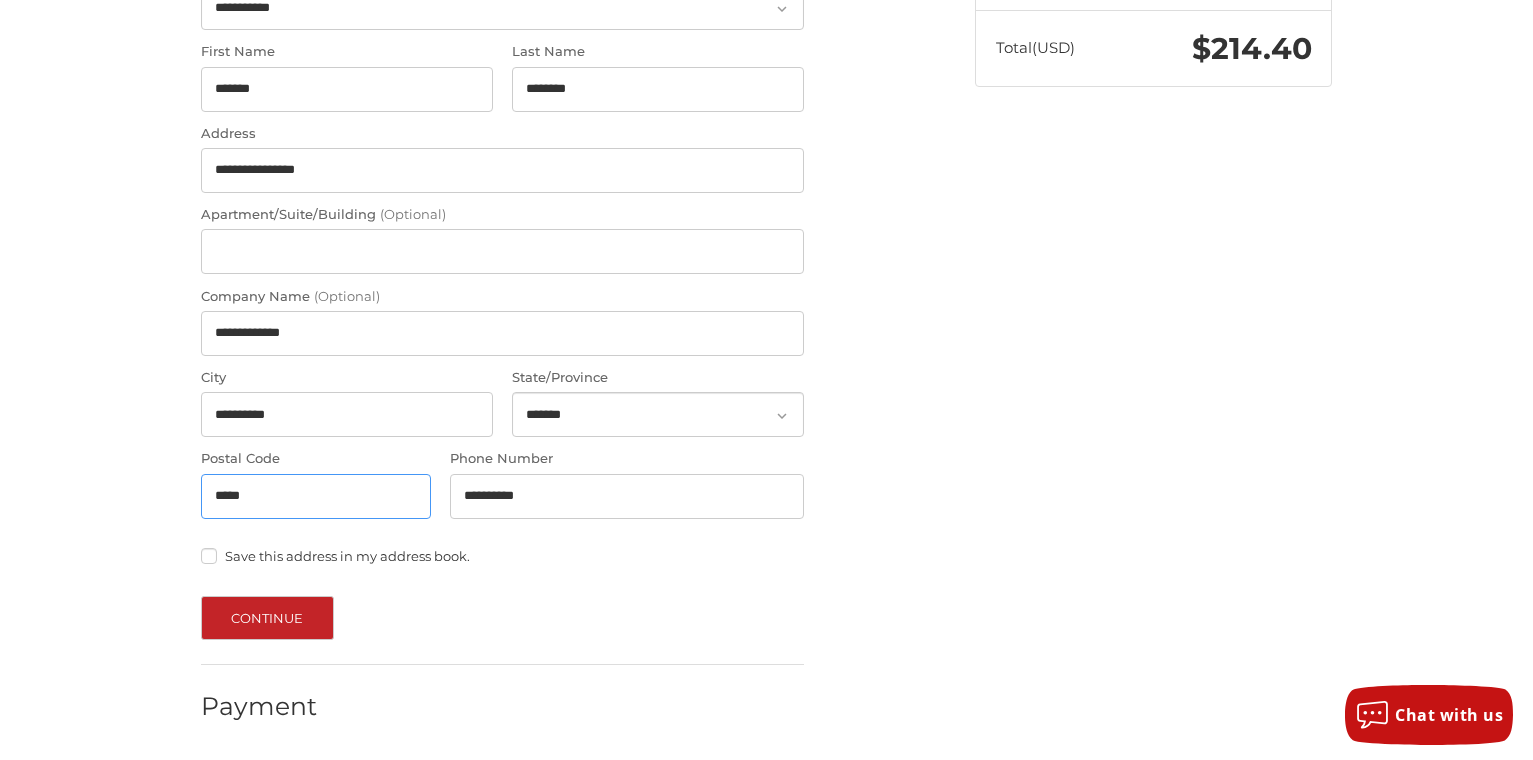 type on "*****" 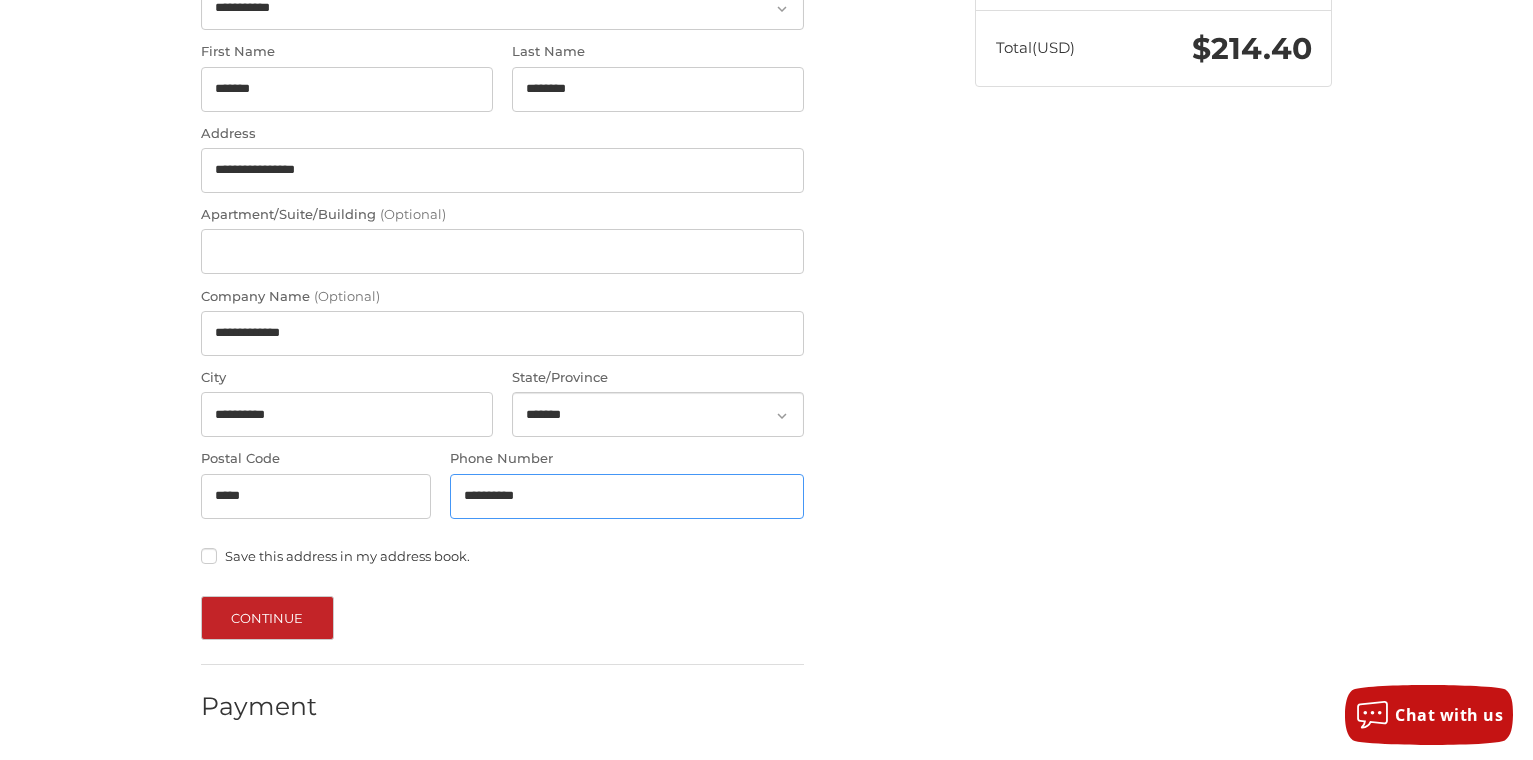 type on "**********" 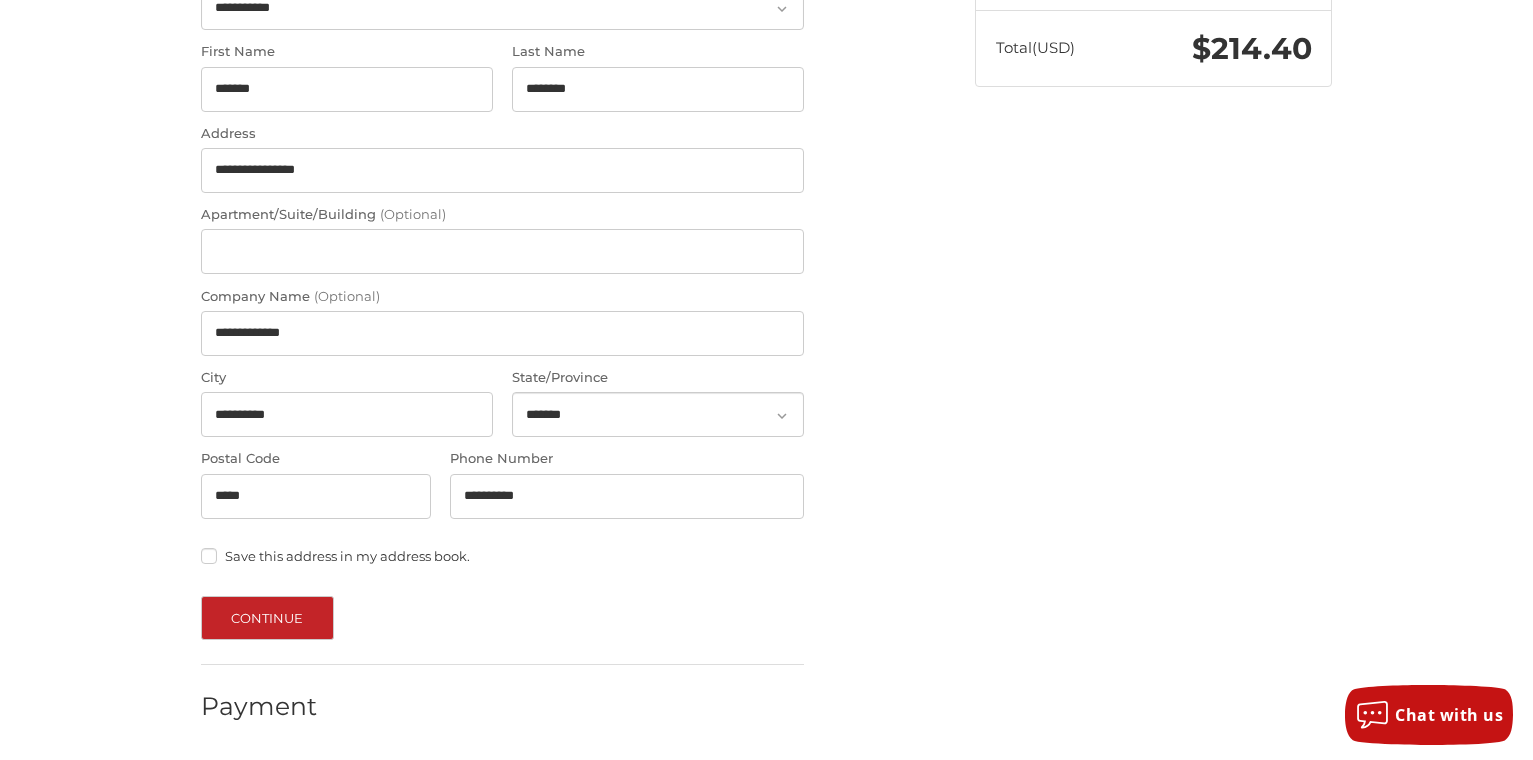 click on "Save this address in my address book." at bounding box center [502, 556] 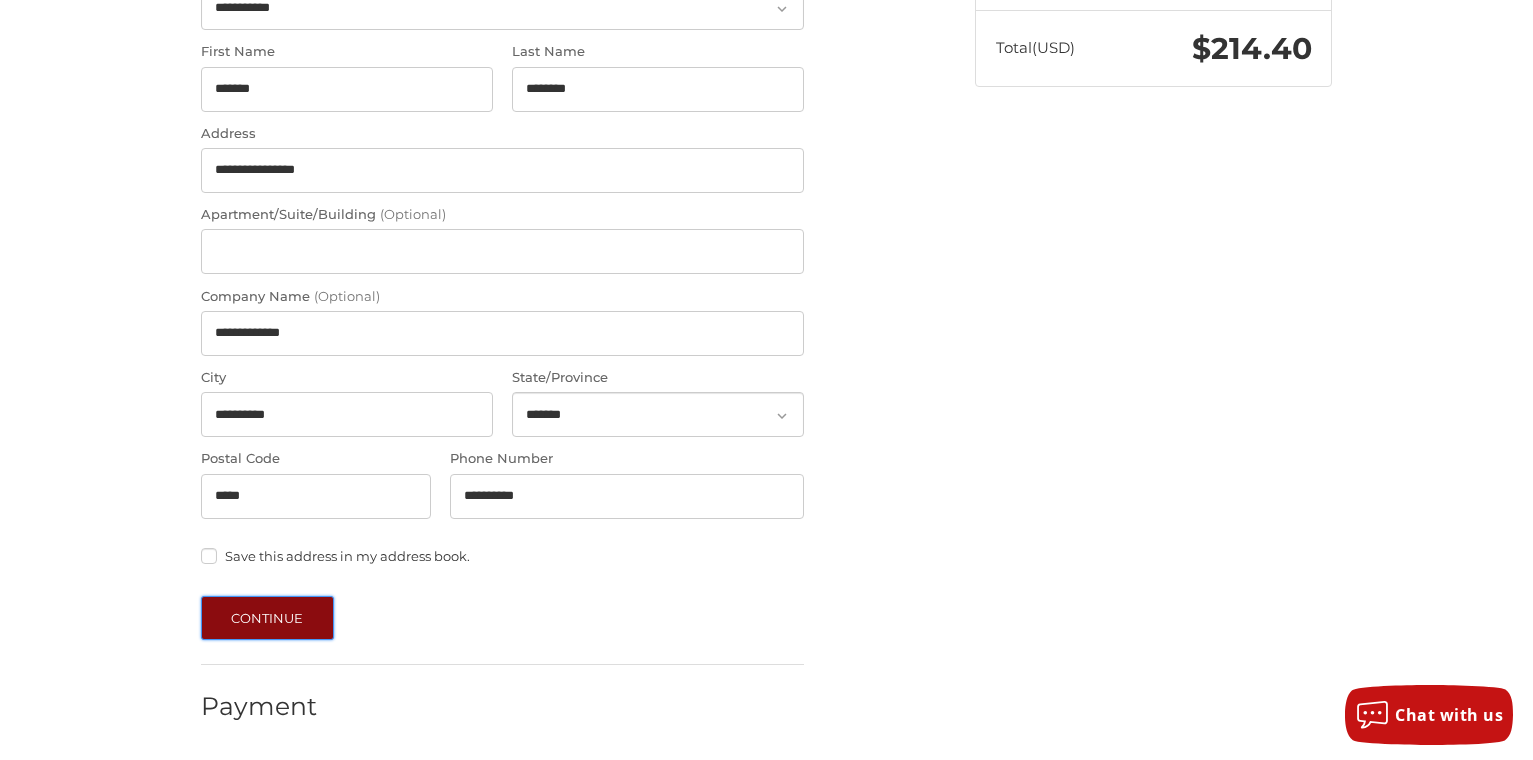 click on "Continue" at bounding box center (267, 618) 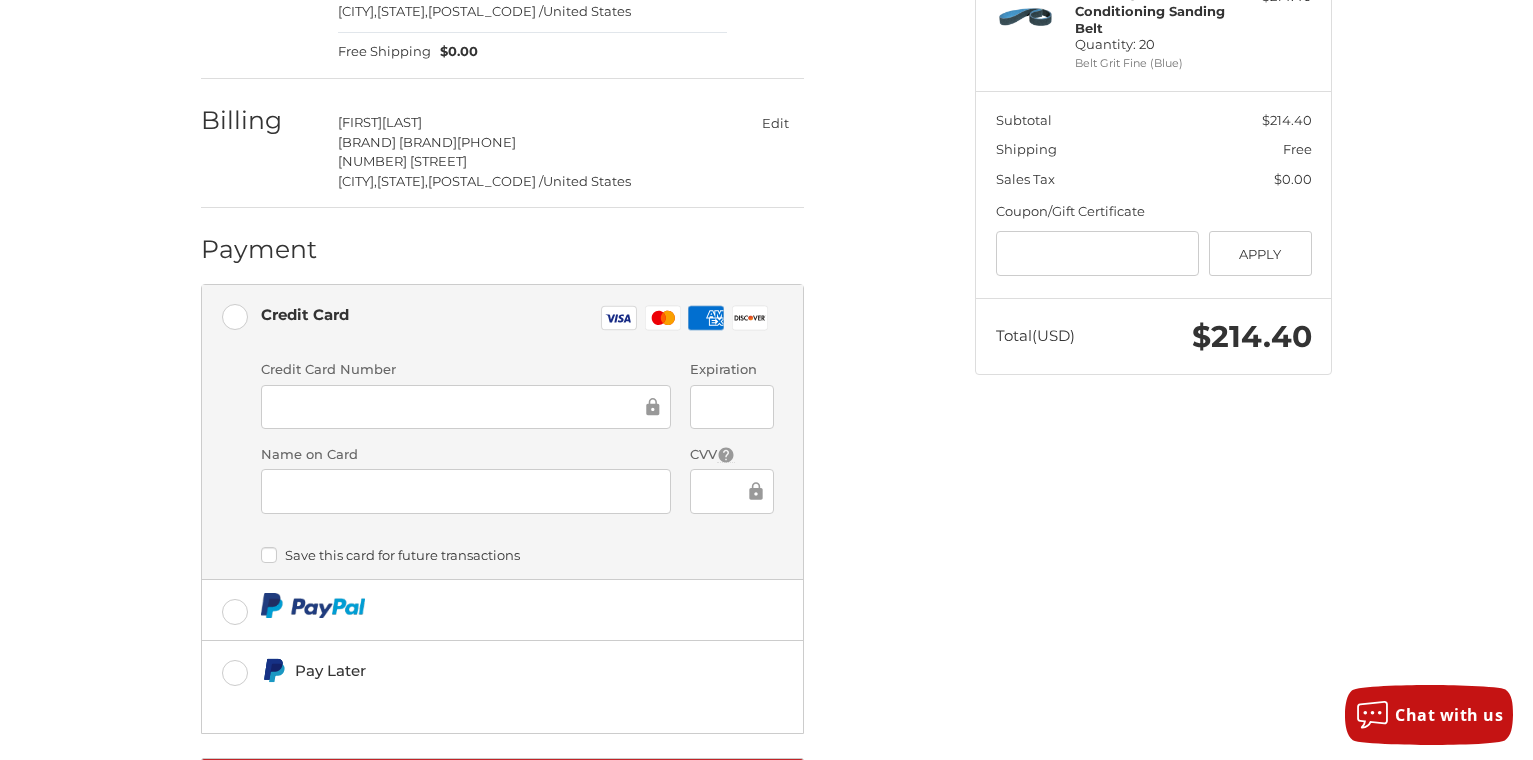 scroll, scrollTop: 400, scrollLeft: 0, axis: vertical 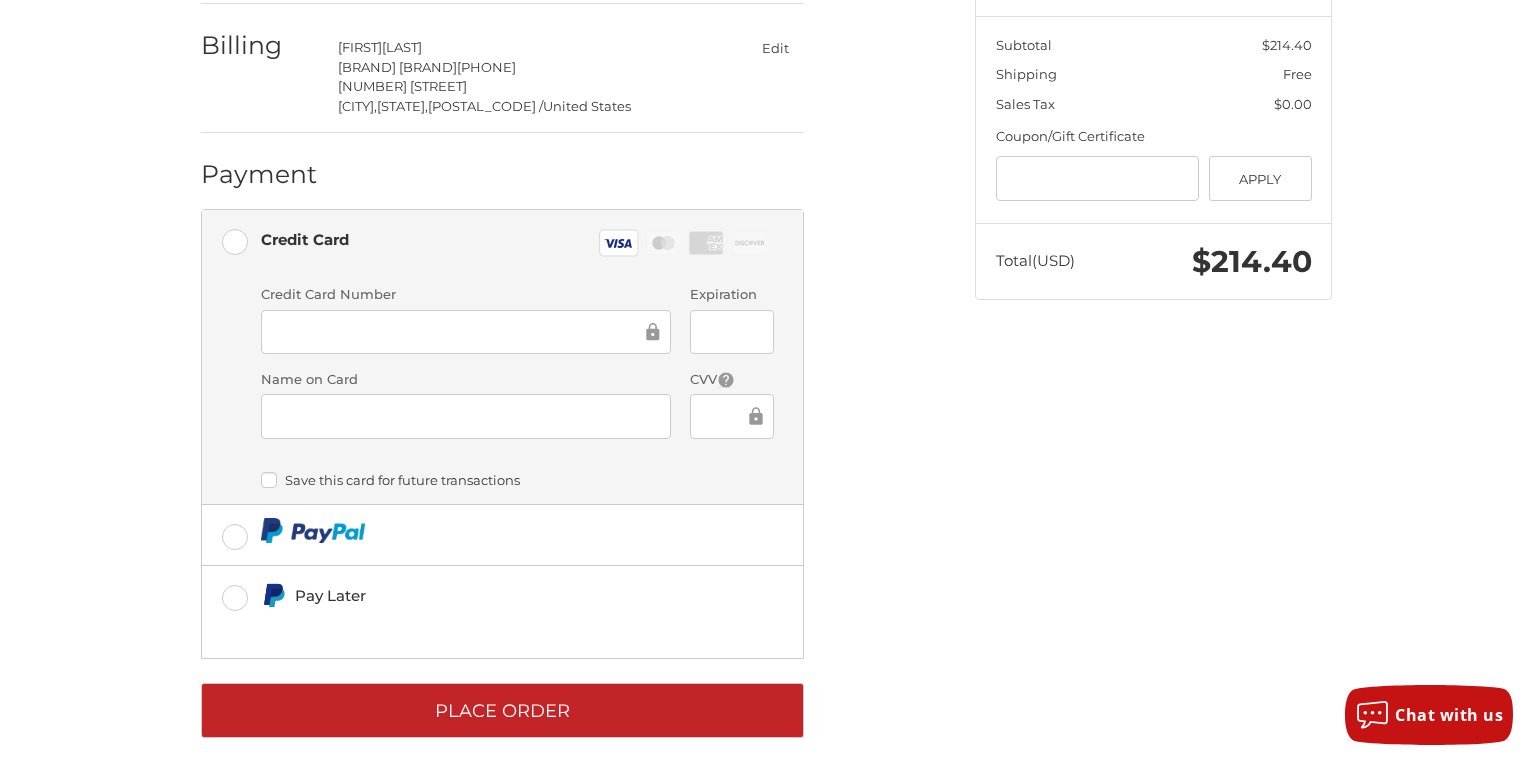 click at bounding box center [466, 416] 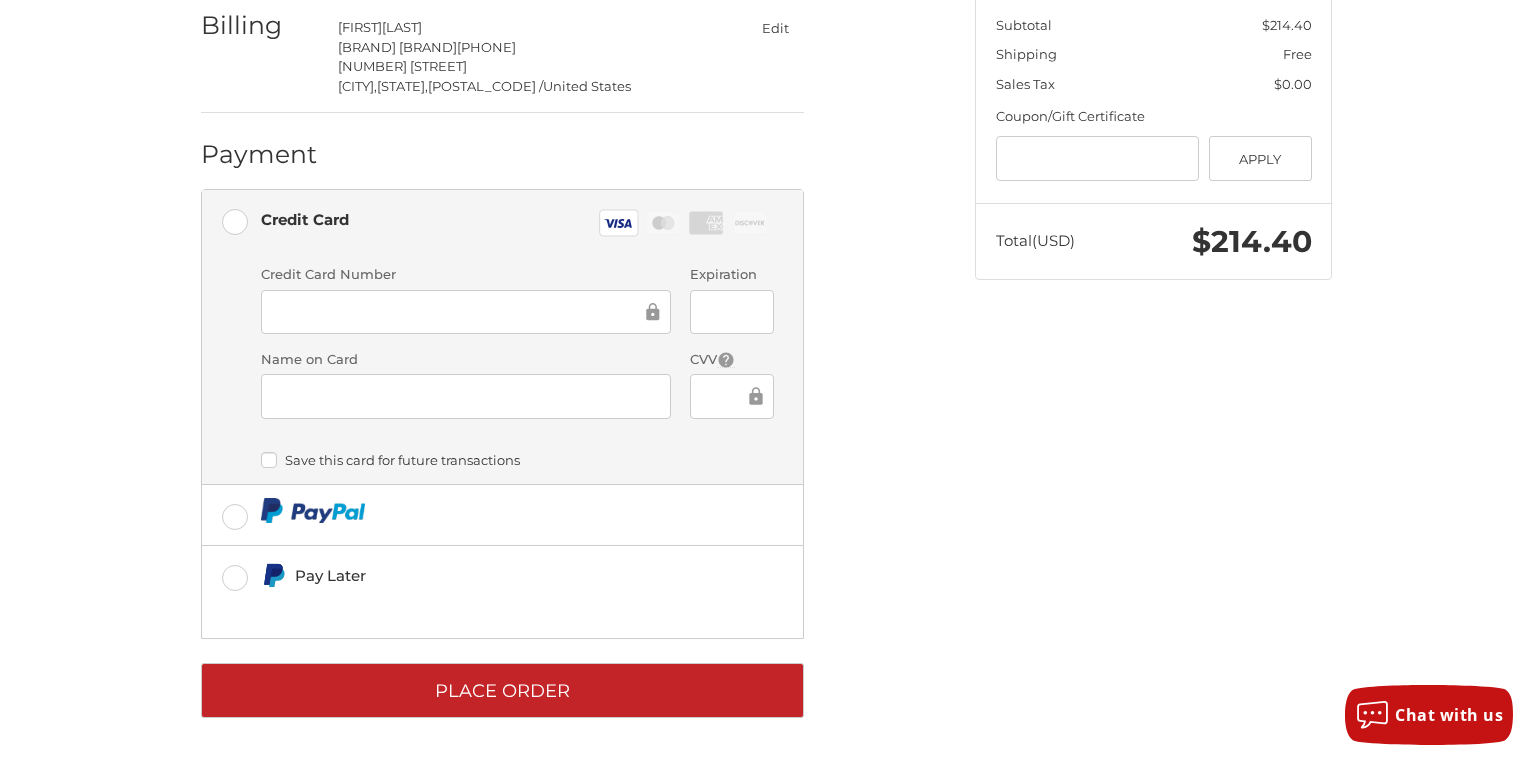 scroll, scrollTop: 422, scrollLeft: 0, axis: vertical 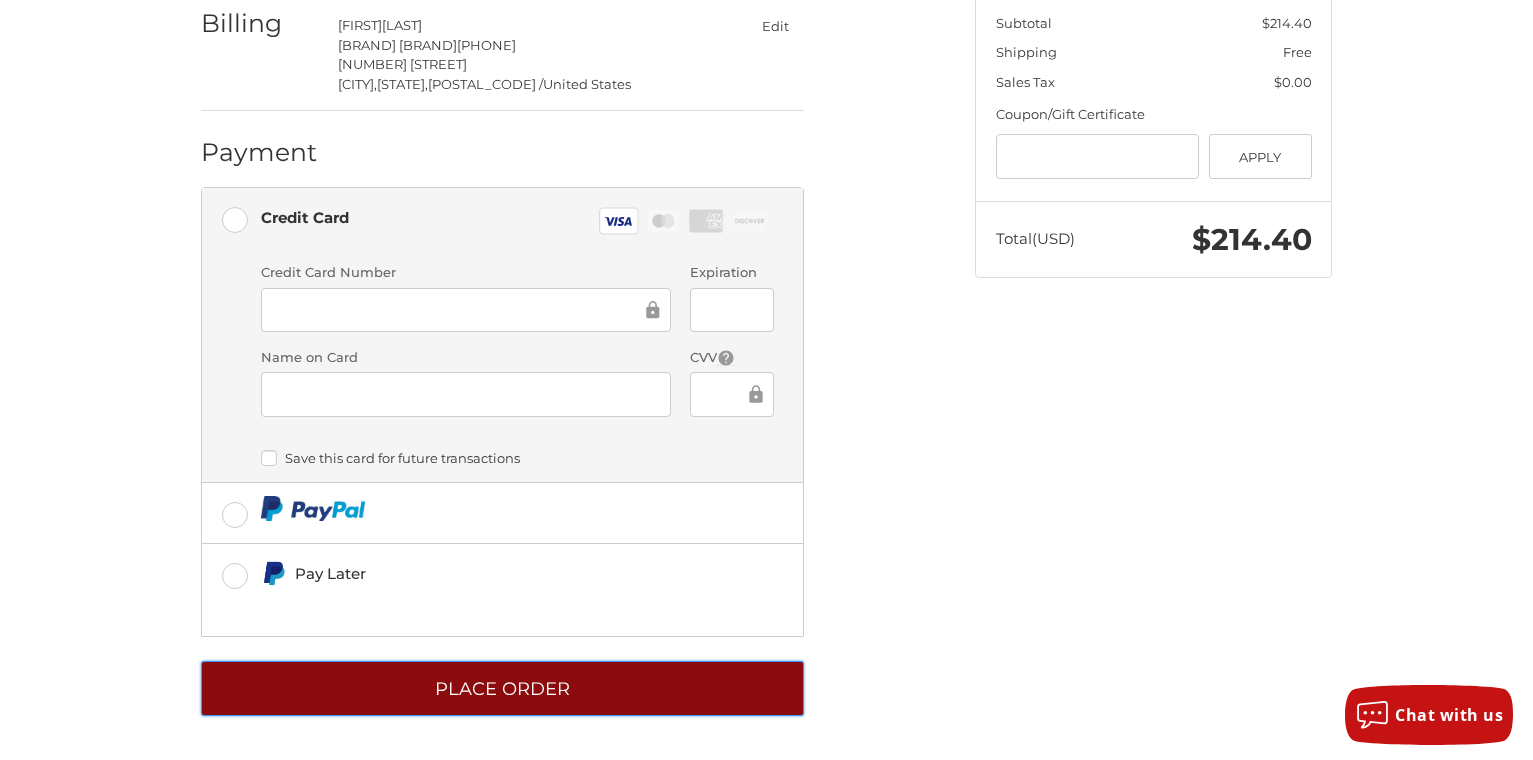 click on "Place Order" at bounding box center [502, 688] 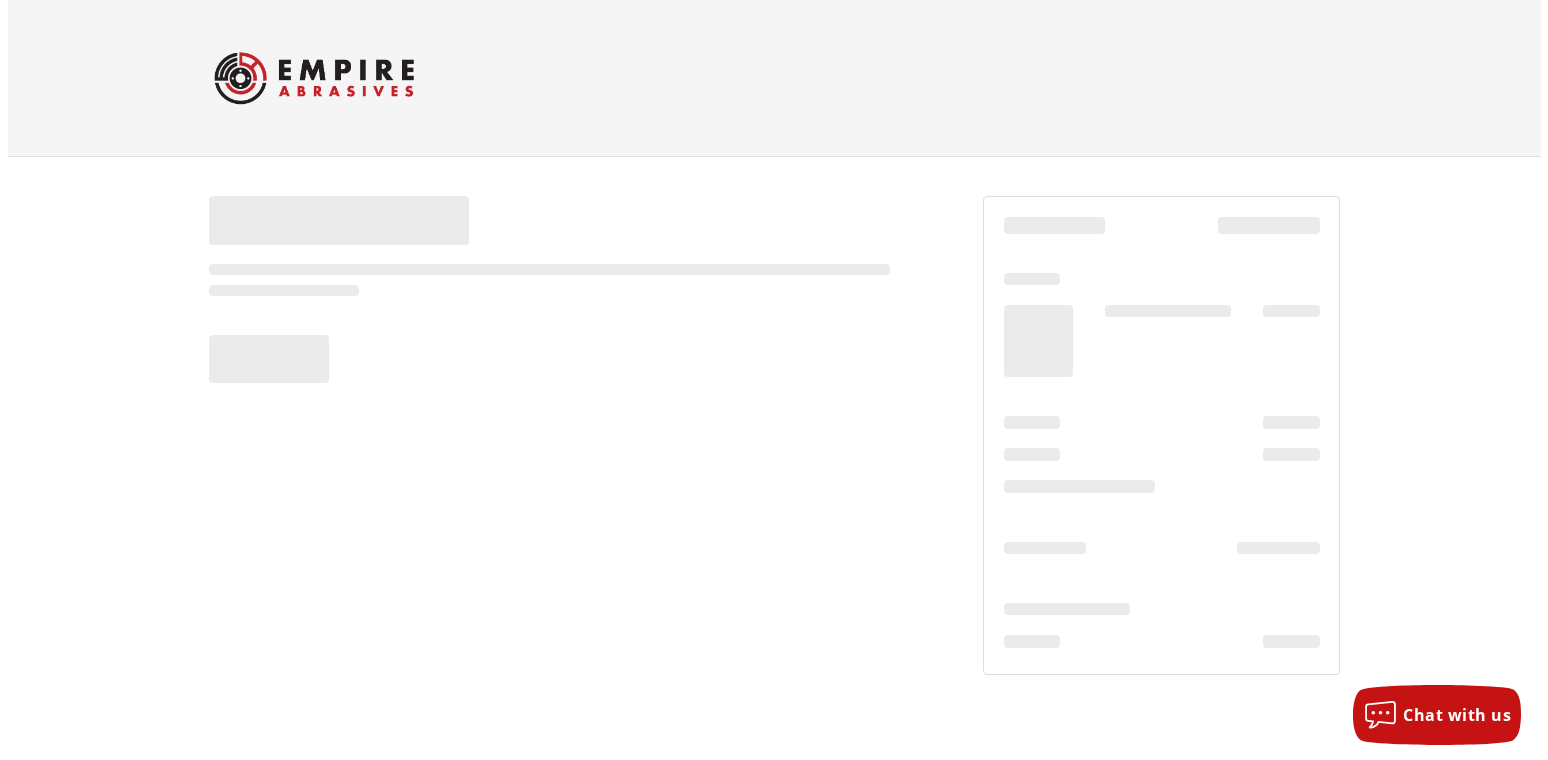 scroll, scrollTop: 0, scrollLeft: 0, axis: both 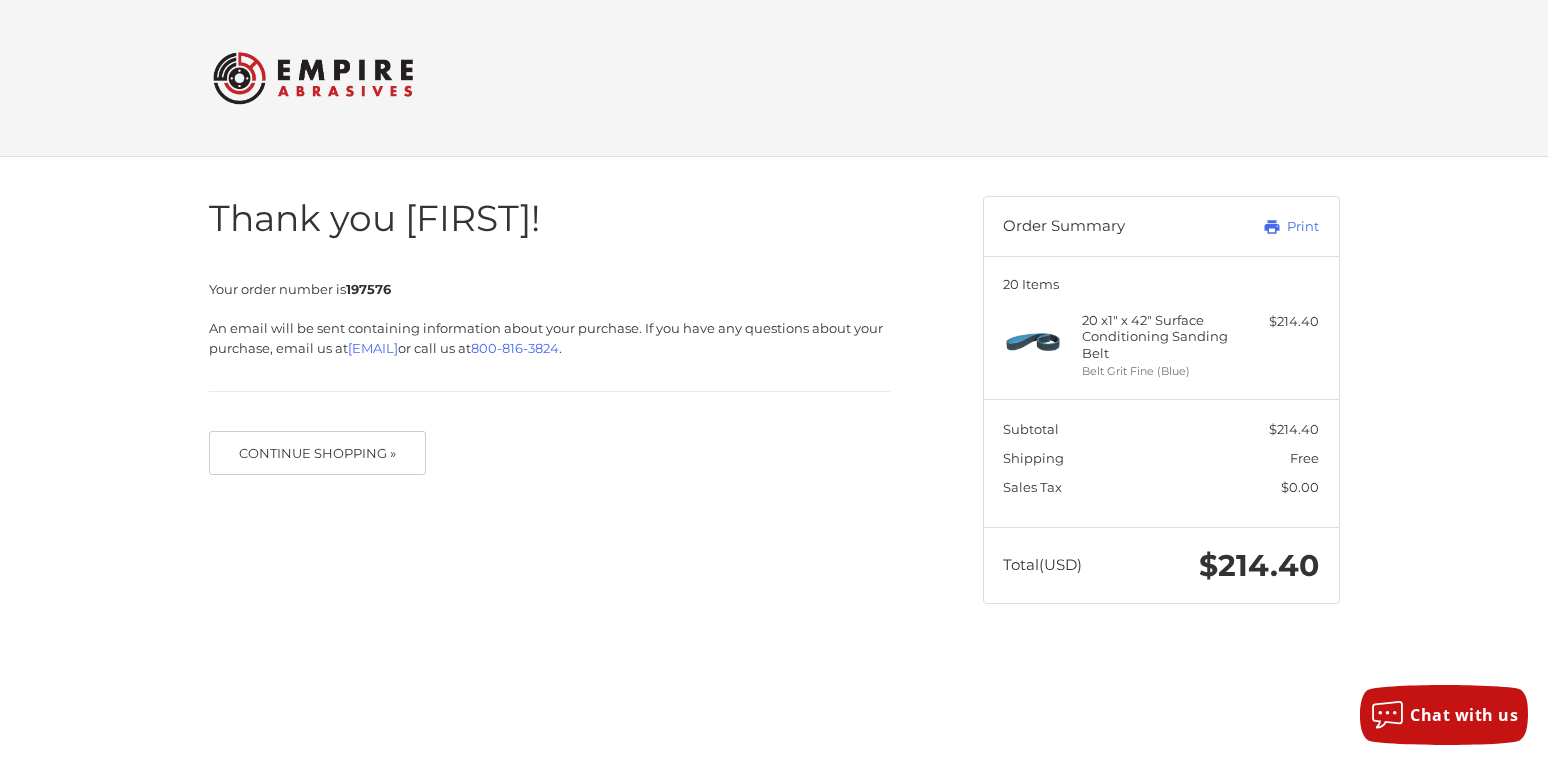 click on "Thank you [FIRST]! Your order number is  [NUMBER] An email will be sent containing information about your purchase. If you have any questions about your purchase, email us at  [EMAIL]  or call us at  [PHONE] . Continue Shopping » Order Summary   Print 20 Items 20 x  1" x 42" Surface Conditioning Sanding Belt Belt Grit Fine (Blue) $214.40 Subtotal    $214.40 Shipping    Free Sales Tax    $0.00 Total  (USD)    $214.40" at bounding box center [774, 400] 